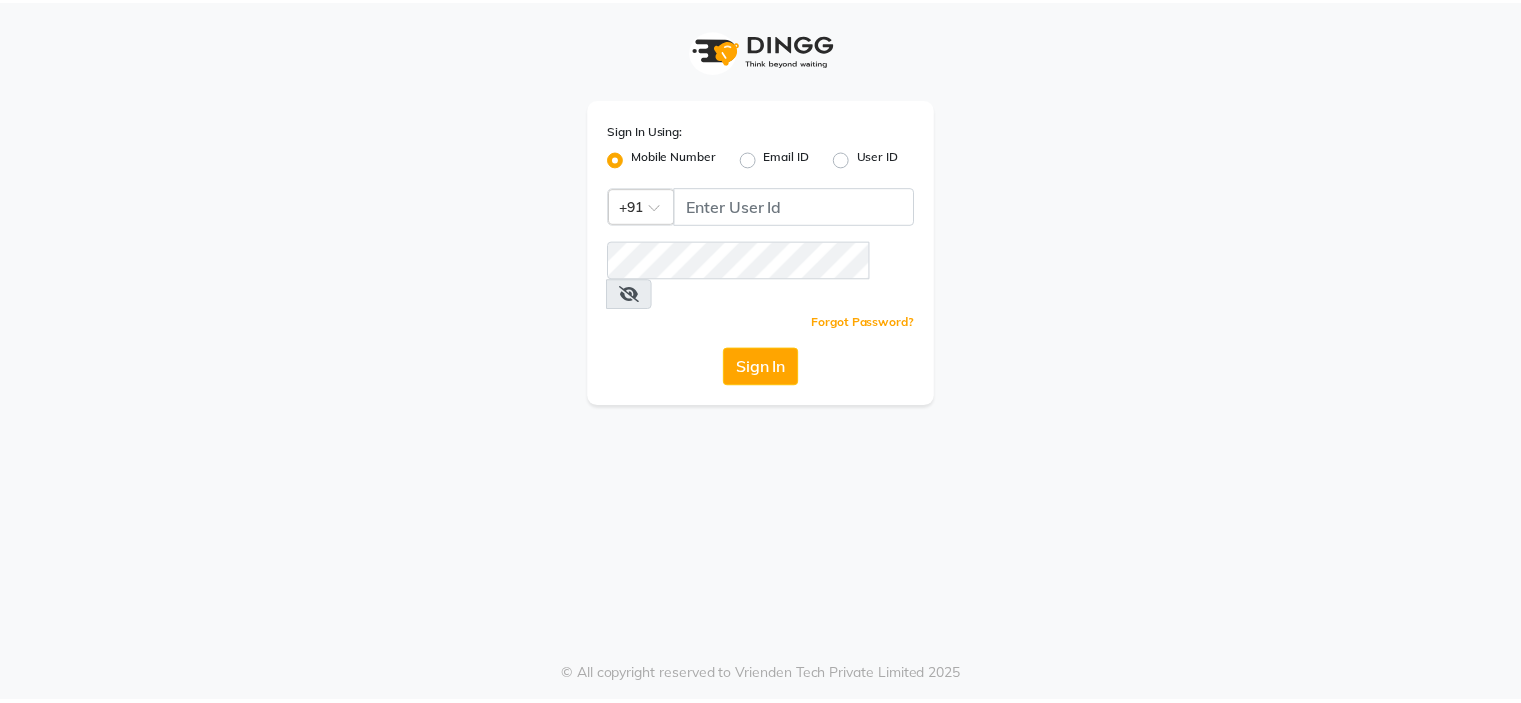 scroll, scrollTop: 0, scrollLeft: 0, axis: both 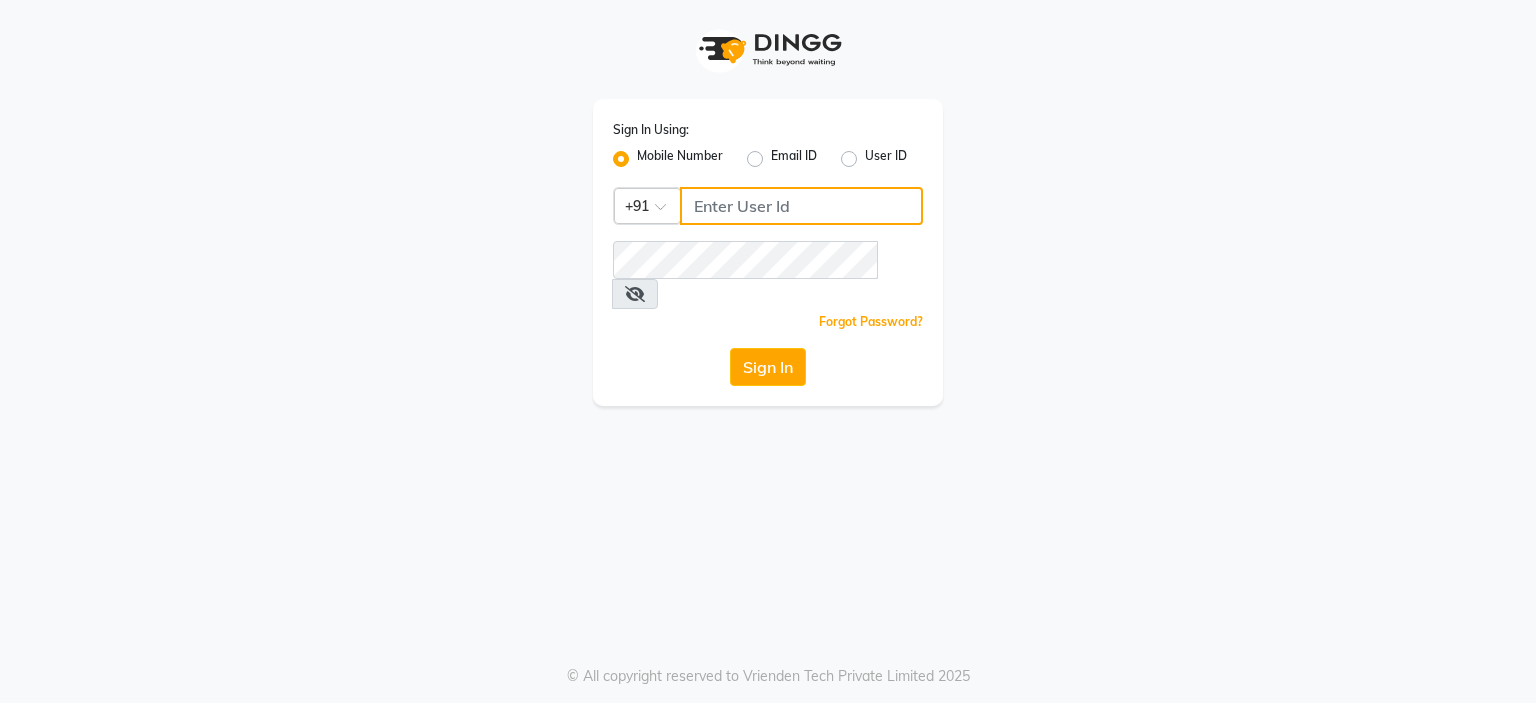 click 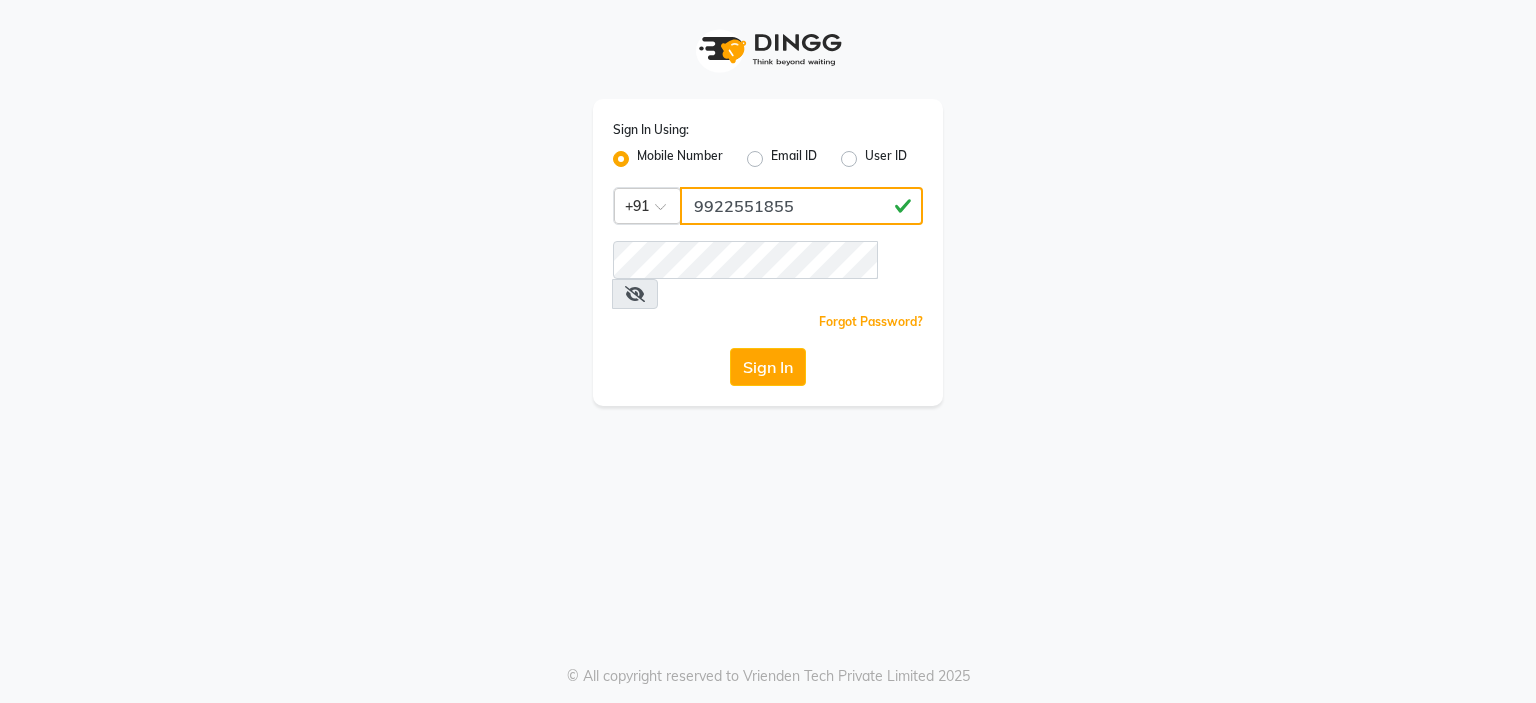 type on "9922551855" 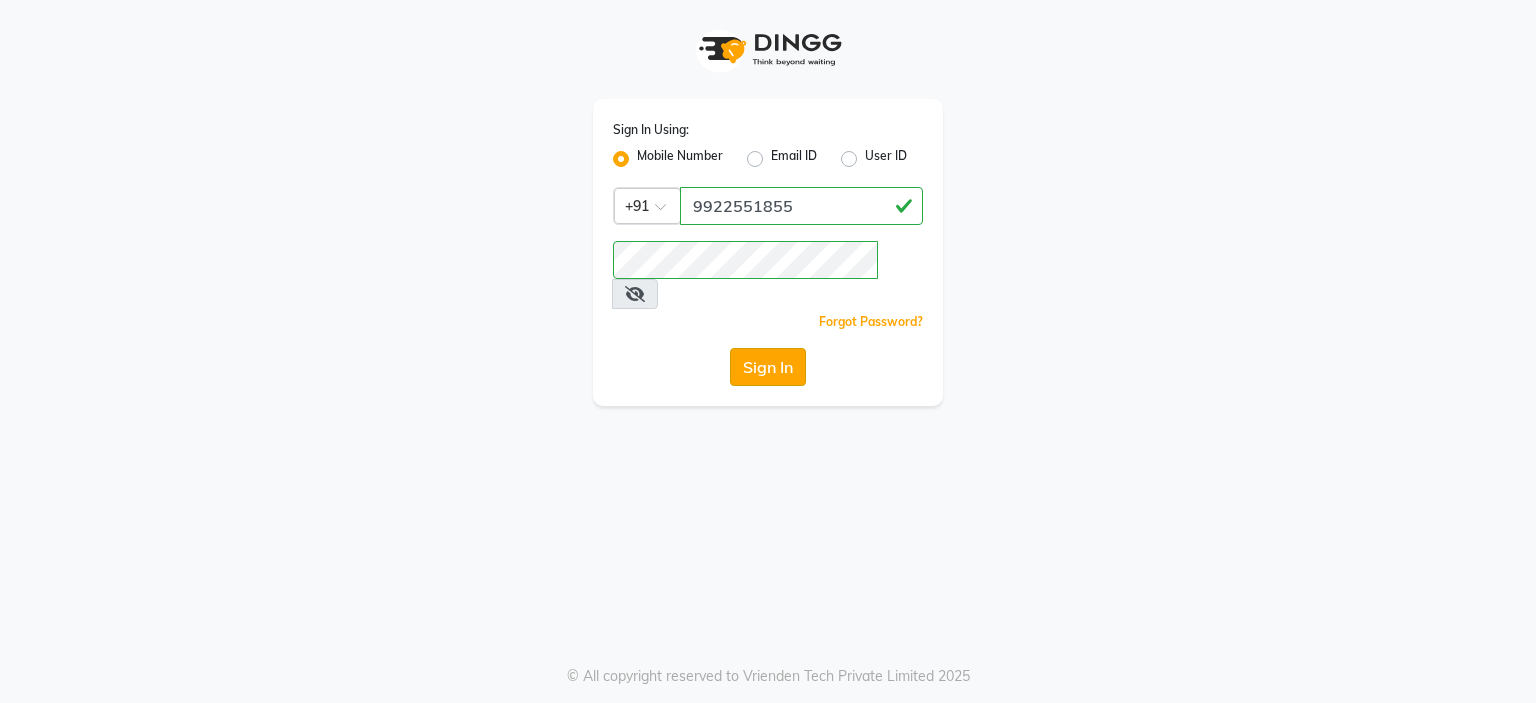click on "Sign In" 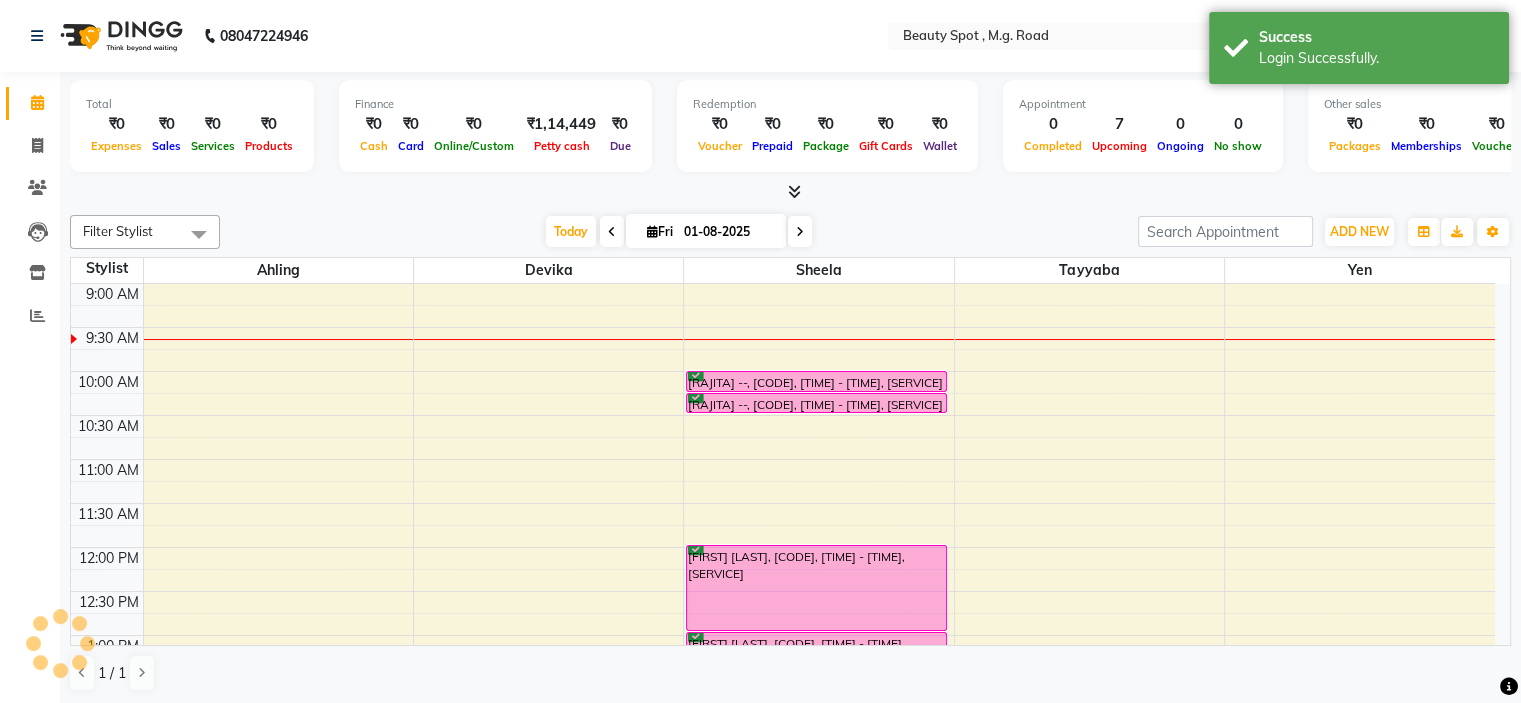 scroll, scrollTop: 0, scrollLeft: 0, axis: both 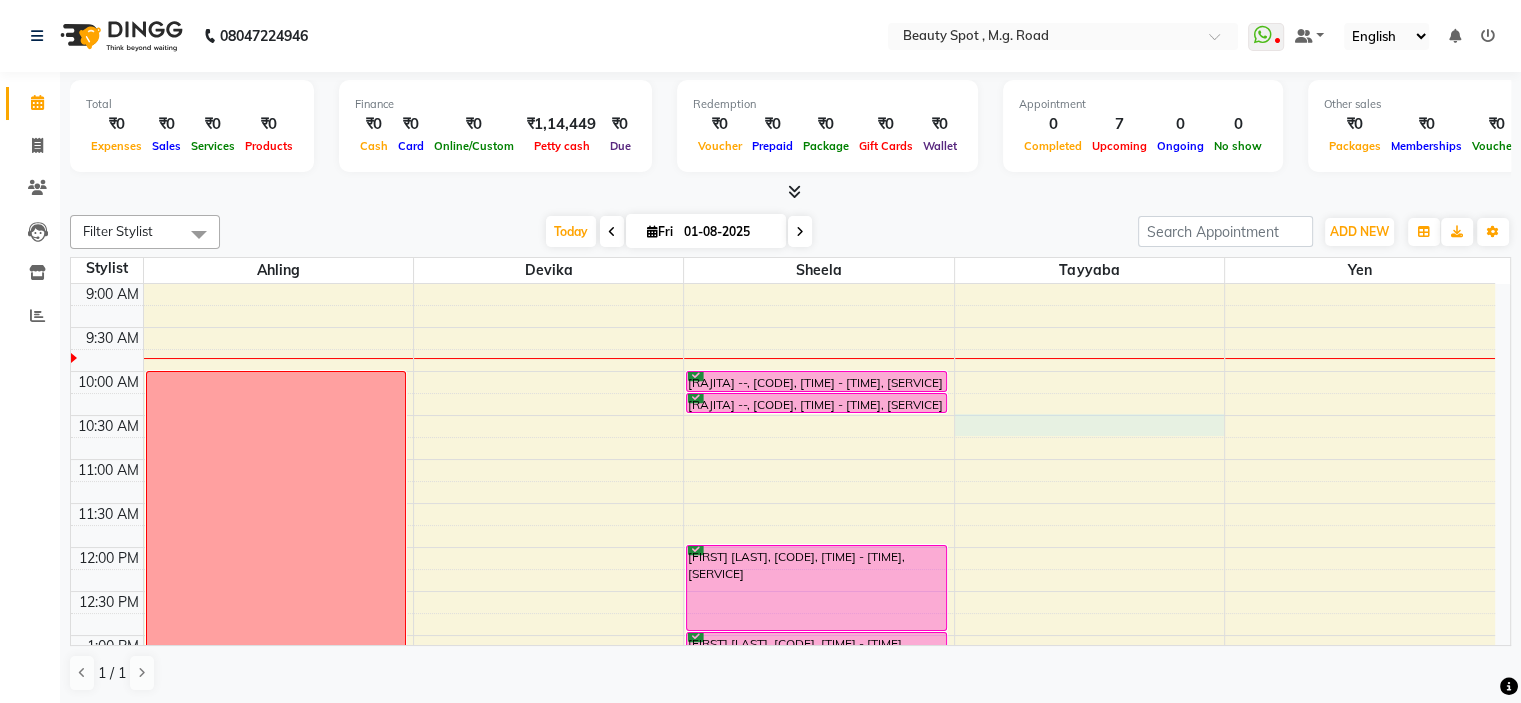click on "[TIME] [TIME] [TIME] [TIME] [TIME] [TIME] [TIME] [TIME] [TIME] [TIME] [TIME] [TIME] [TIME] [TIME] [TIME] [TIME] [TIME] [TIME] [TIME] [TIME] [TIME] [TIME] off [FIRST] [LAST], [CODE], [TIME] - [TIME], [SERVICE] [SERVICE] [RAJITA] --, [CODE], [TIME] - [TIME], [SERVICE] [RAJITA] --, [CODE], [TIME] - [TIME], [SERVICE] [FIRST] [LAST], [CODE], [TIME] - [TIME], [SERVICE] [FIRST] [LAST], [CODE], [TIME] - [TIME], [SERVICE] [FIRST] [LAST], [CODE], [TIME] - [TIME], [SERVICE]" at bounding box center [783, 767] 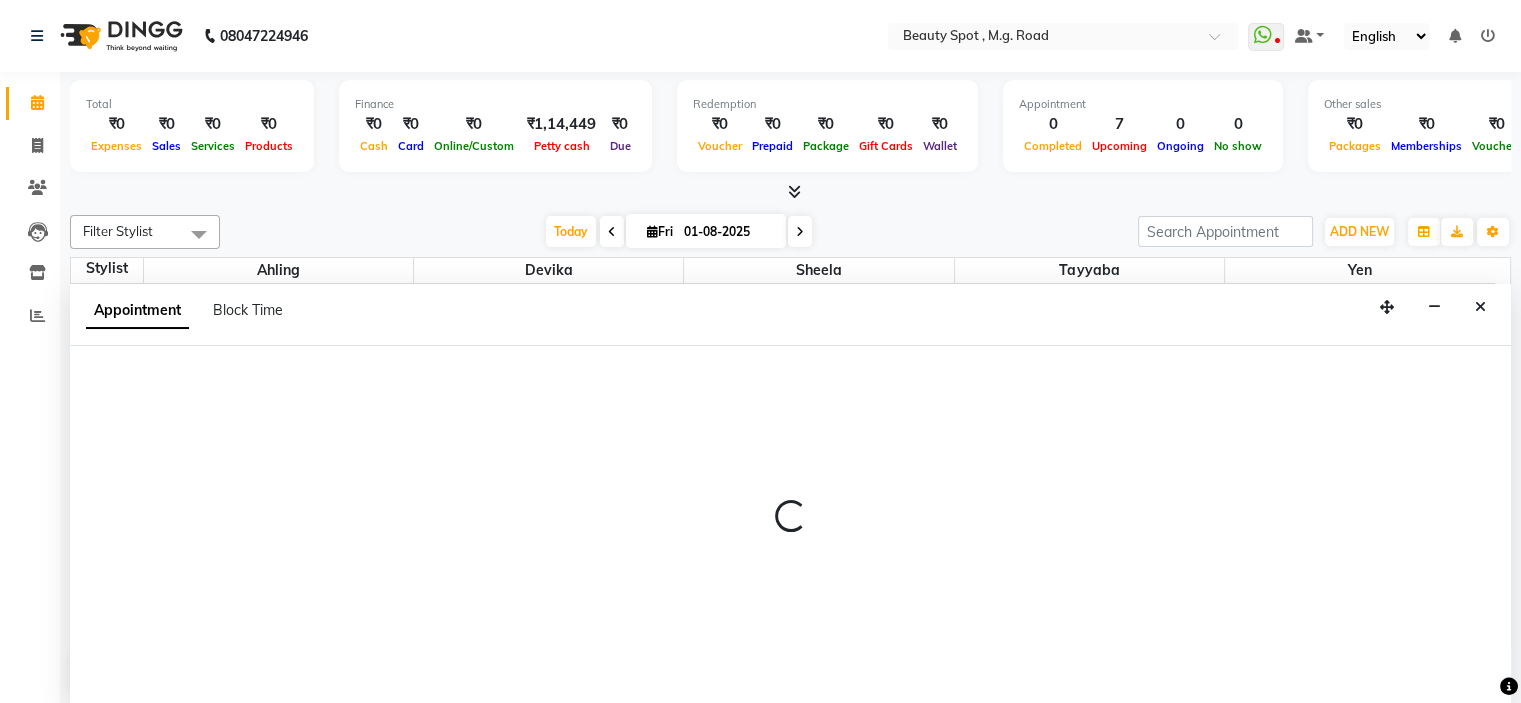 scroll, scrollTop: 0, scrollLeft: 0, axis: both 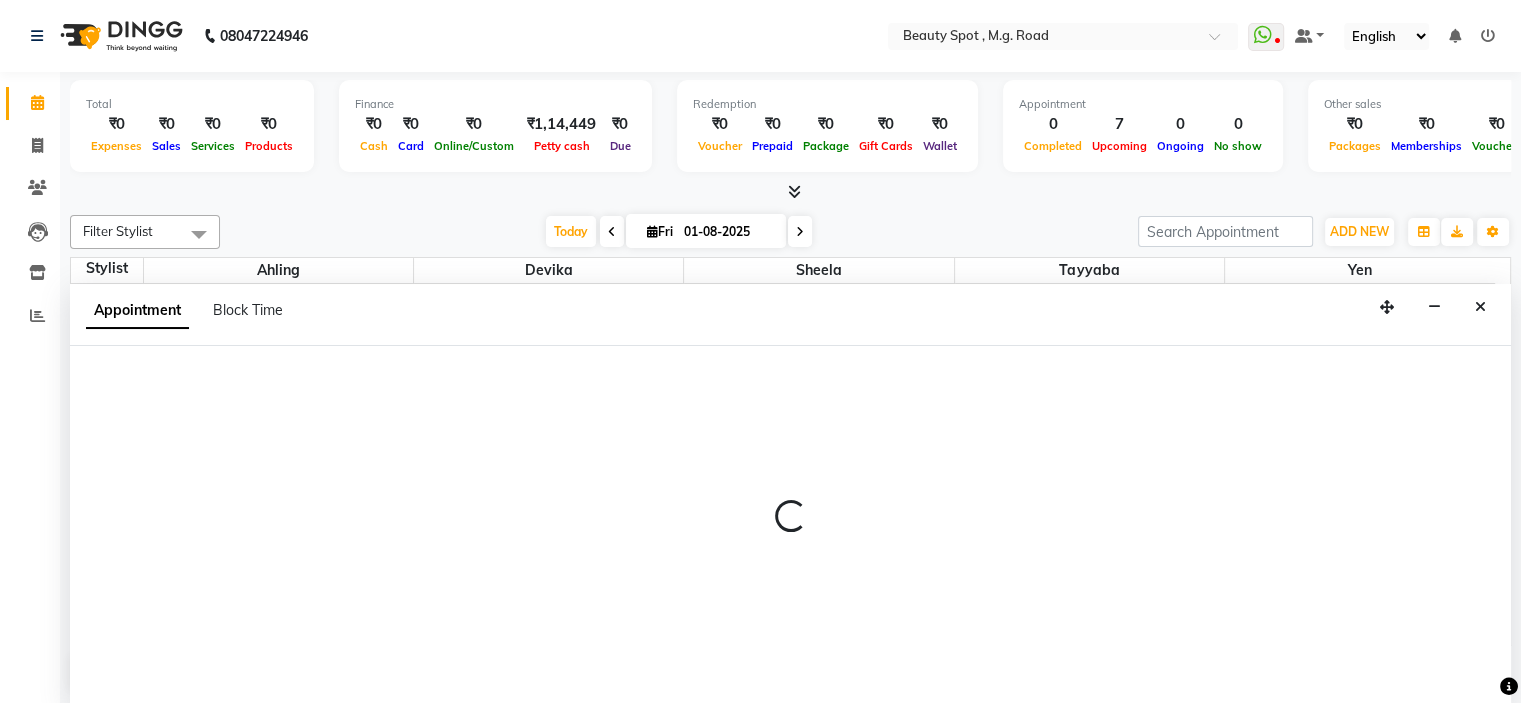 select on "70086" 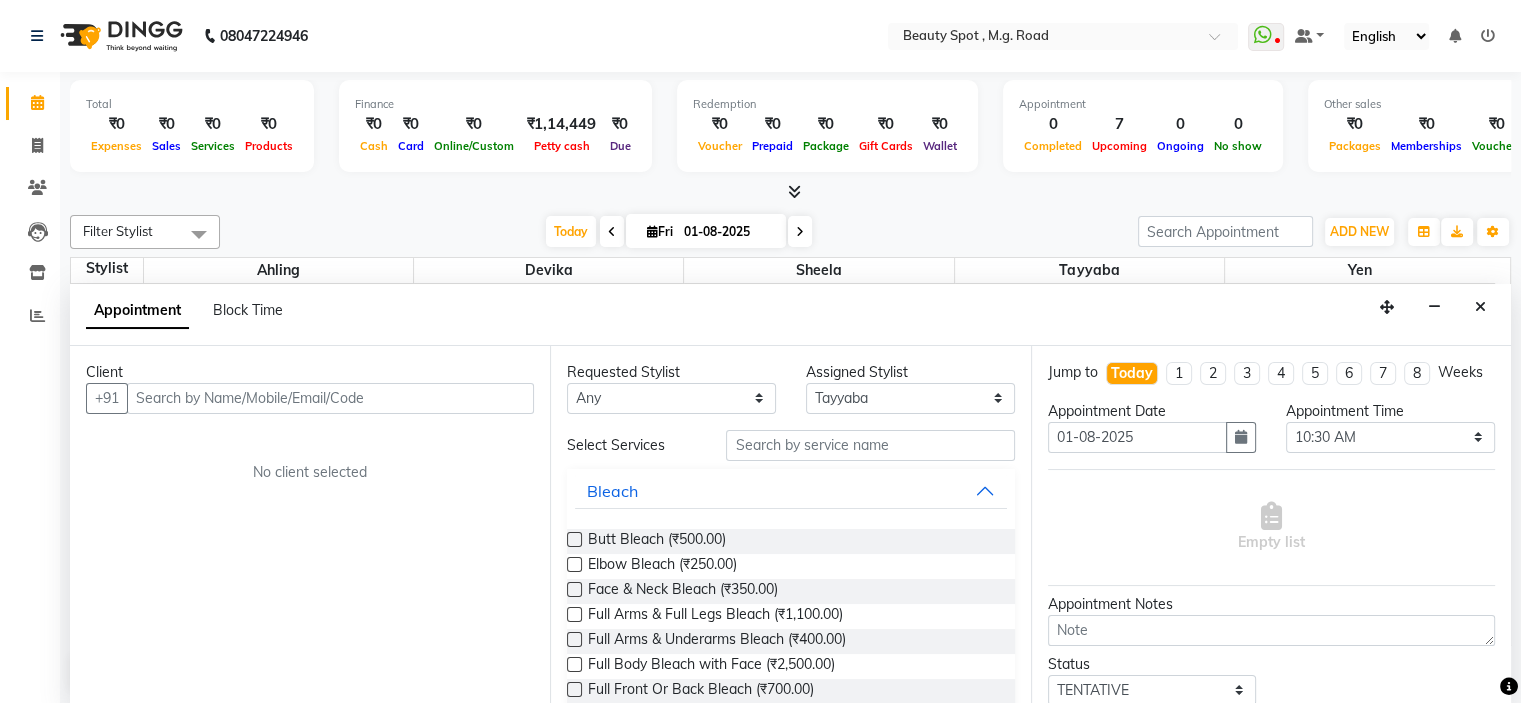 click at bounding box center (330, 398) 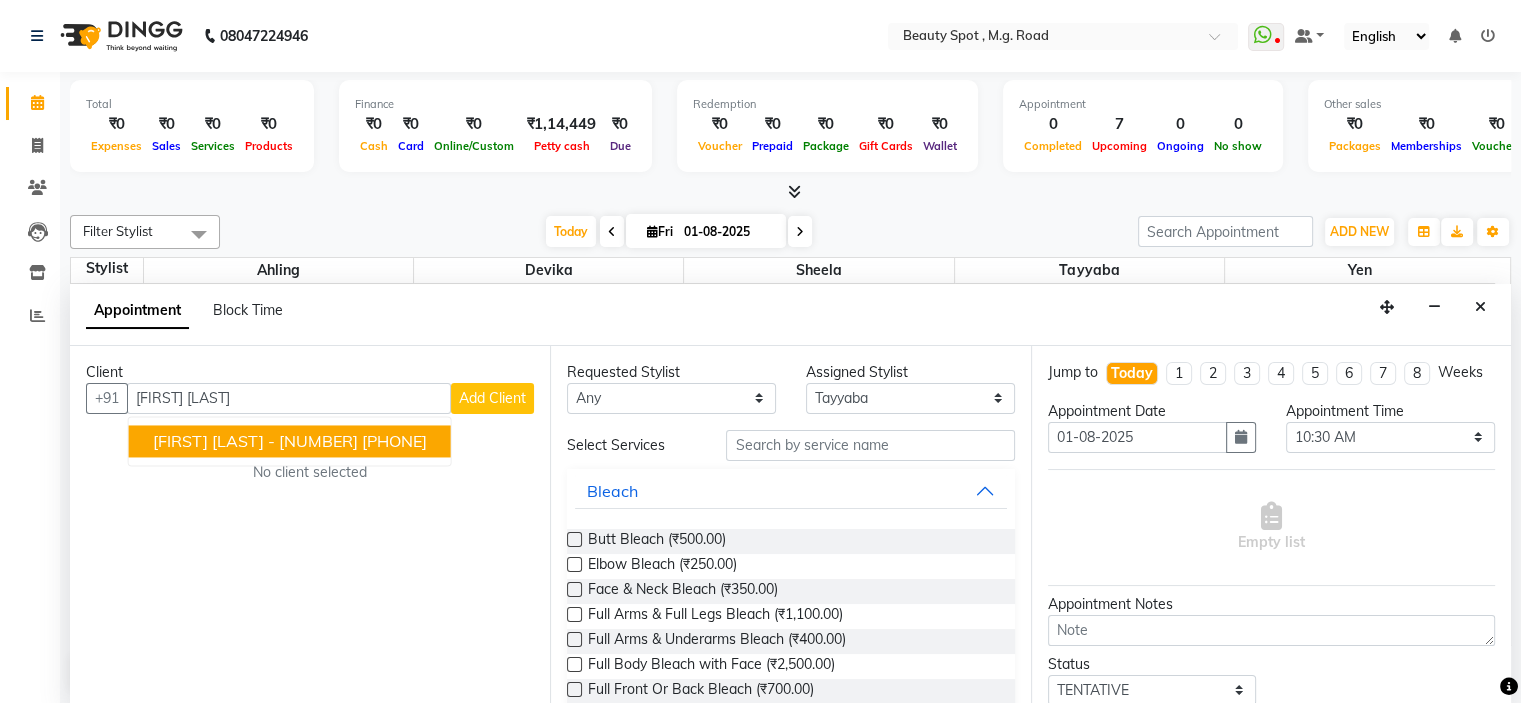 click on "[FIRST] [LAST] - [NUMBER]" at bounding box center [255, 441] 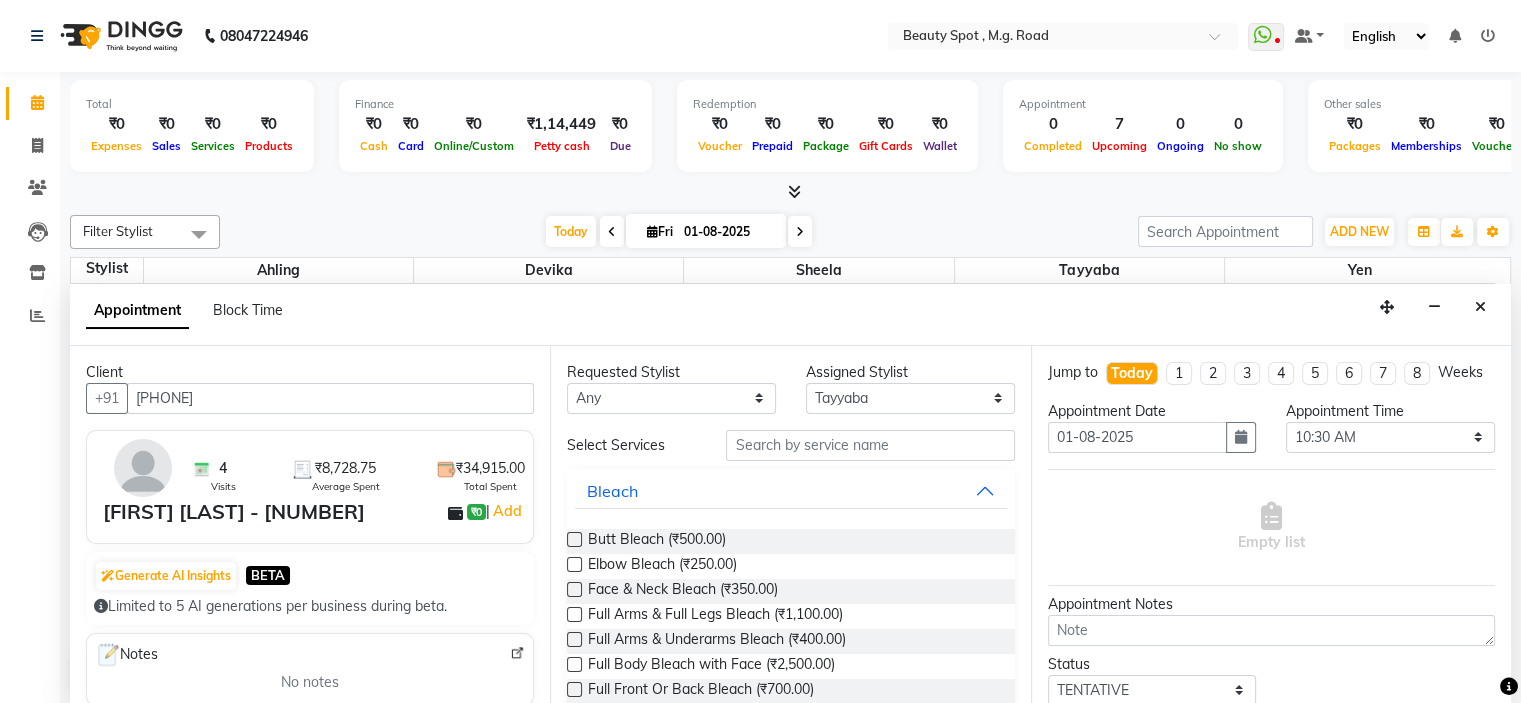 type on "[PHONE]" 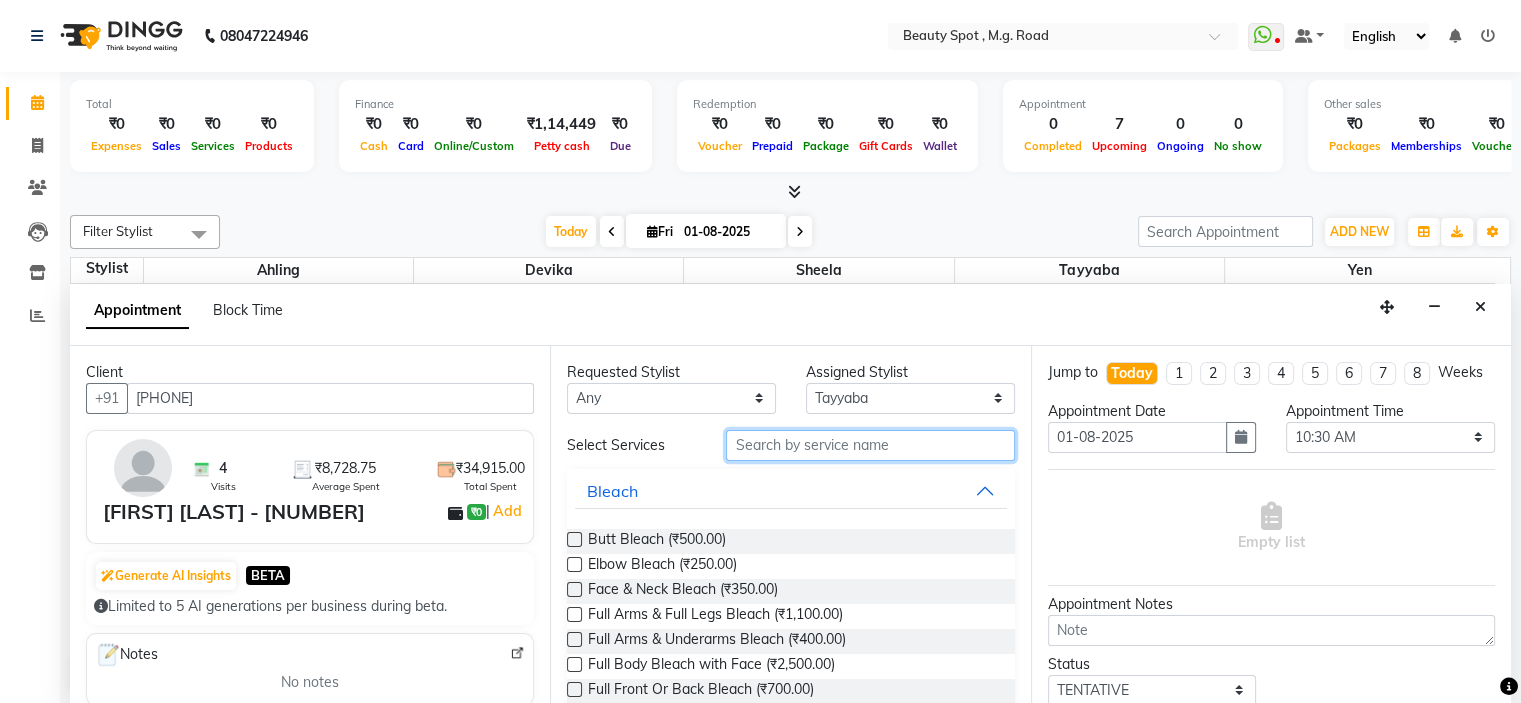 click at bounding box center (870, 445) 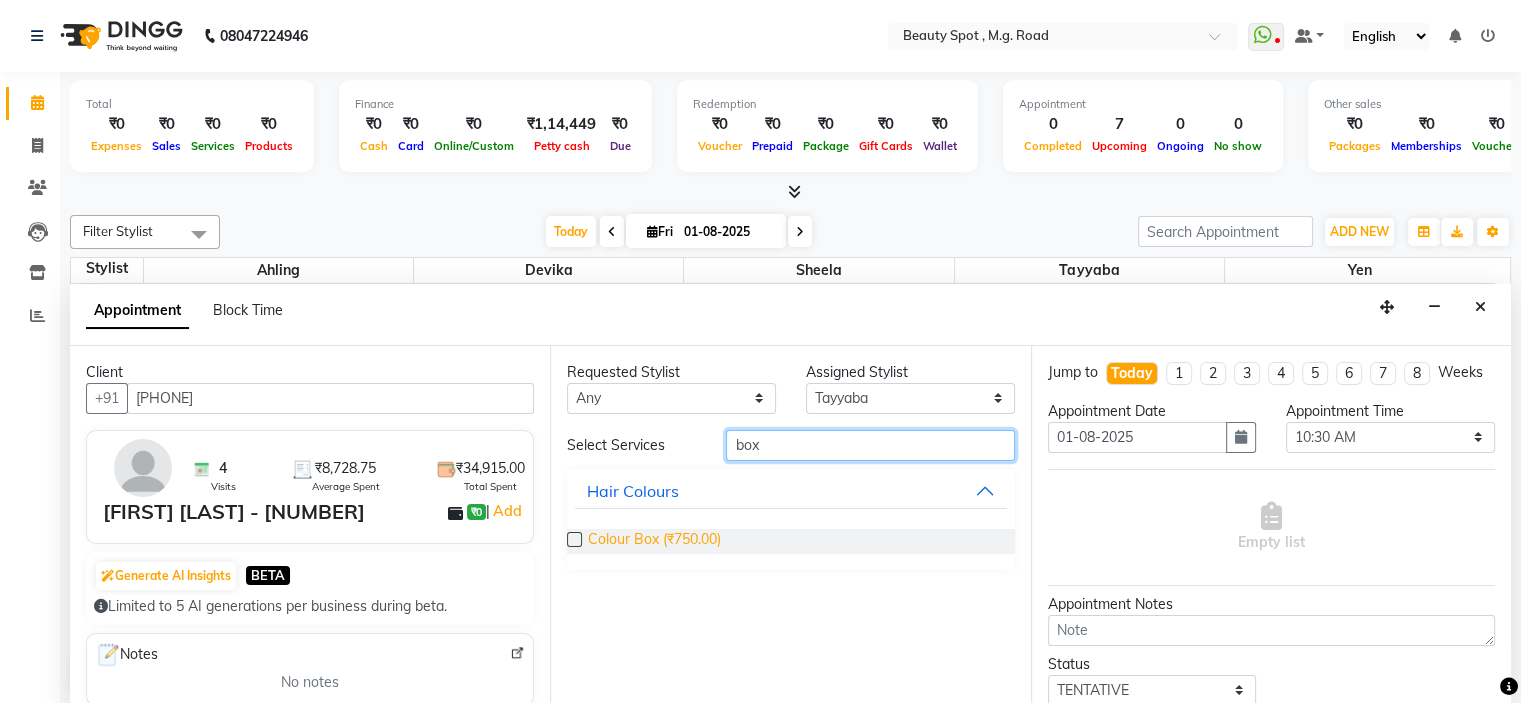 type on "box" 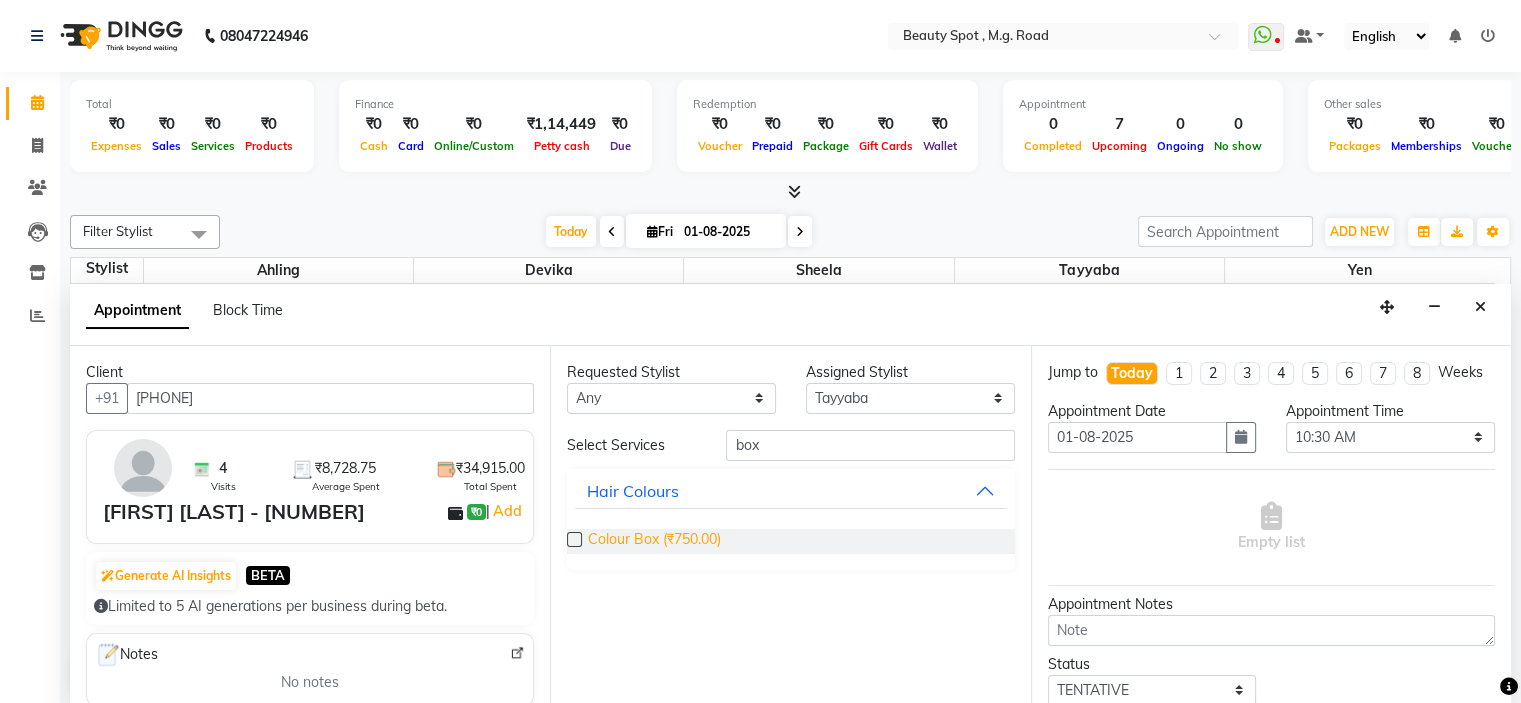 click on "Colour Box (₹750.00)" at bounding box center (654, 541) 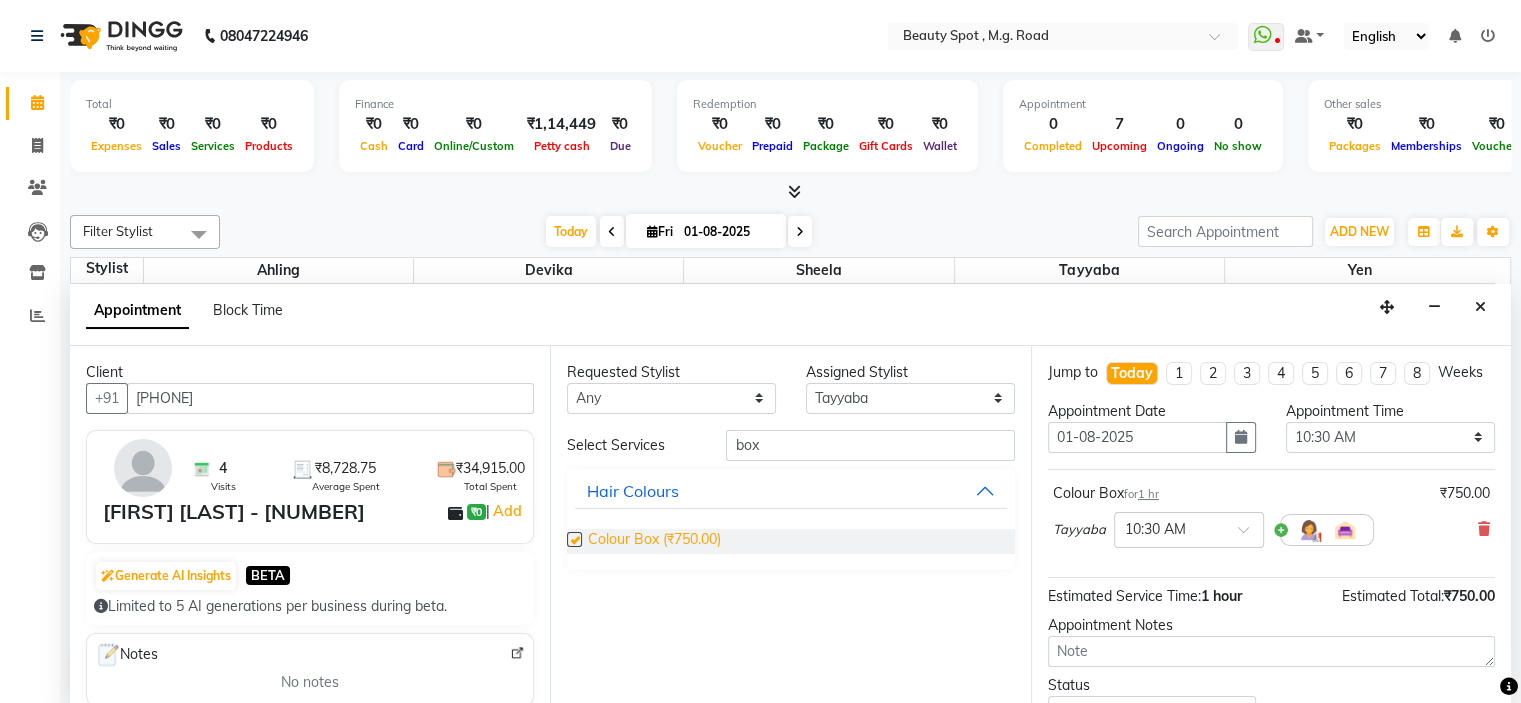 checkbox on "false" 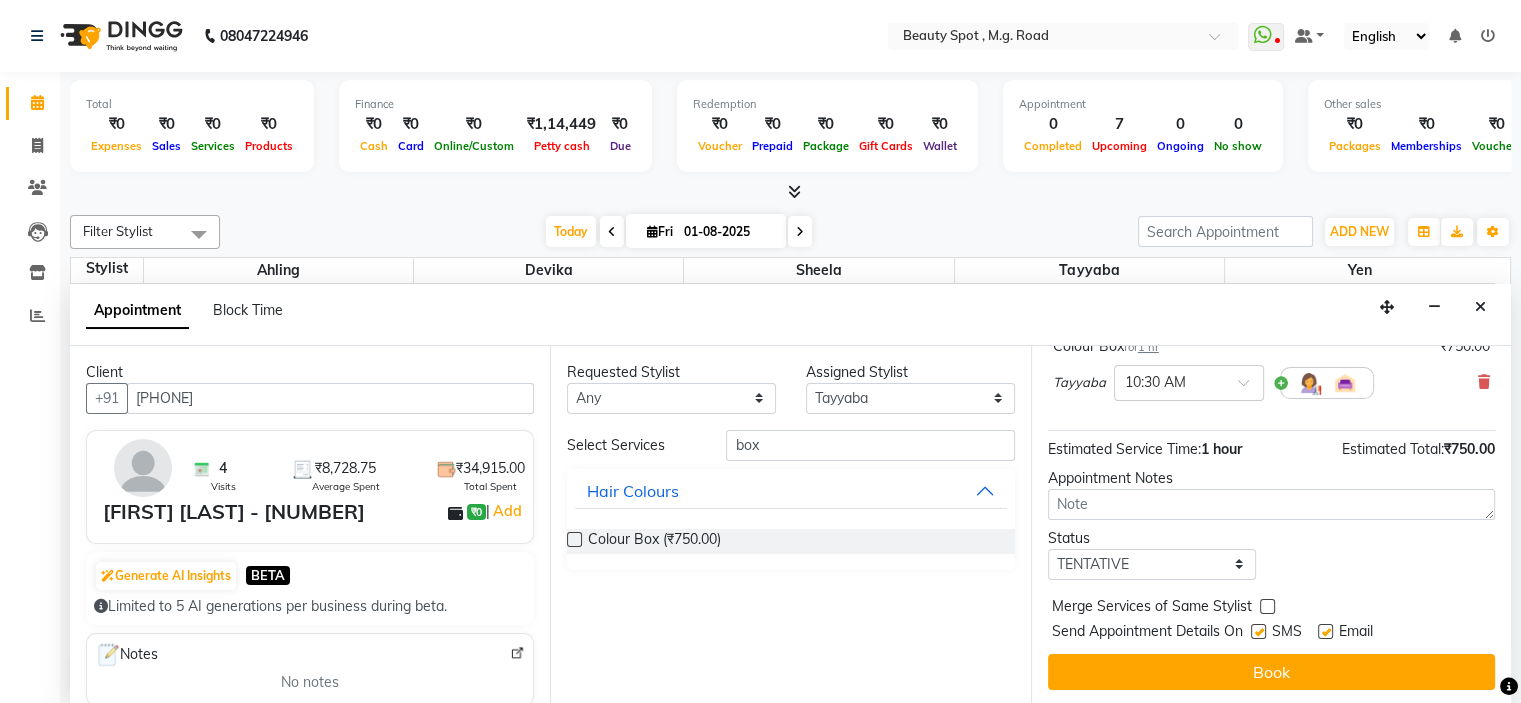 scroll, scrollTop: 165, scrollLeft: 0, axis: vertical 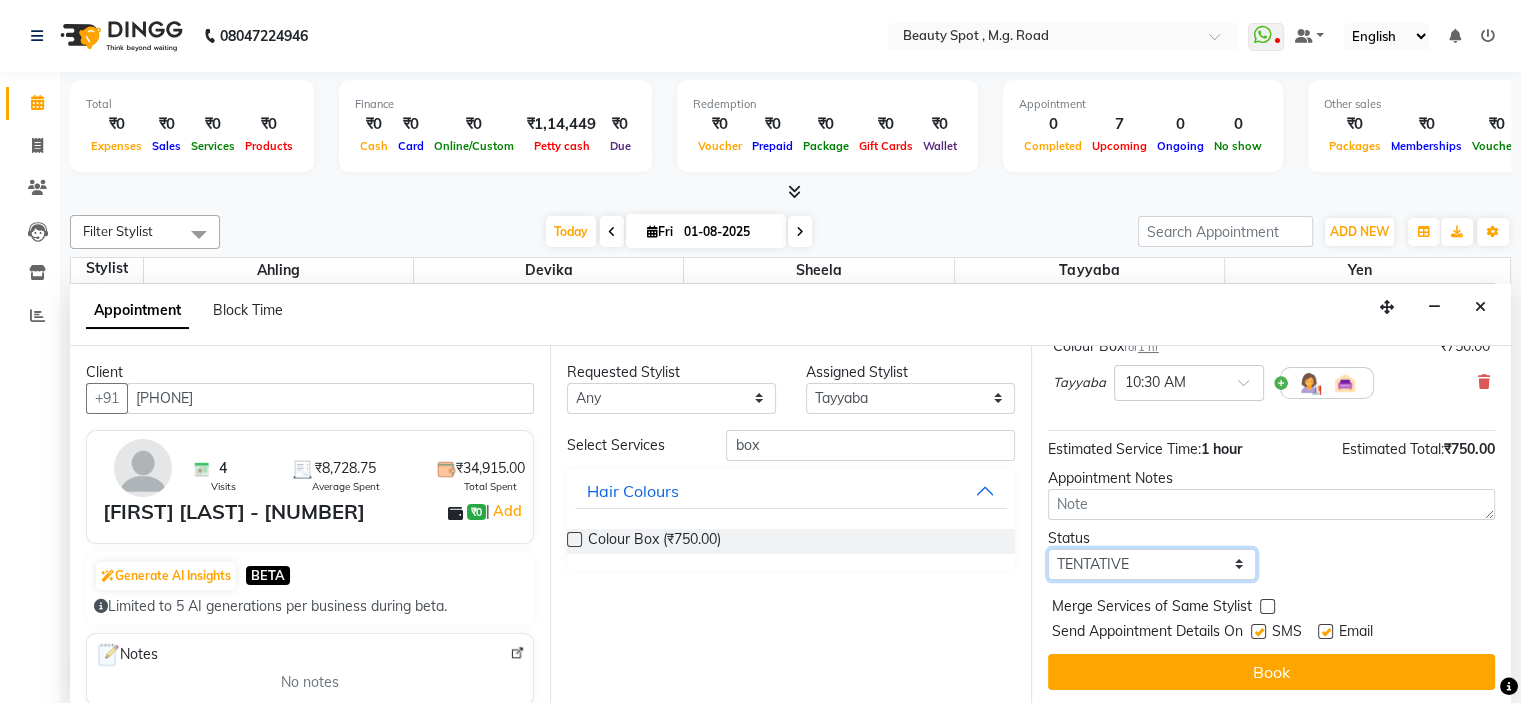 click on "Select TENTATIVE CONFIRM CHECK-IN UPCOMING" at bounding box center [1152, 564] 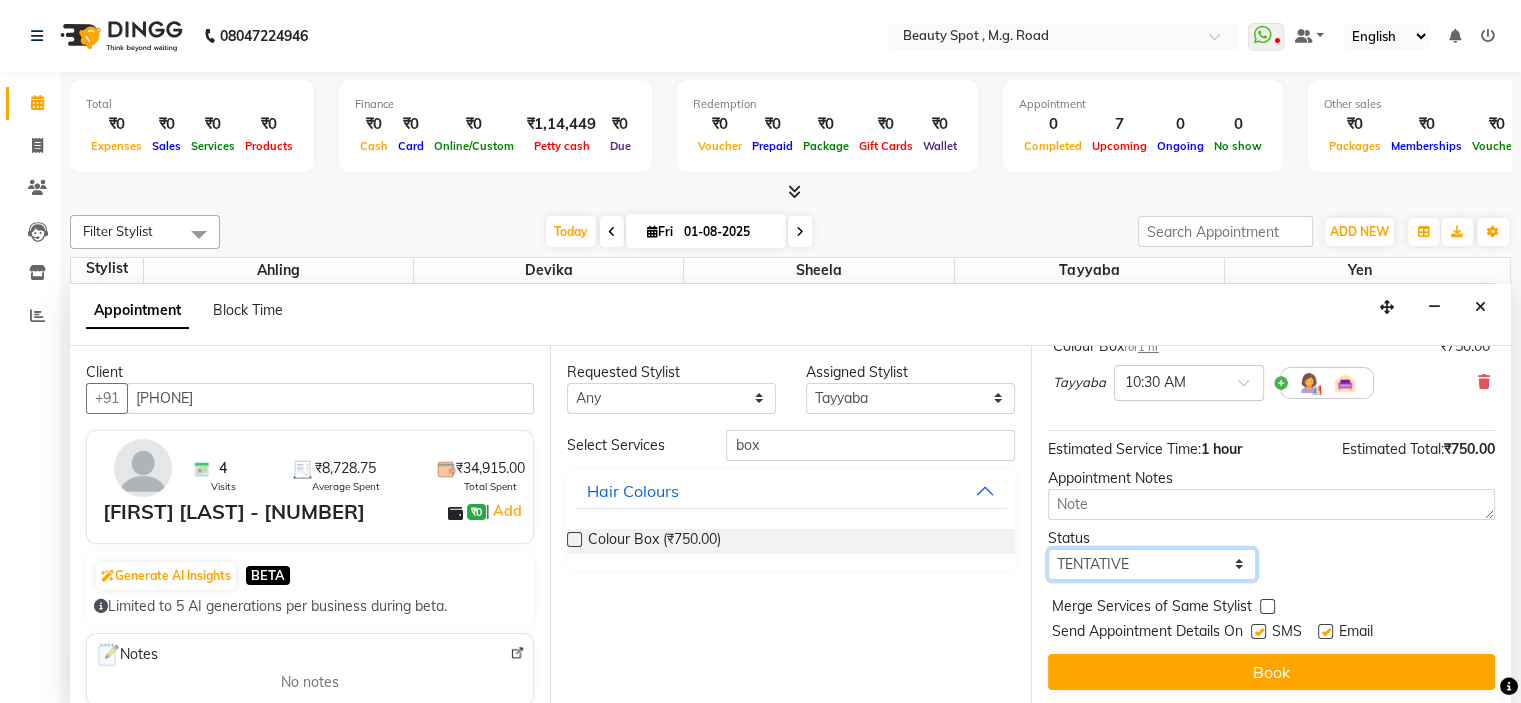 select on "confirm booking" 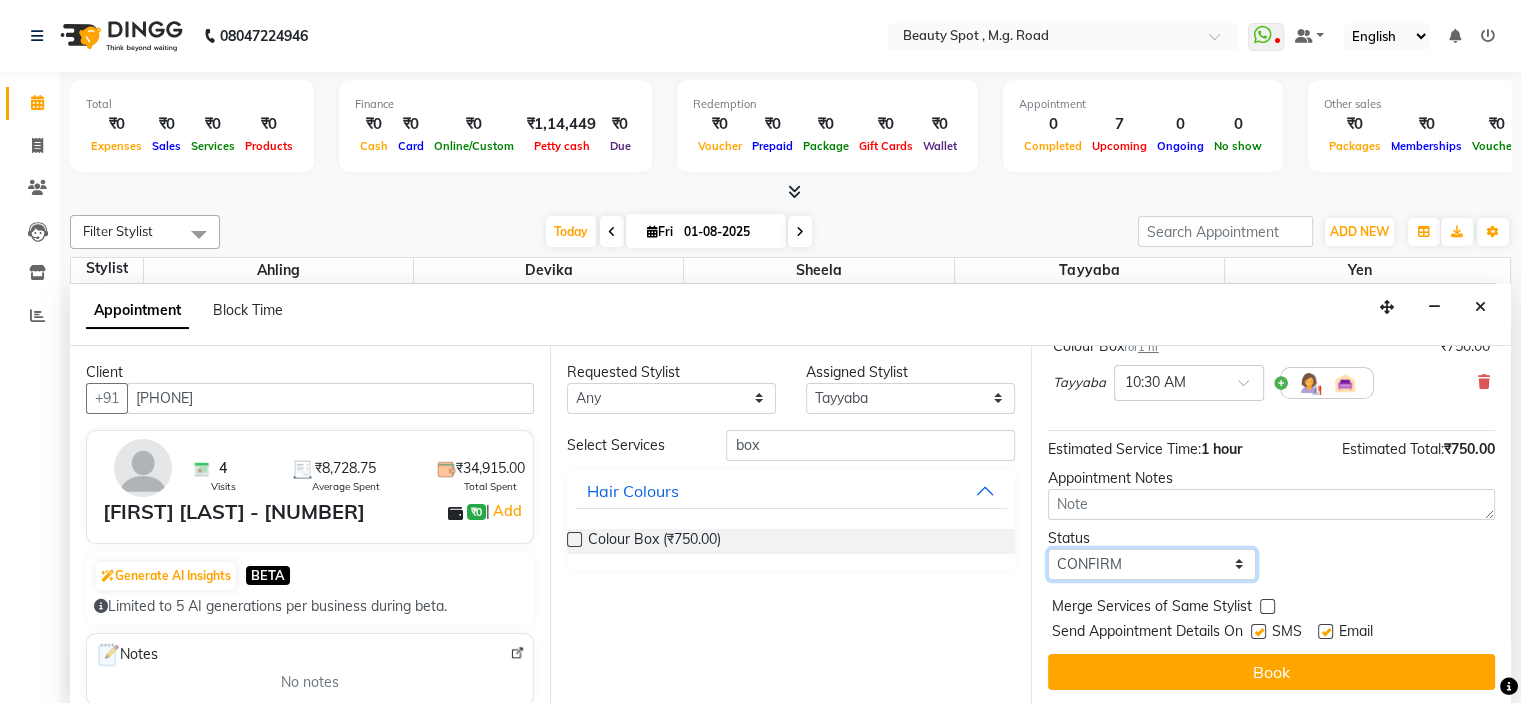 click on "Select TENTATIVE CONFIRM CHECK-IN UPCOMING" at bounding box center (1152, 564) 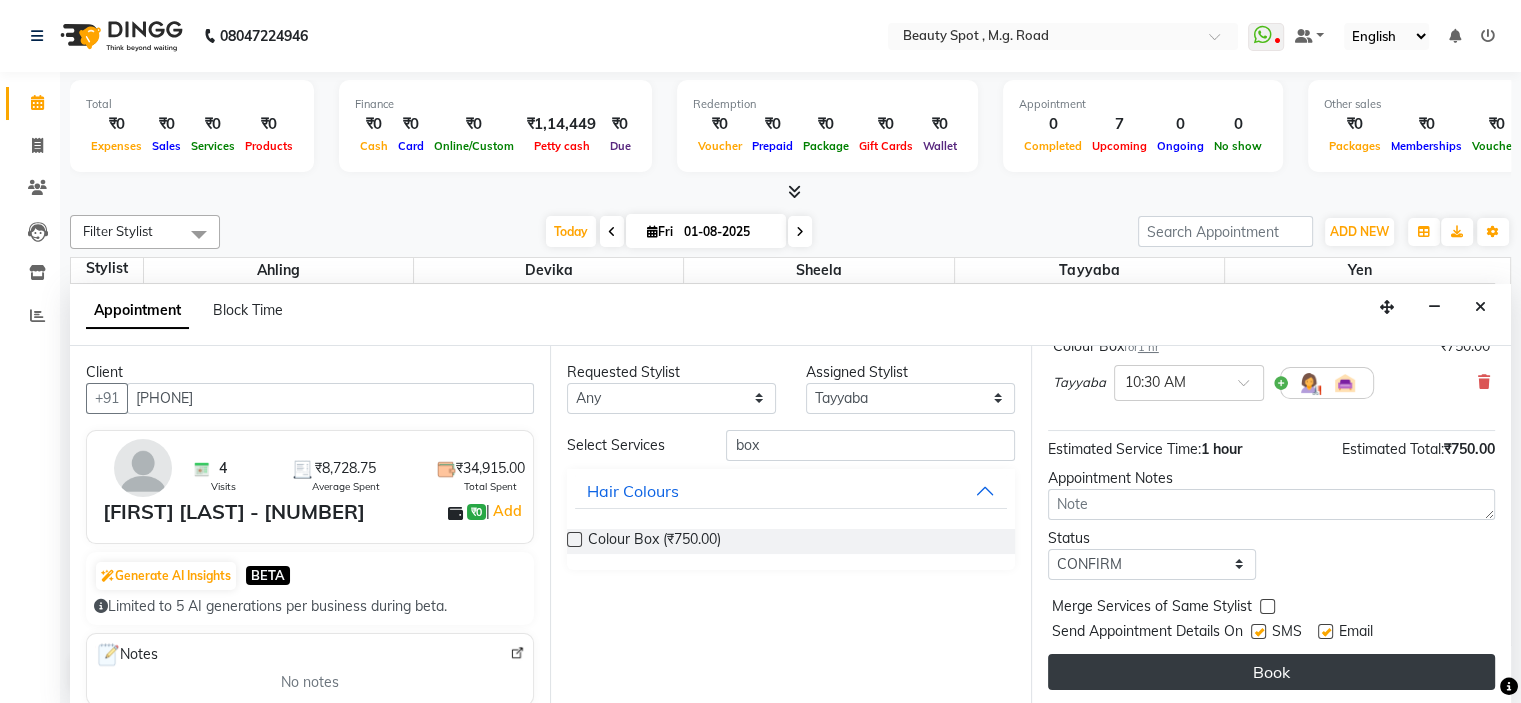 click on "Book" at bounding box center (1271, 672) 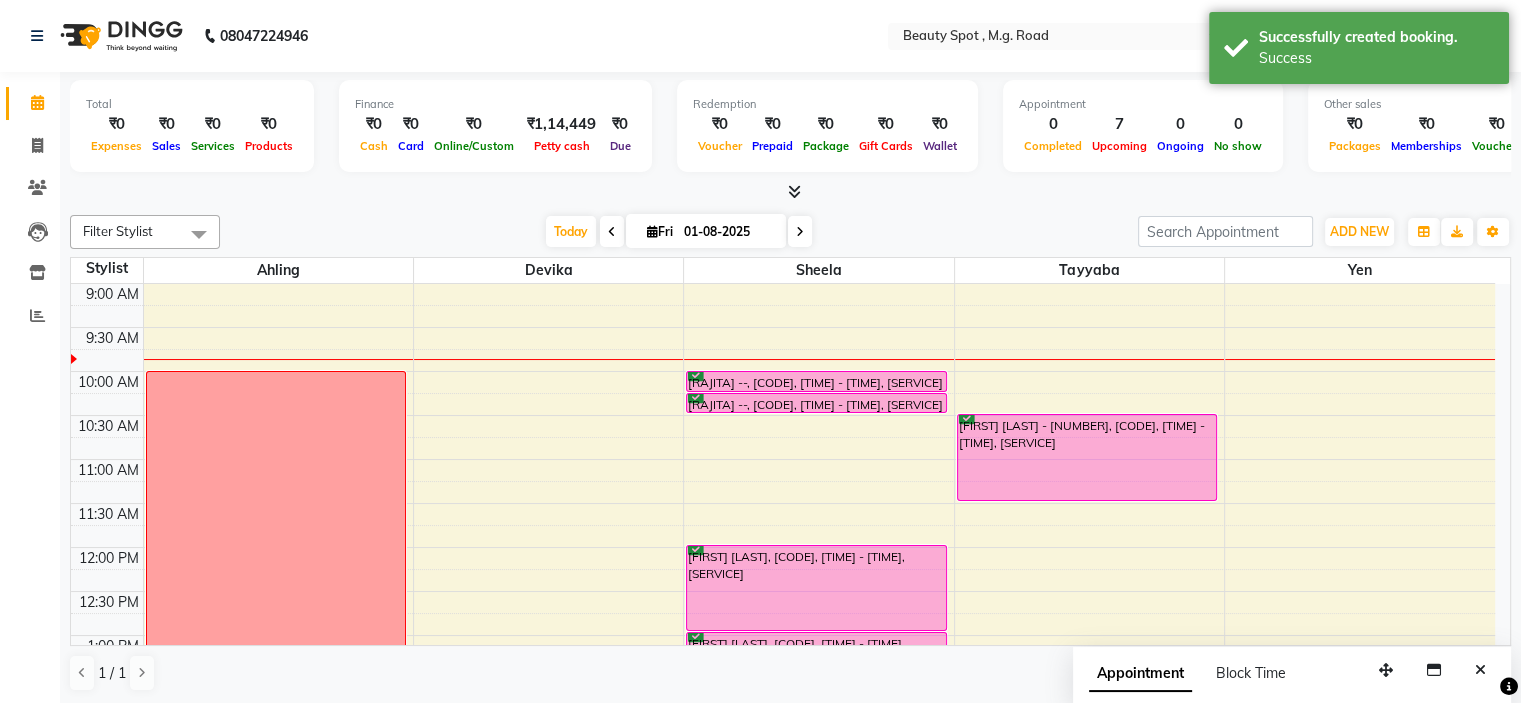 scroll, scrollTop: 0, scrollLeft: 0, axis: both 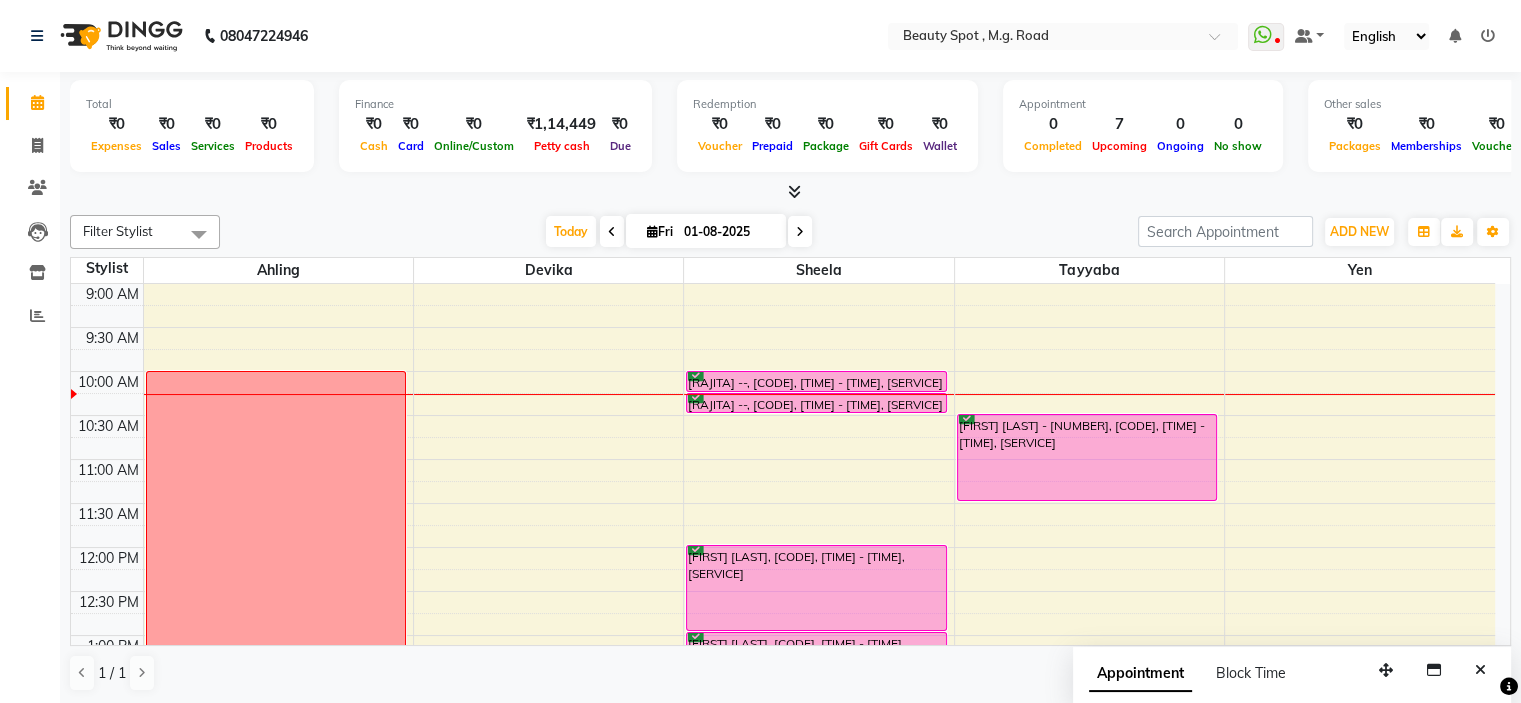 click at bounding box center (800, 231) 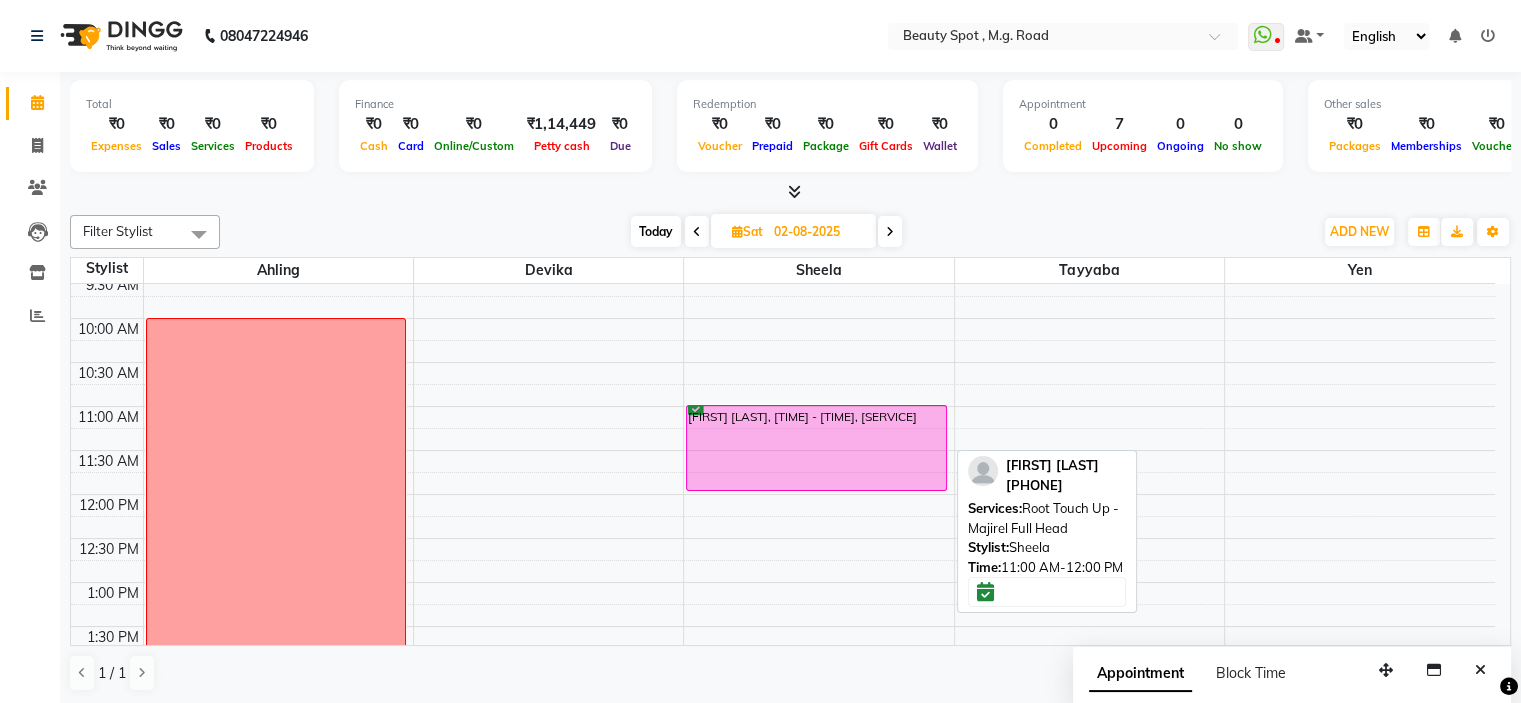 scroll, scrollTop: 100, scrollLeft: 0, axis: vertical 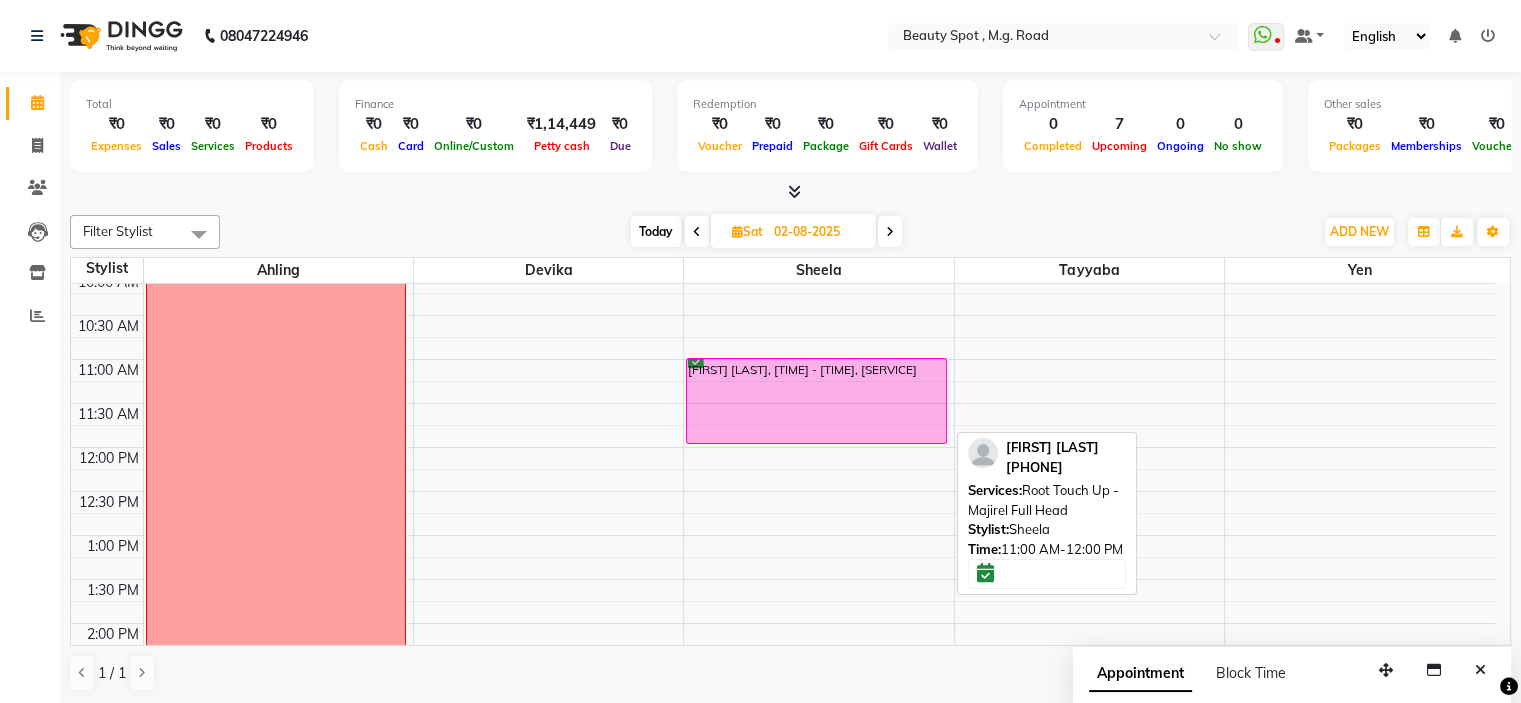 click on "[FIRST] [LAST], [TIME] - [TIME], [SERVICE]" at bounding box center [816, 401] 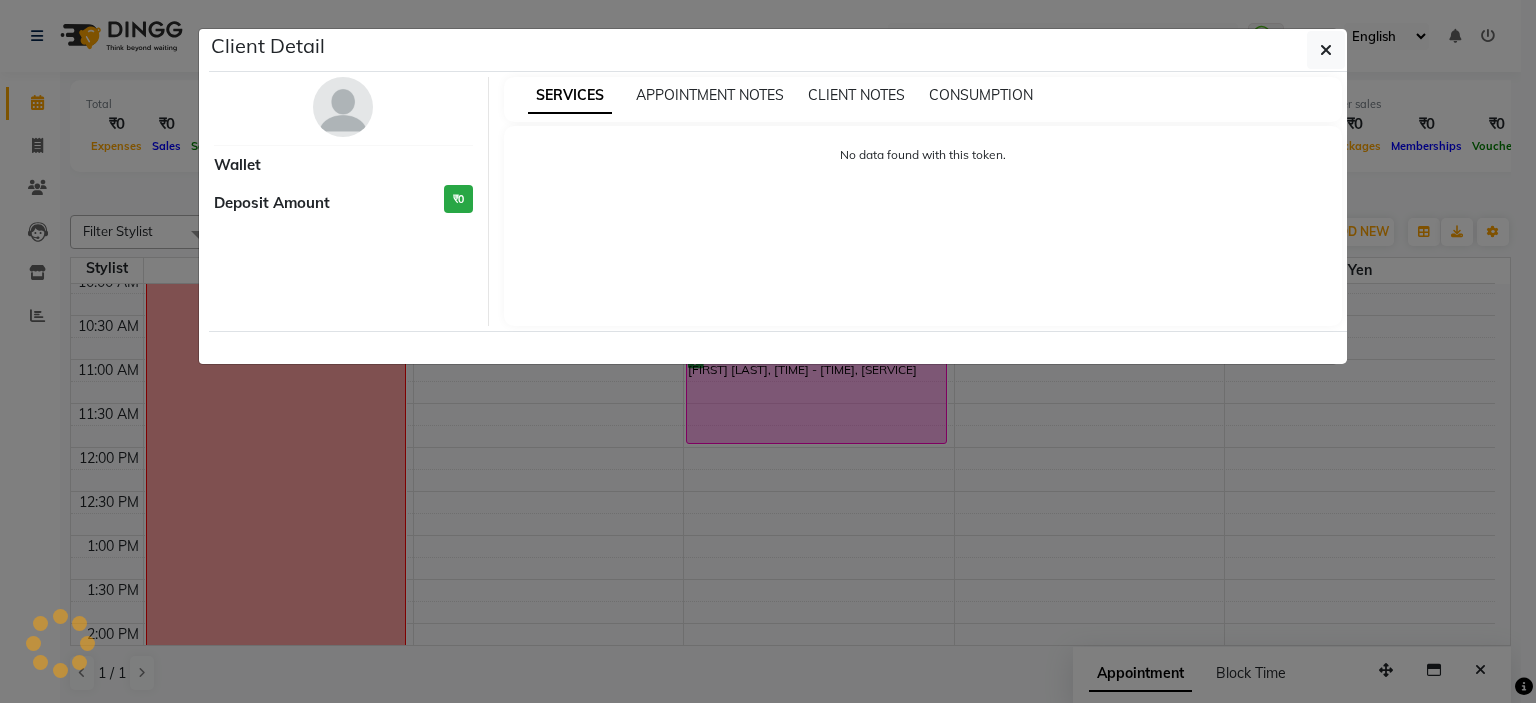 select on "6" 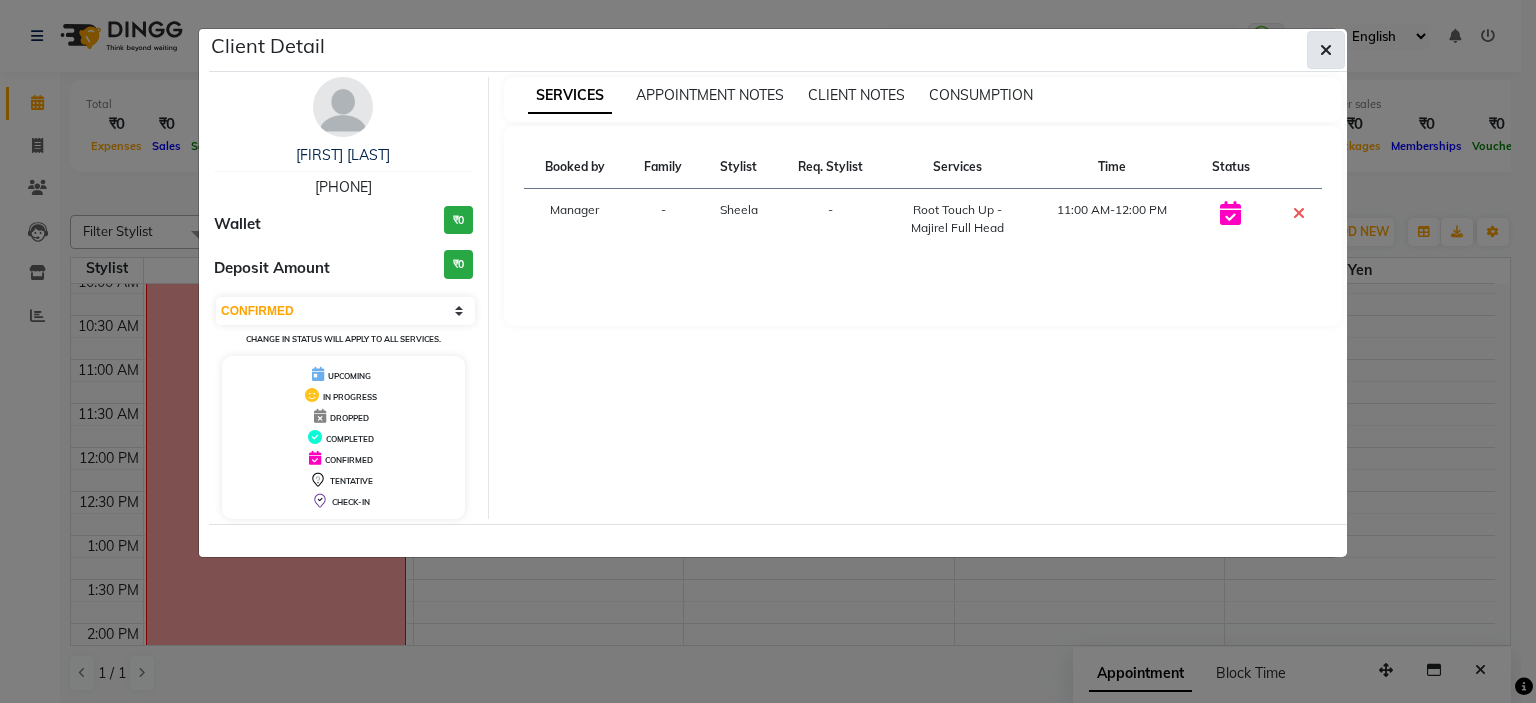 drag, startPoint x: 1217, startPoint y: 167, endPoint x: 1324, endPoint y: 48, distance: 160.03125 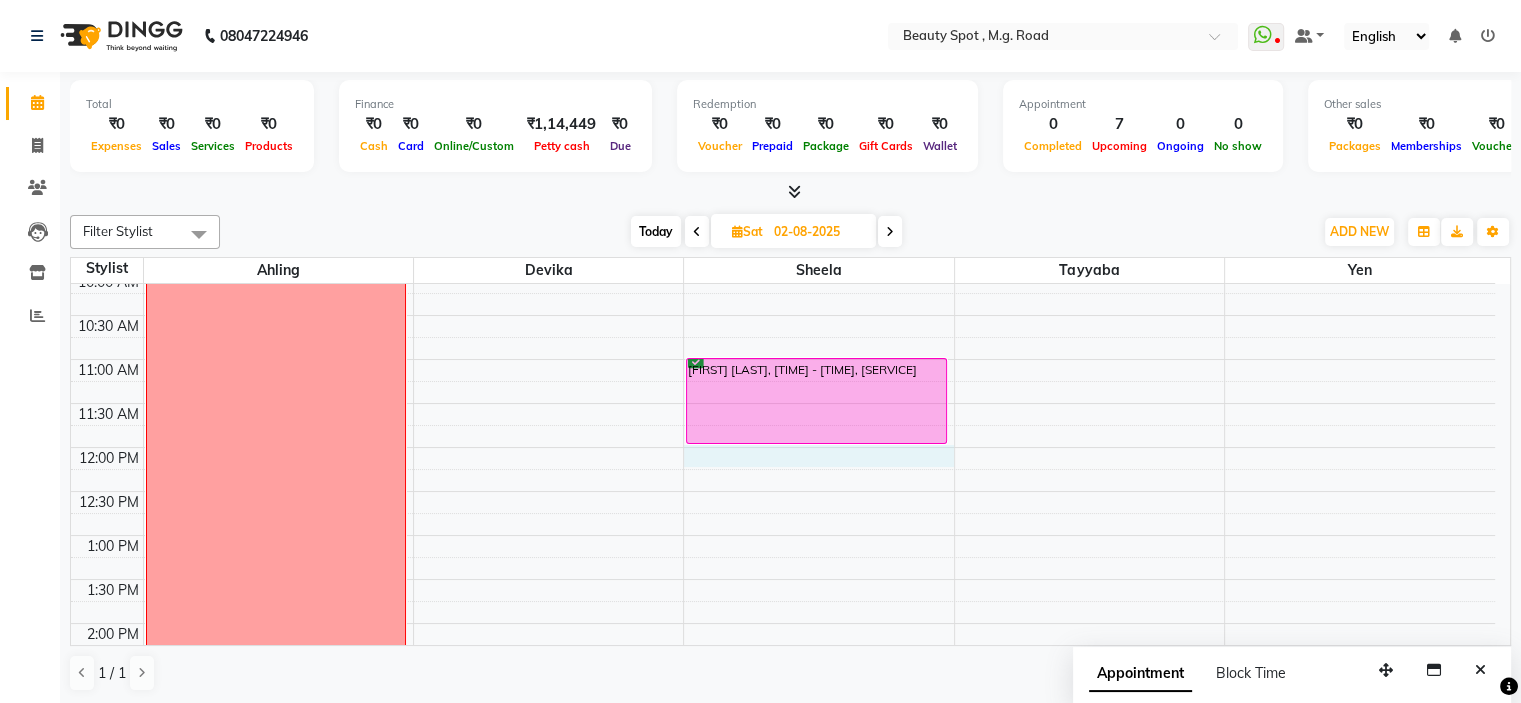 click on "[TIME] [TIME] [TIME] [TIME] [TIME] [TIME] [TIME] [TIME] [TIME] [TIME] [TIME] [TIME] [TIME] [TIME] [TIME] [TIME] [TIME] [TIME] [TIME] [TIME] [TIME] [TIME] off [FIRST] [LAST], [TIME] - [TIME], [SERVICE] [FIRST] [LAST], [TIME] - [TIME], [SERVICE] [FIRST] [LAST], [TIME] - [TIME], [SERVICE] [FIRST] [LAST], [TIME] - [TIME], [SERVICE]" at bounding box center [783, 667] 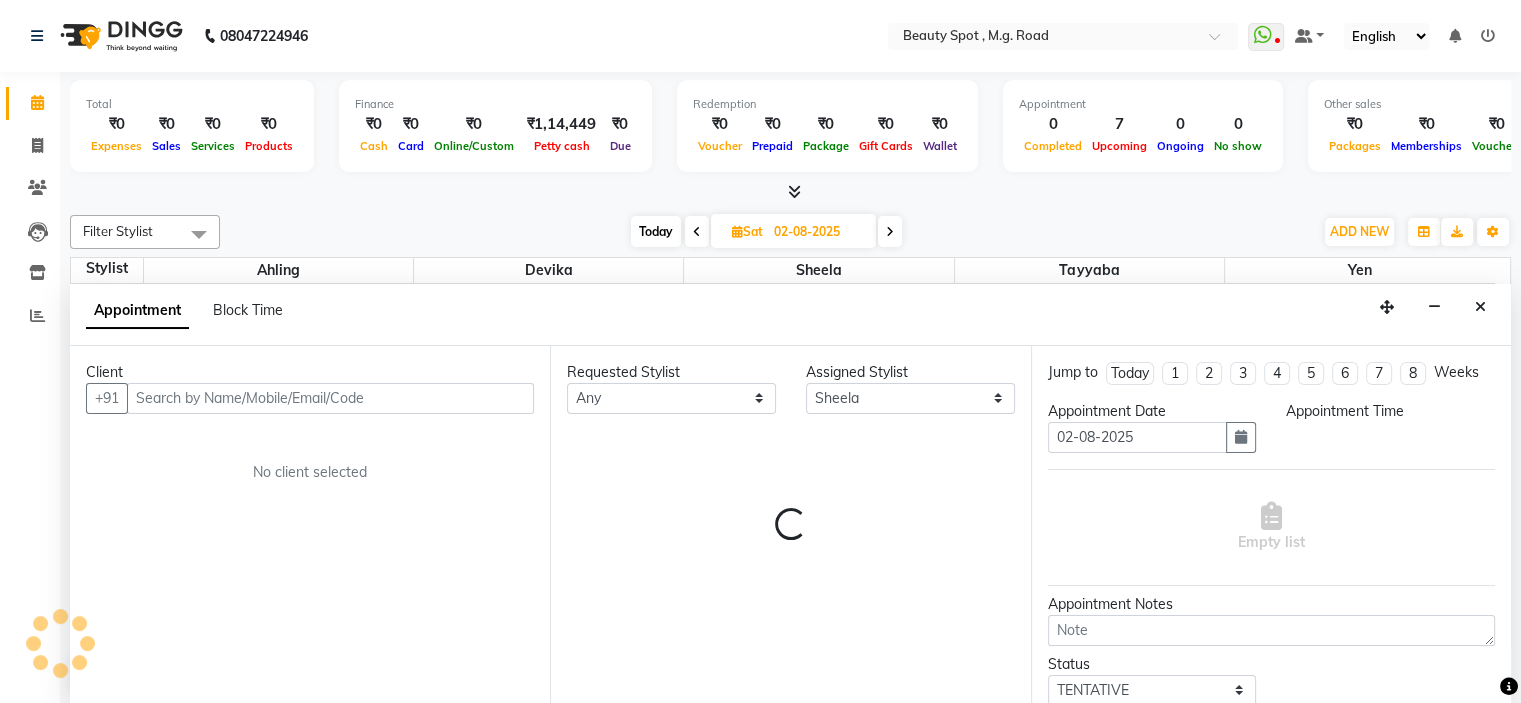 scroll, scrollTop: 0, scrollLeft: 0, axis: both 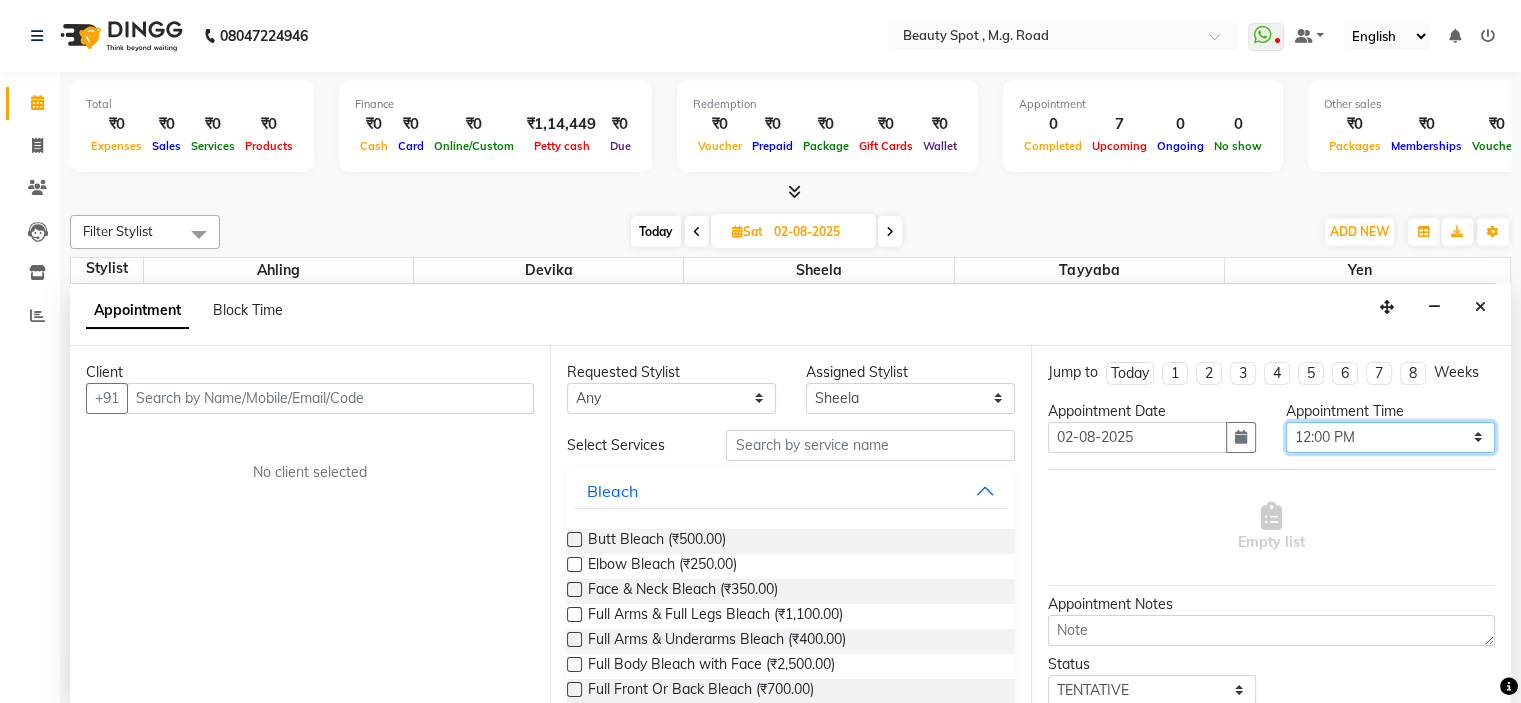 click on "Select 10:00 AM 10:15 AM 10:30 AM 10:45 AM 11:00 AM 11:15 AM 11:30 AM 11:45 AM 12:00 PM 12:15 PM 12:30 PM 12:45 PM 01:00 PM 01:15 PM 01:30 PM 01:45 PM 02:00 PM 02:15 PM 02:30 PM 02:45 PM 03:00 PM 03:15 PM 03:30 PM 03:45 PM 04:00 PM 04:15 PM 04:30 PM 04:45 PM 05:00 PM 05:15 PM 05:30 PM 05:45 PM 06:00 PM 06:15 PM 06:30 PM 06:45 PM 07:00 PM" at bounding box center [1390, 437] 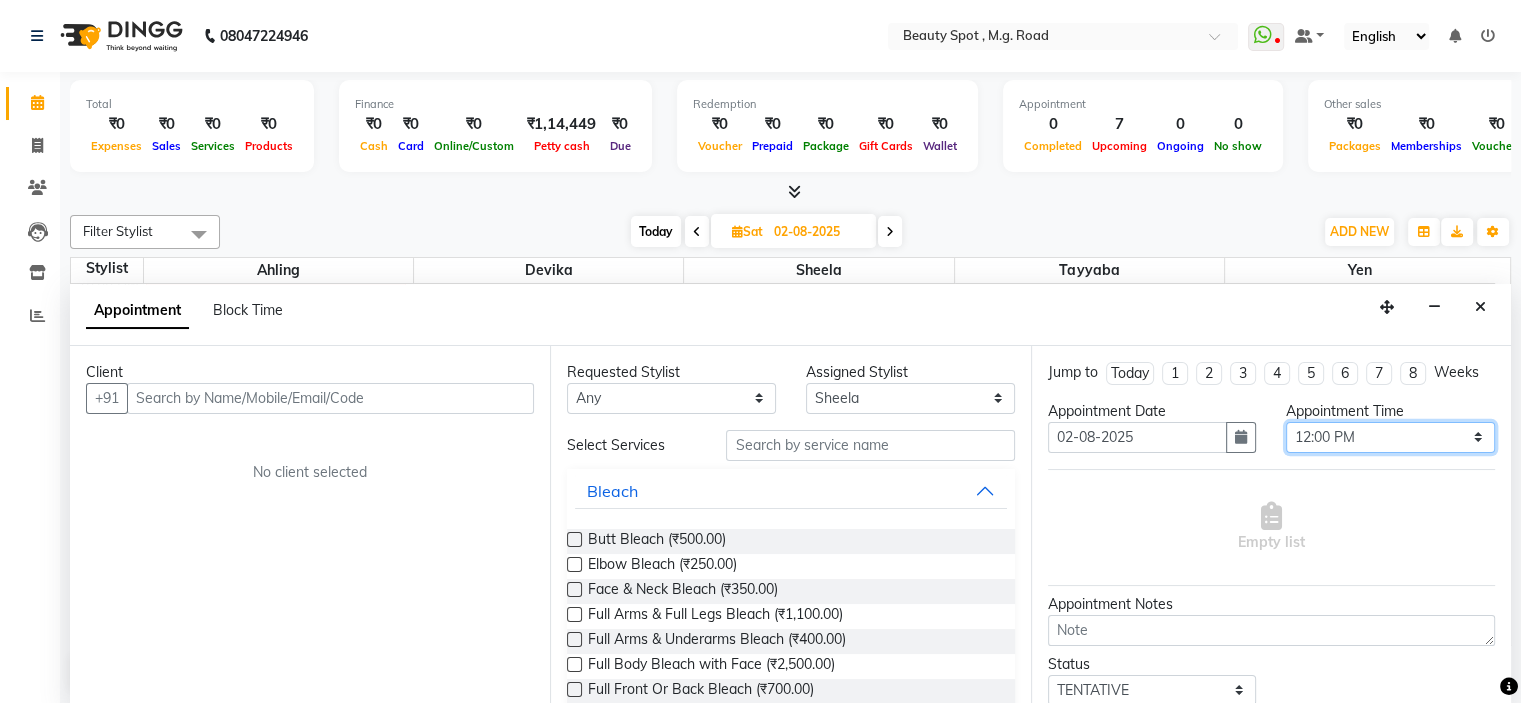 select on "690" 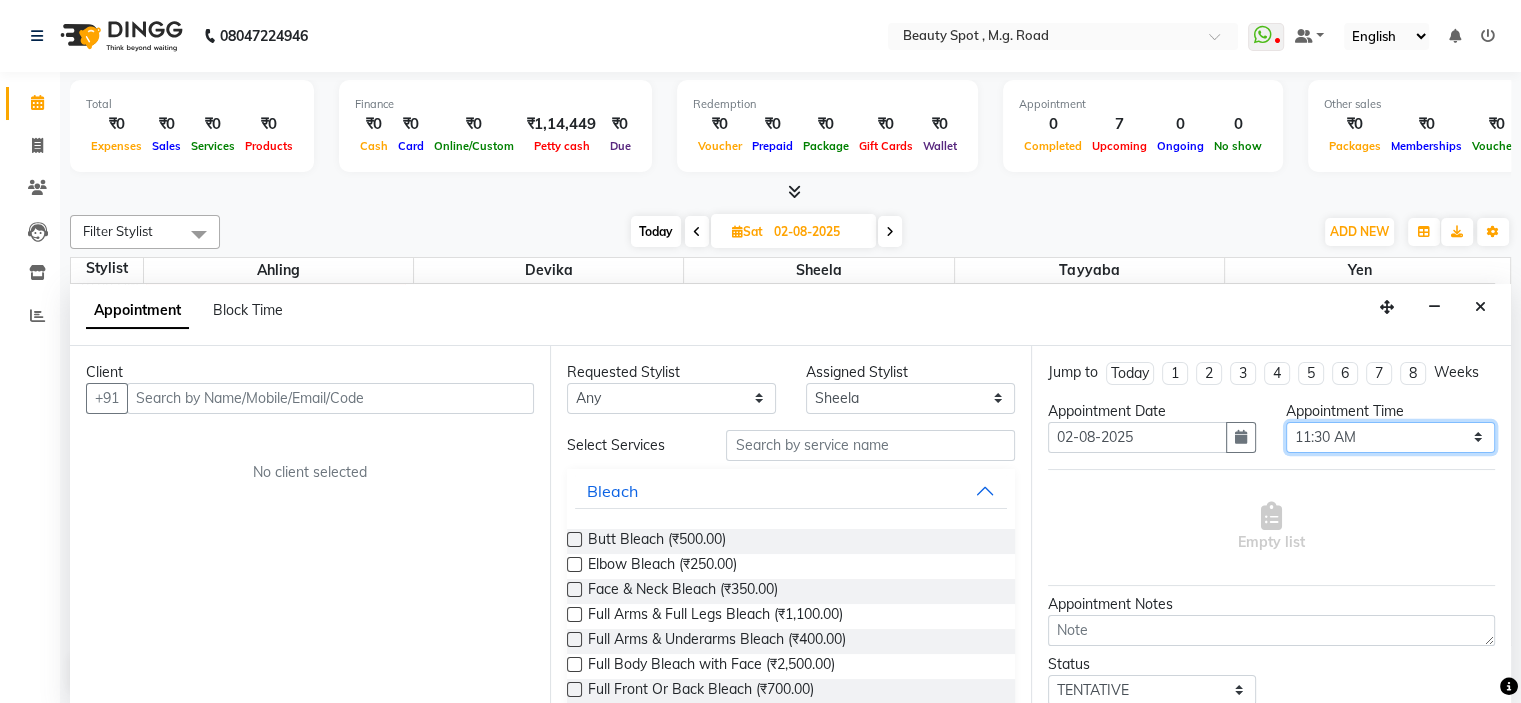 click on "Select 10:00 AM 10:15 AM 10:30 AM 10:45 AM 11:00 AM 11:15 AM 11:30 AM 11:45 AM 12:00 PM 12:15 PM 12:30 PM 12:45 PM 01:00 PM 01:15 PM 01:30 PM 01:45 PM 02:00 PM 02:15 PM 02:30 PM 02:45 PM 03:00 PM 03:15 PM 03:30 PM 03:45 PM 04:00 PM 04:15 PM 04:30 PM 04:45 PM 05:00 PM 05:15 PM 05:30 PM 05:45 PM 06:00 PM 06:15 PM 06:30 PM 06:45 PM 07:00 PM" at bounding box center [1390, 437] 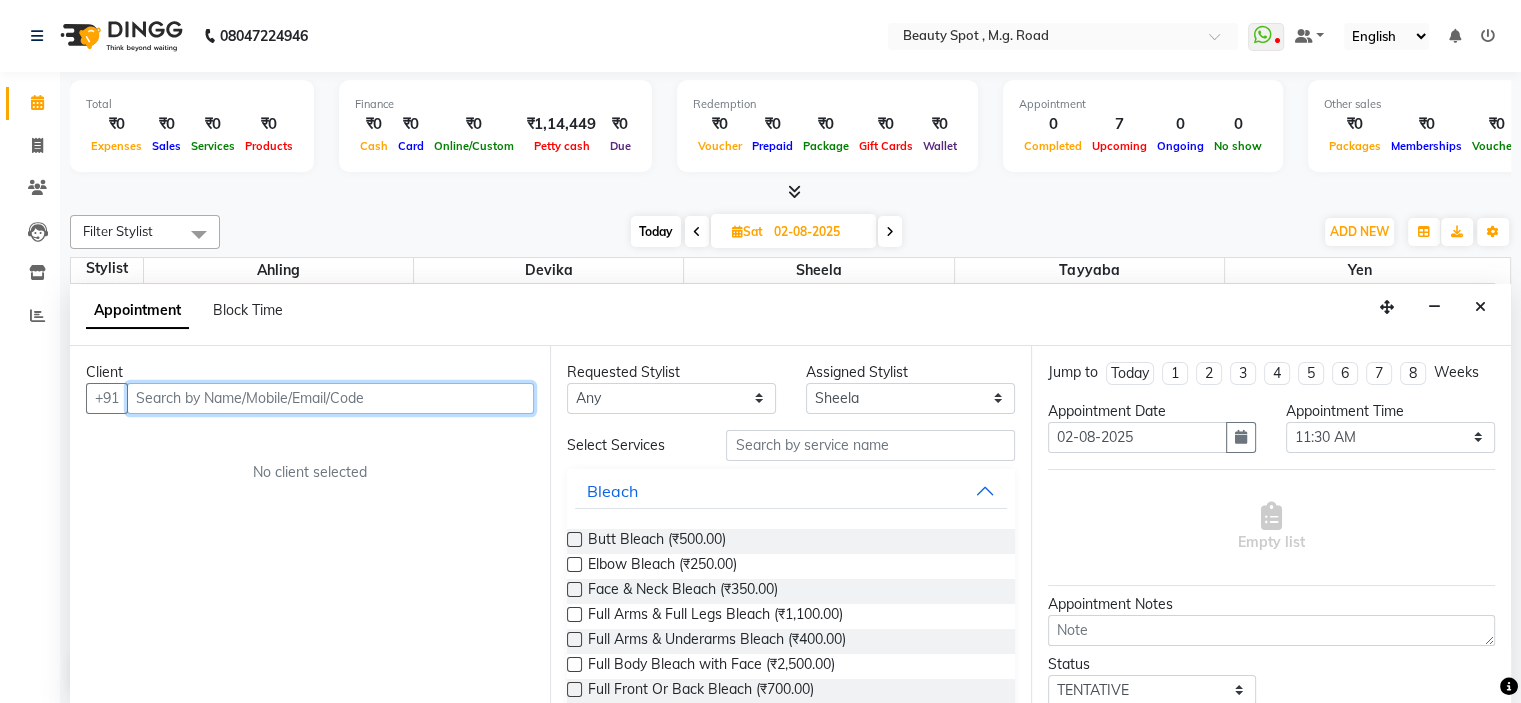 click at bounding box center [330, 398] 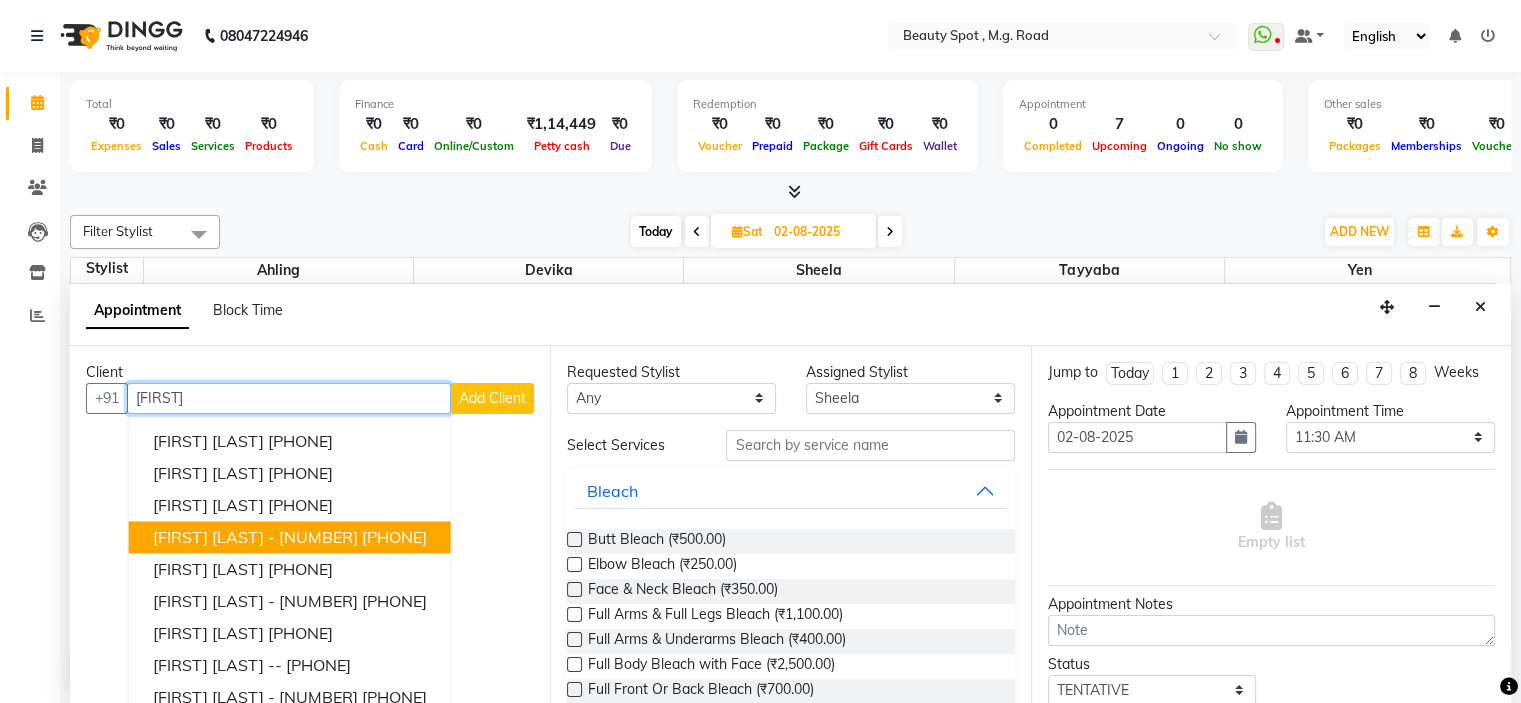 click on "[FIRST] [LAST] - [NUMBER]" at bounding box center [255, 537] 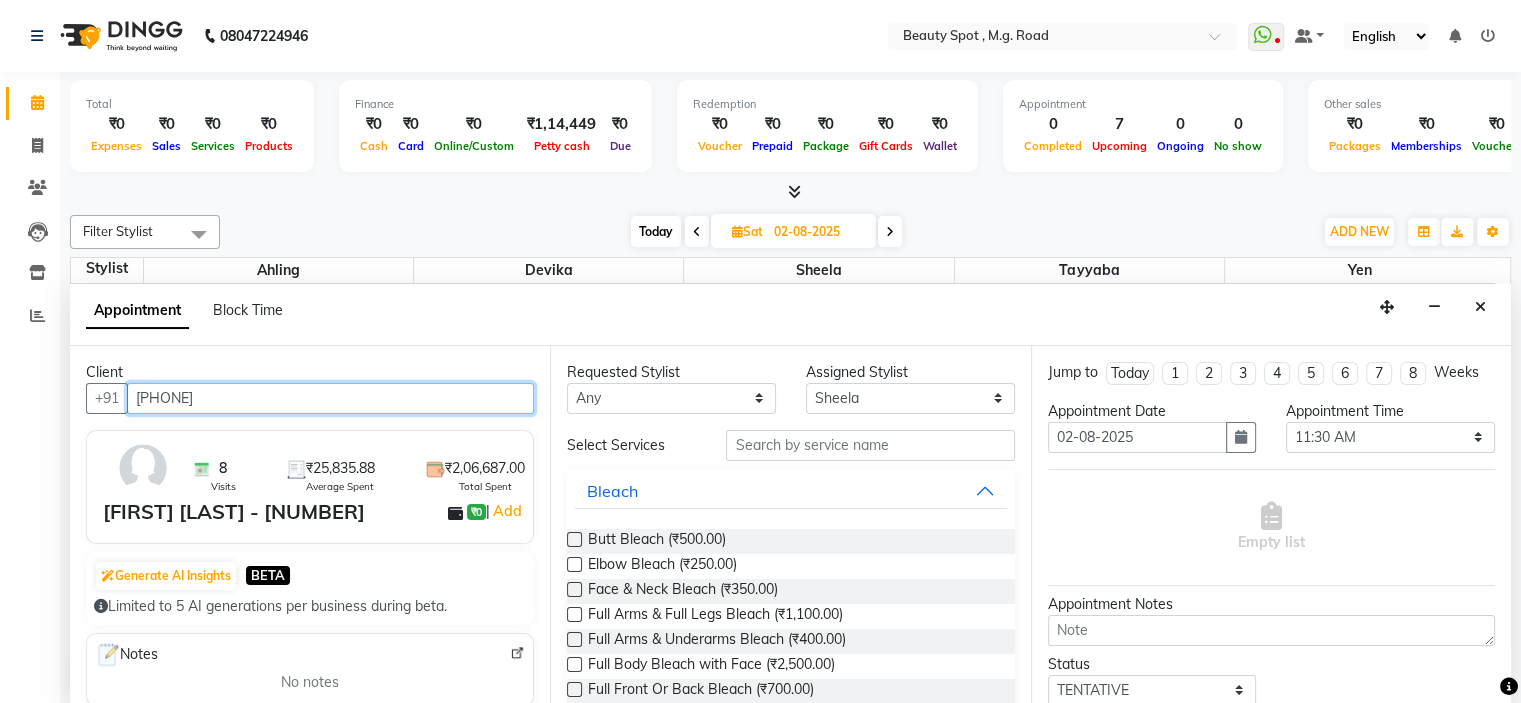 type on "[PHONE]" 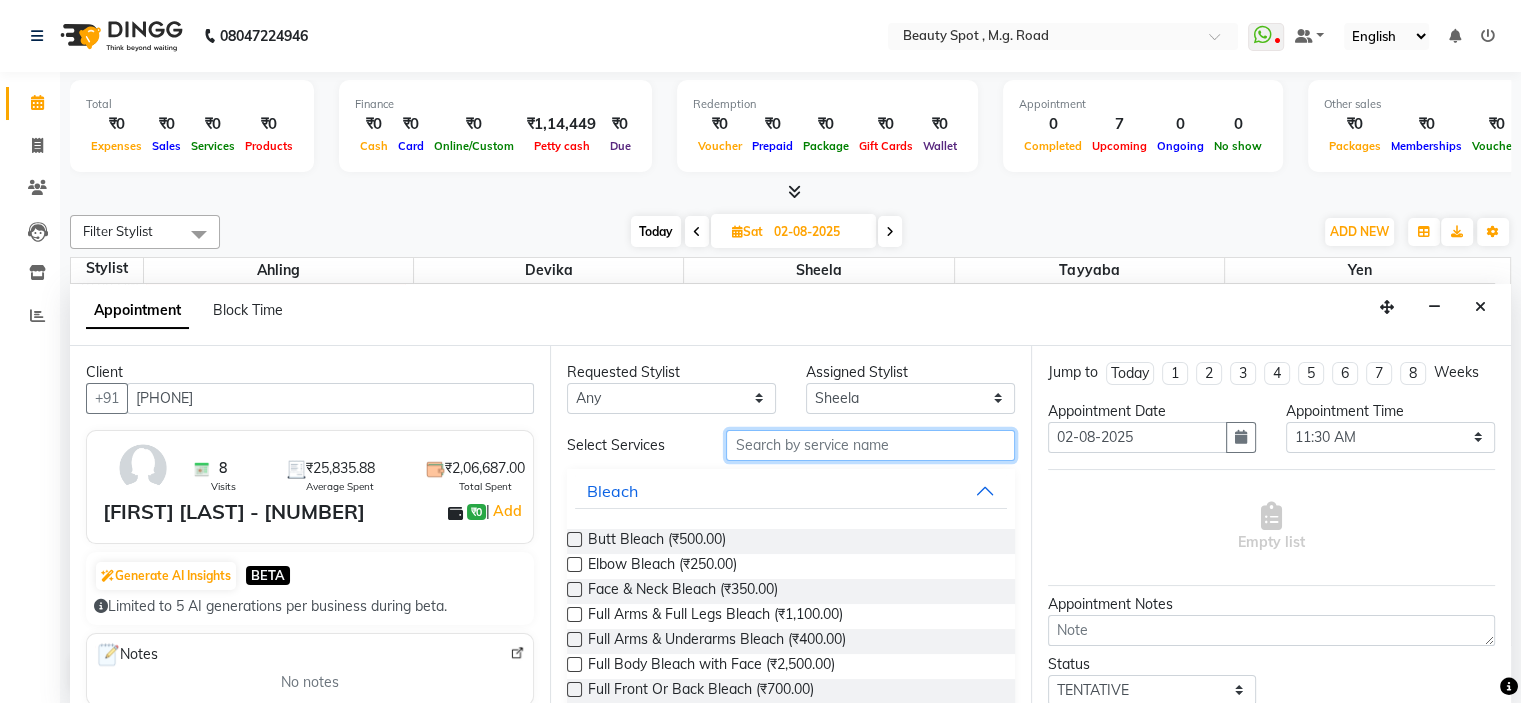 click at bounding box center [870, 445] 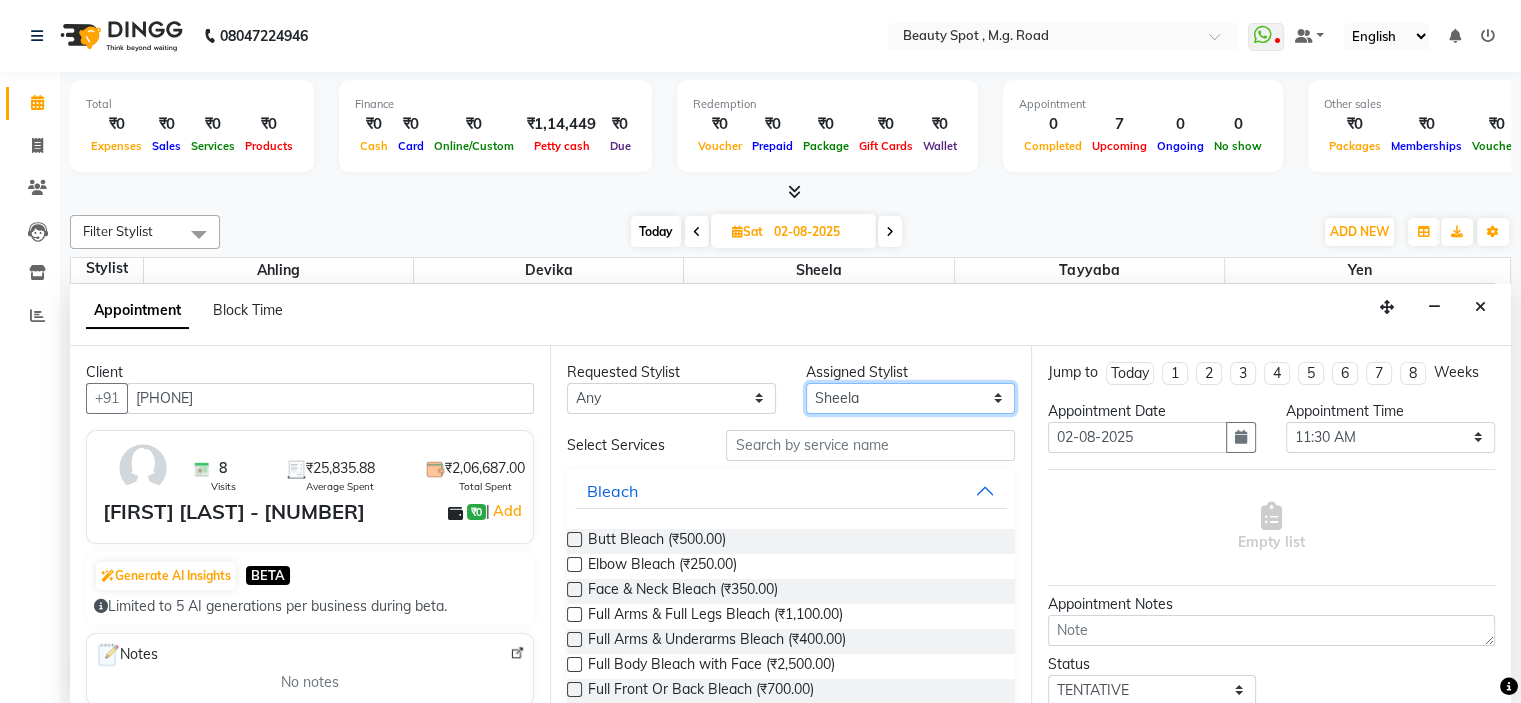 click on "Select Ahling Devika  Sheela  Tayyaba  Yen" at bounding box center [910, 398] 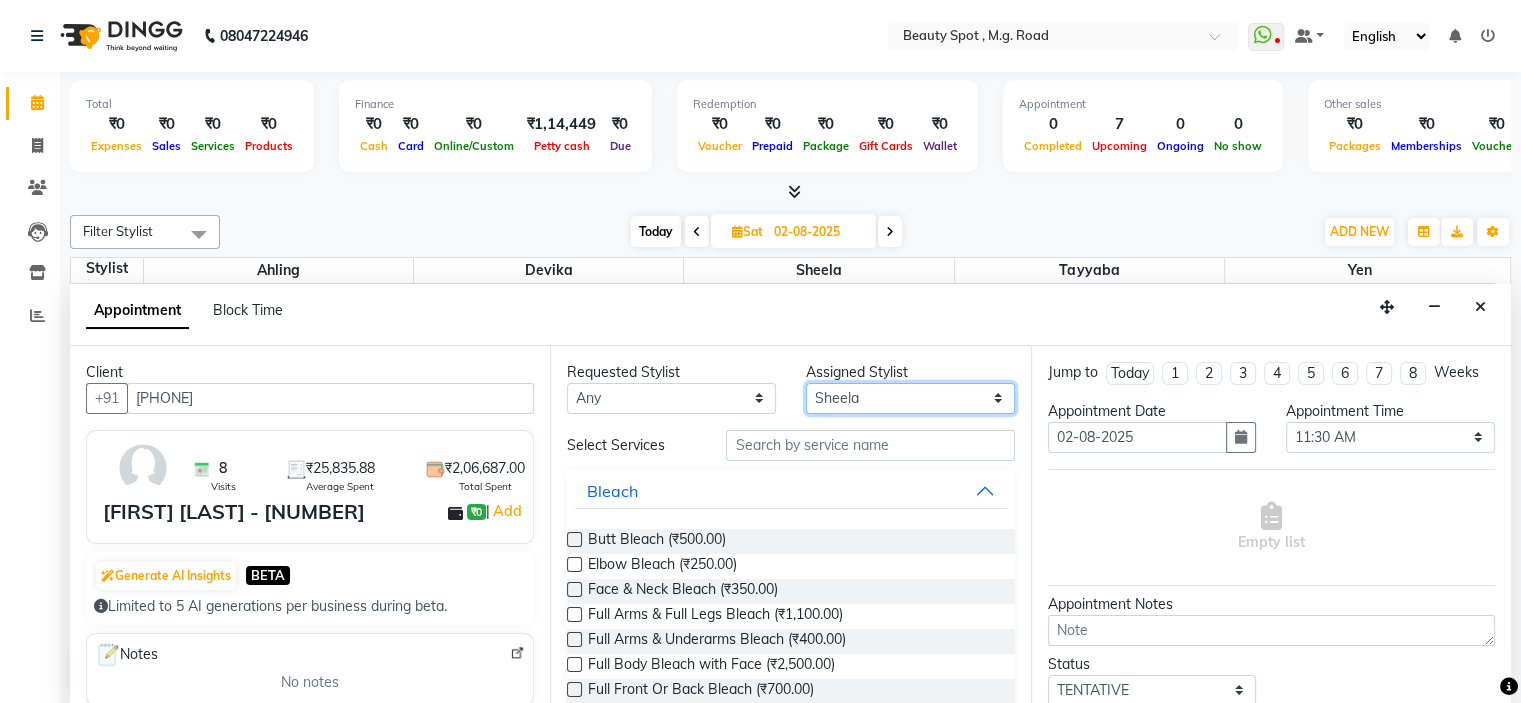 select on "63581" 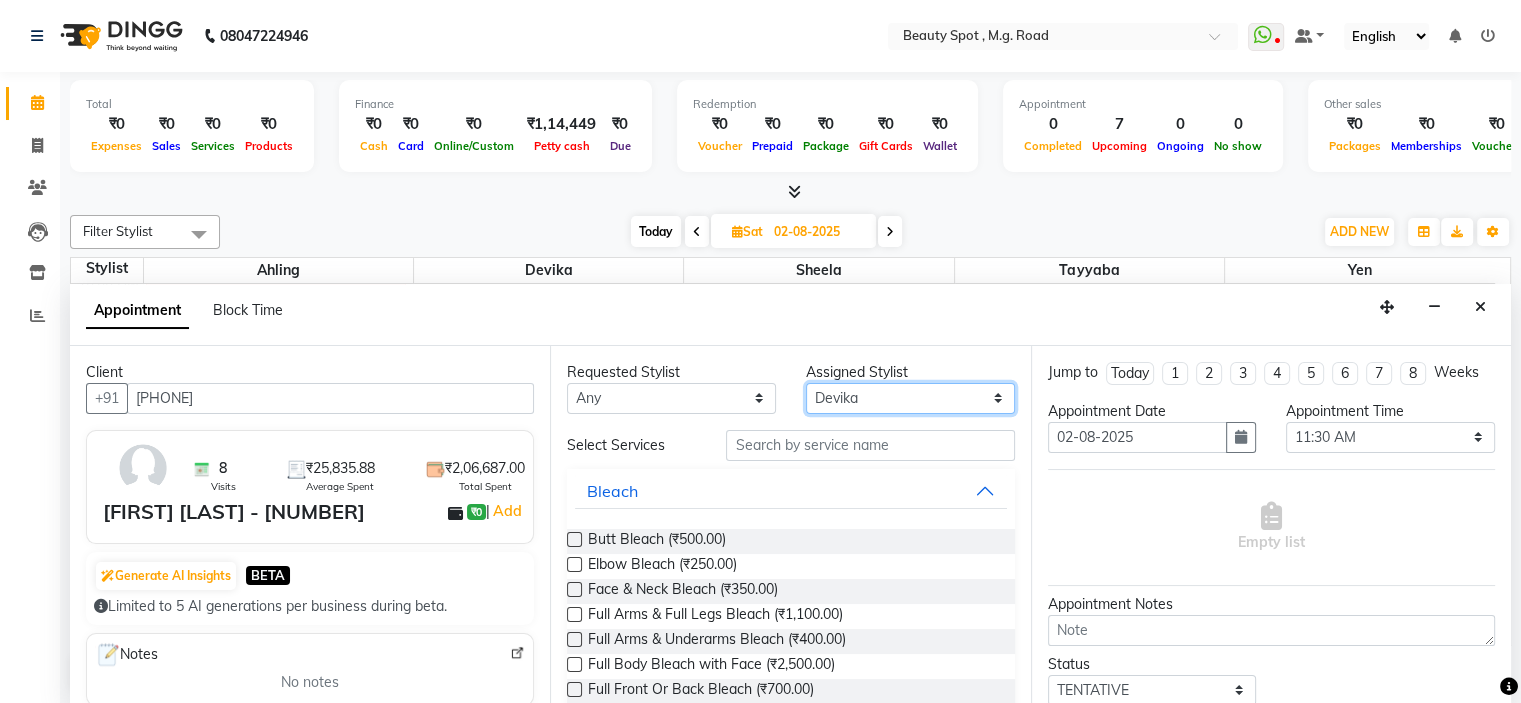 click on "Select Ahling Devika  Sheela  Tayyaba  Yen" at bounding box center (910, 398) 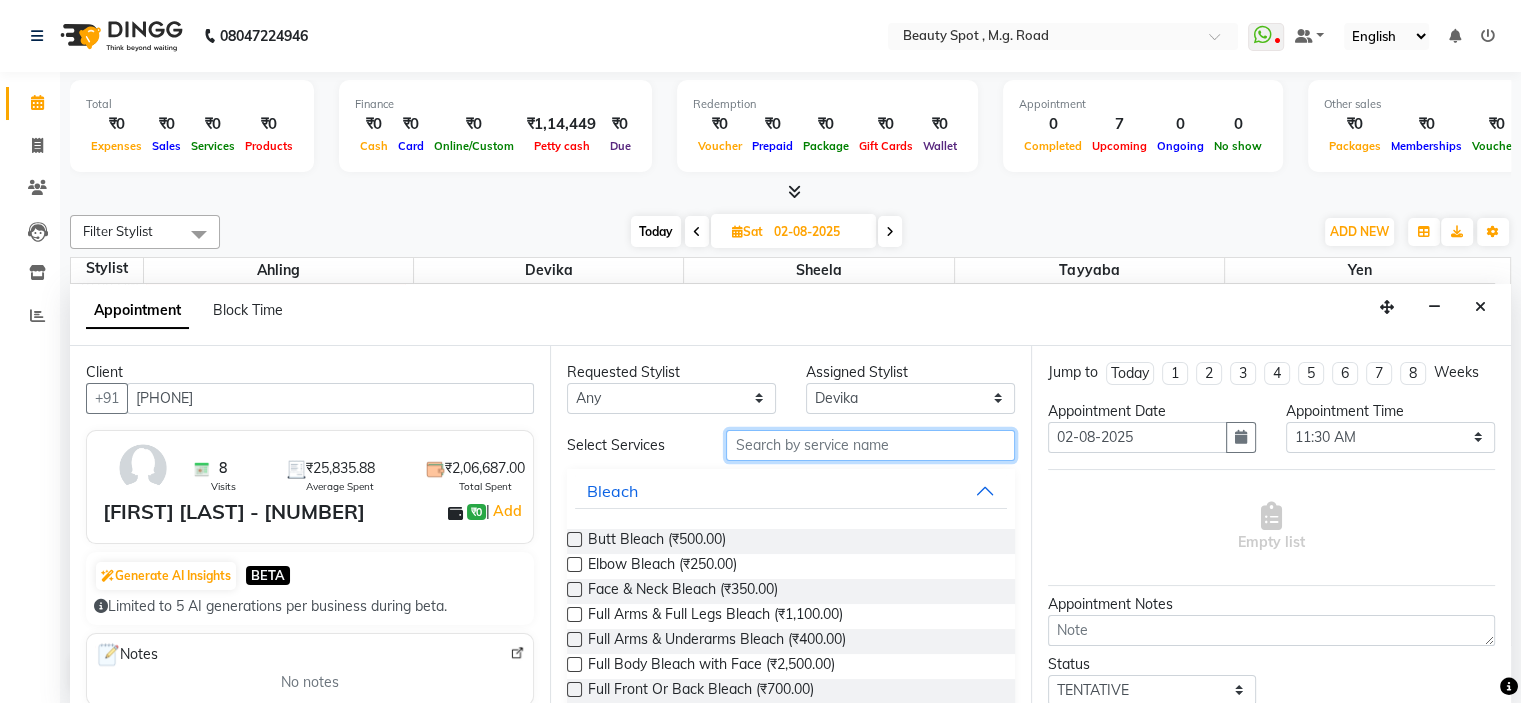 click at bounding box center [870, 445] 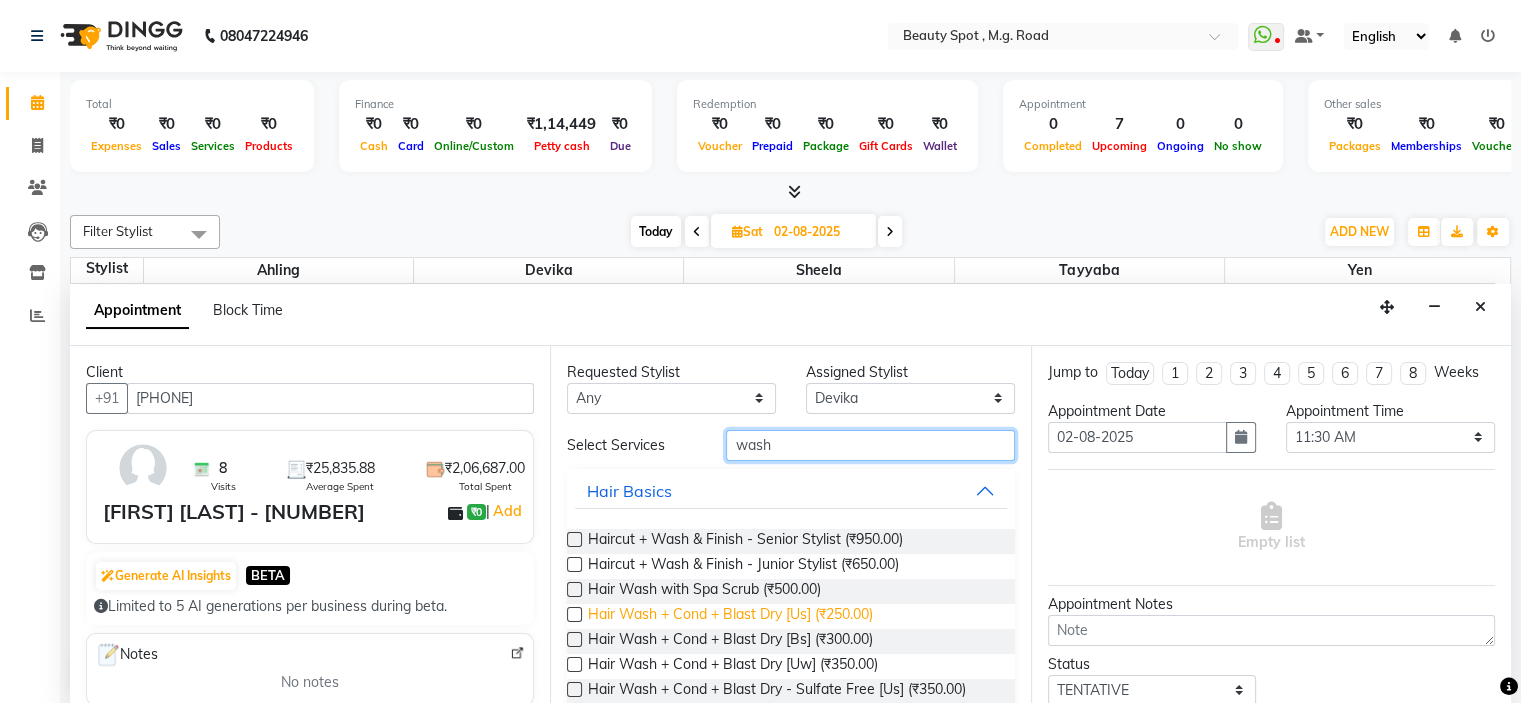 type on "wash" 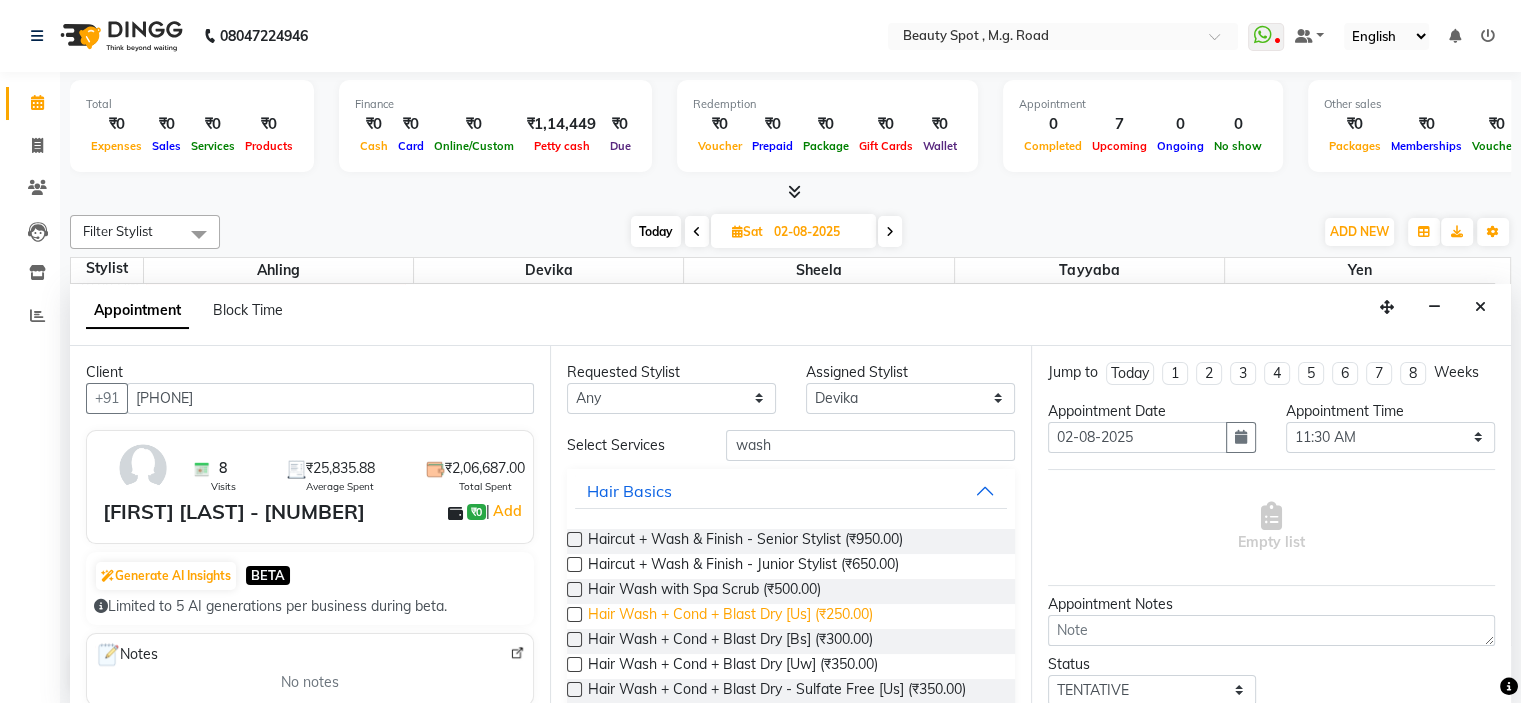 click on "Hair Wash + Cond + Blast Dry [Us] (₹250.00)" at bounding box center [730, 616] 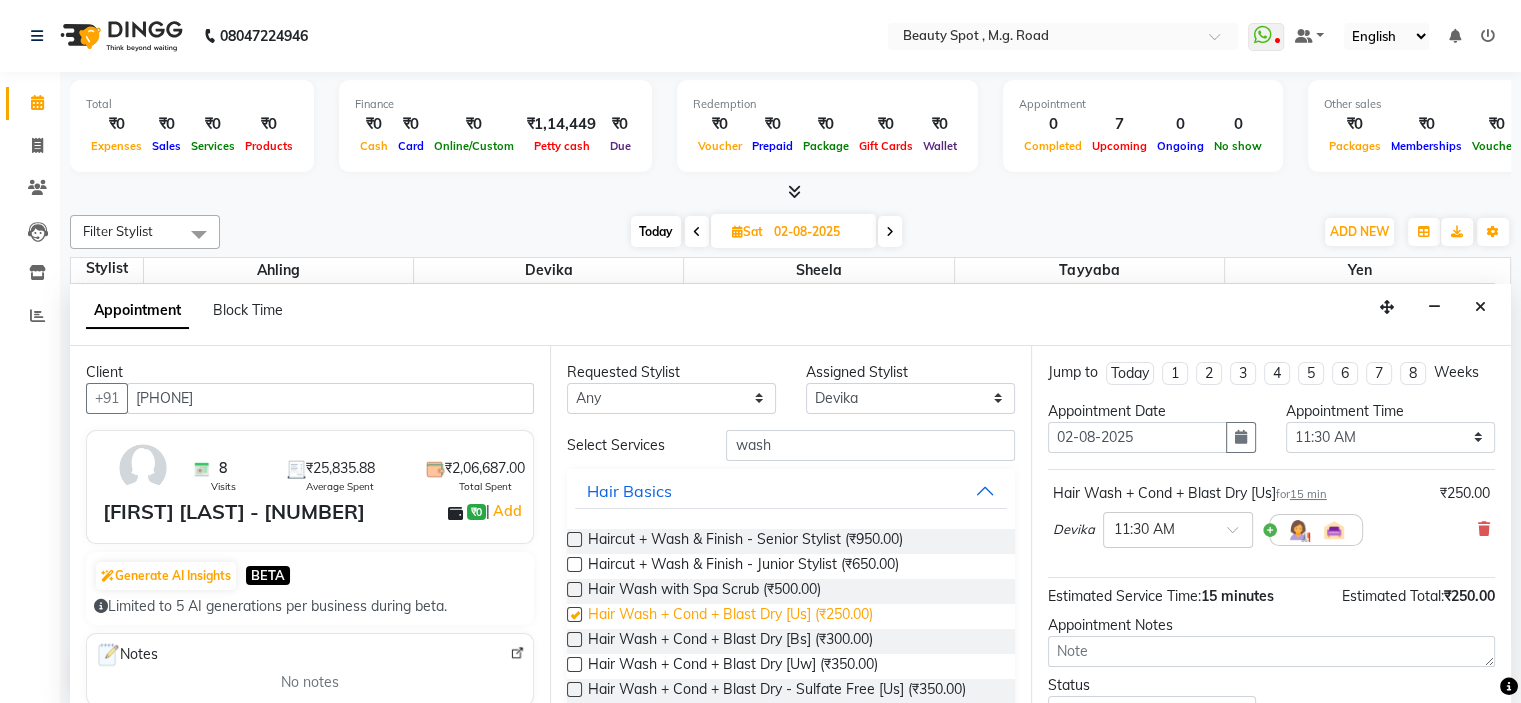 checkbox on "false" 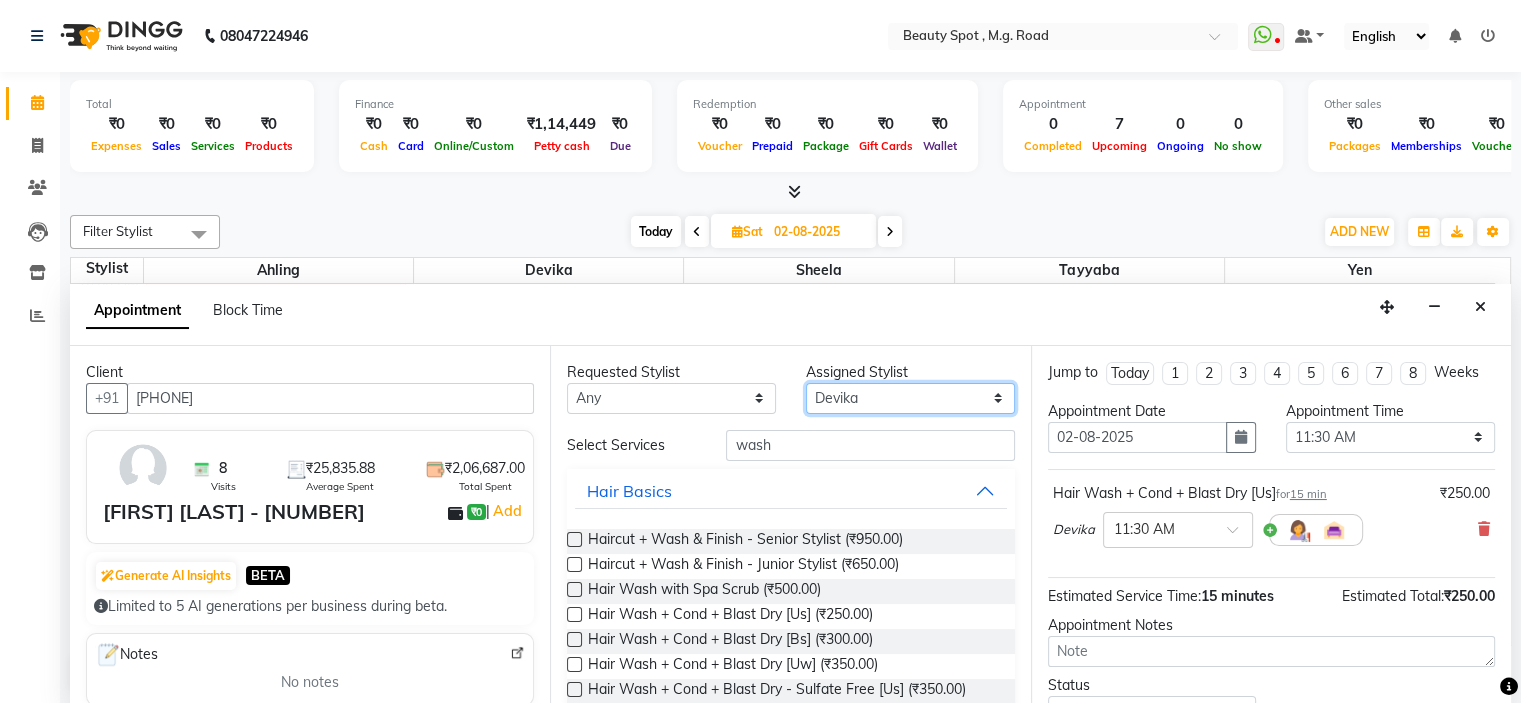 click on "Select Ahling Devika  Sheela  Tayyaba  Yen" at bounding box center [910, 398] 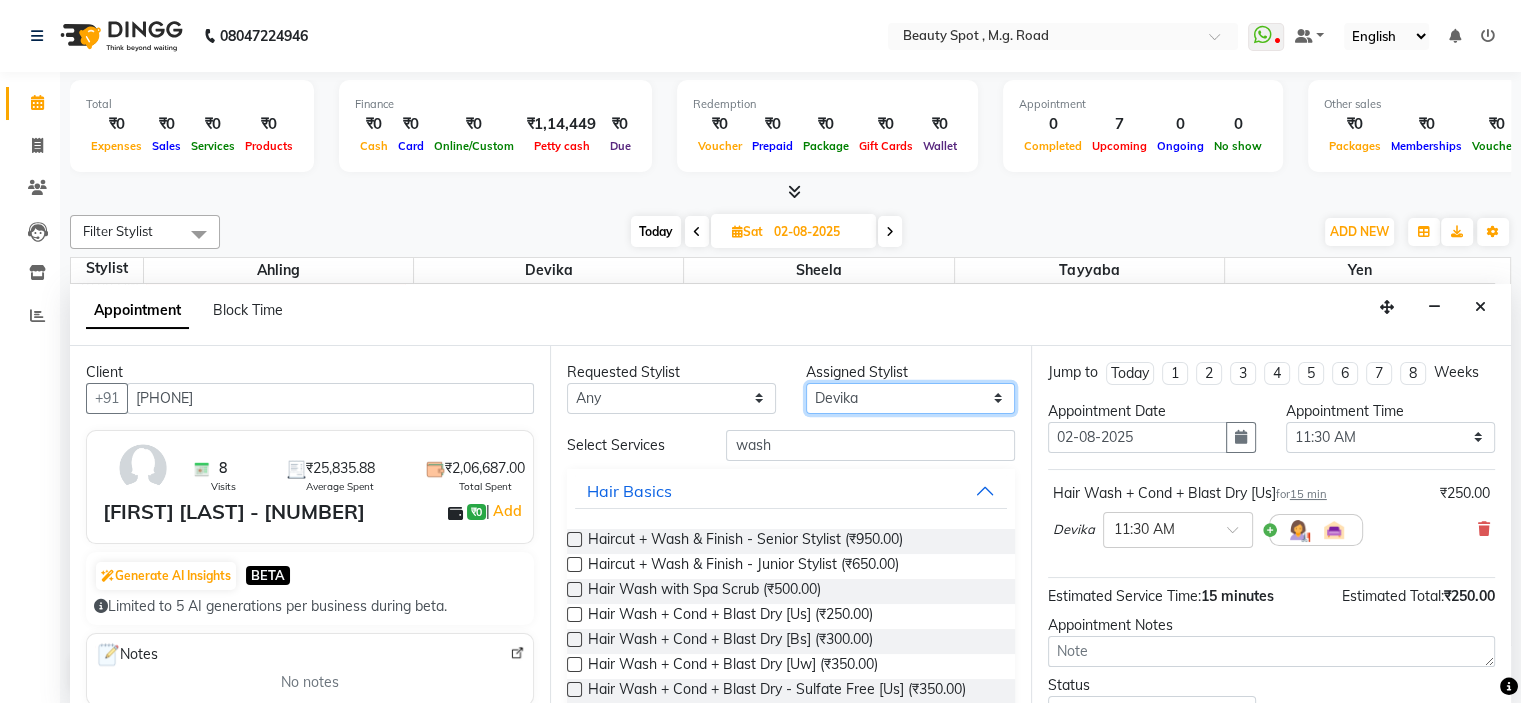 select on "70085" 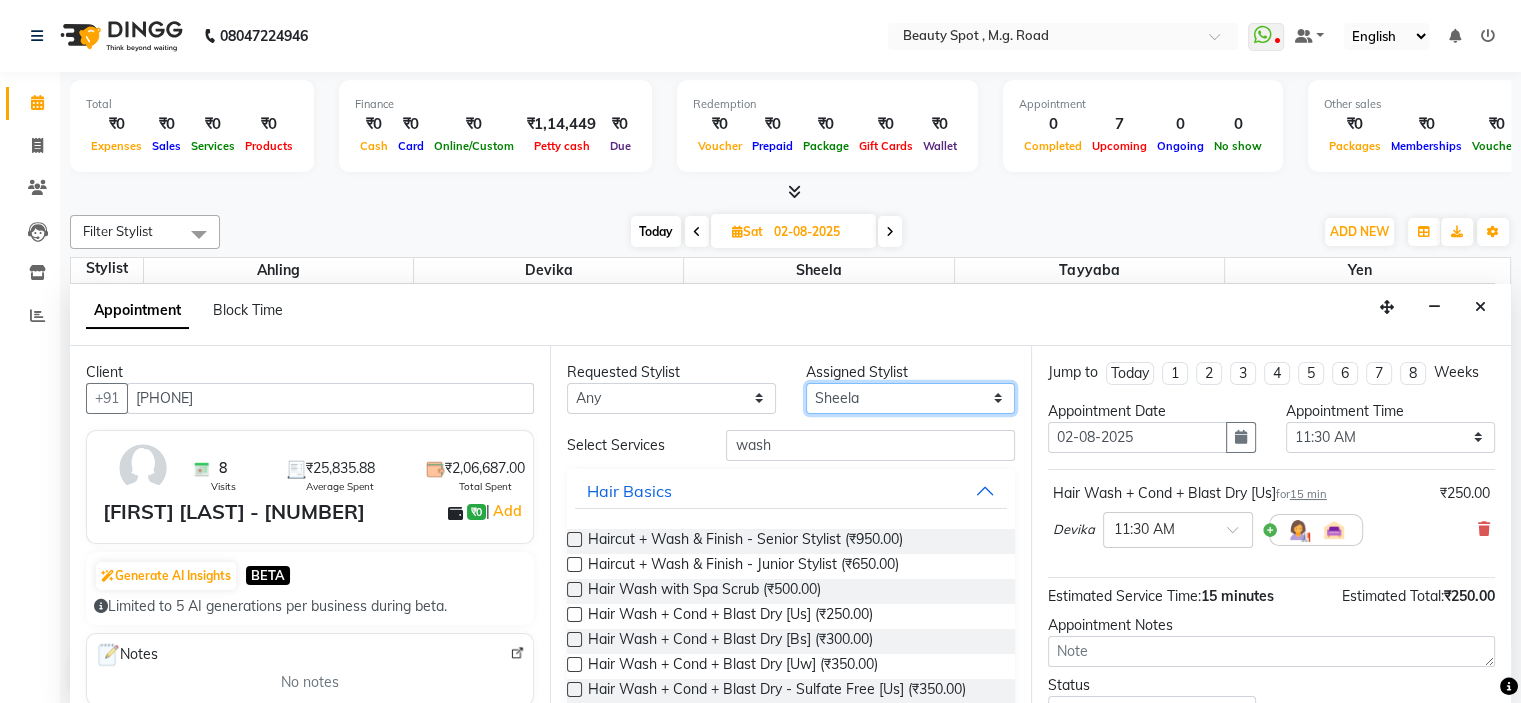 click on "Select Ahling Devika  Sheela  Tayyaba  Yen" at bounding box center [910, 398] 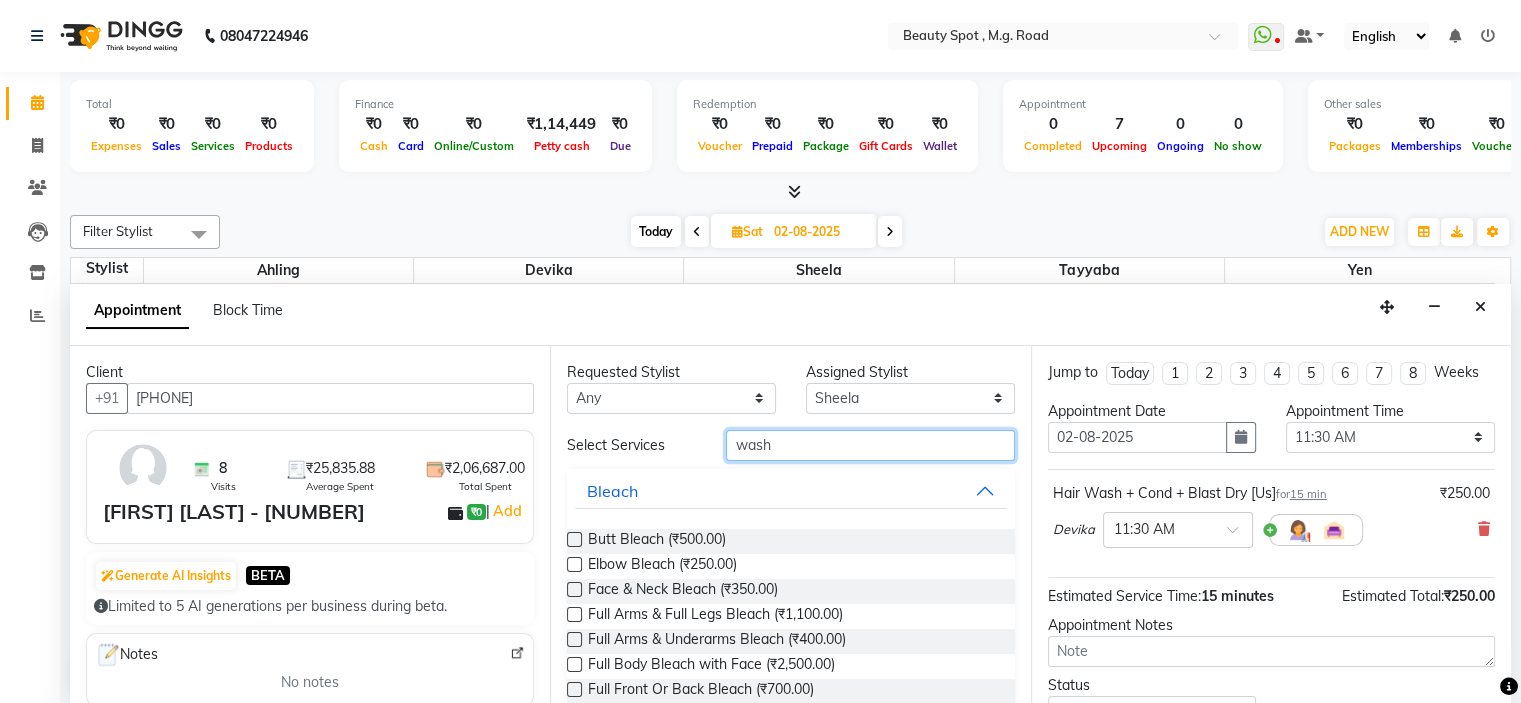 click on "wash" at bounding box center (870, 445) 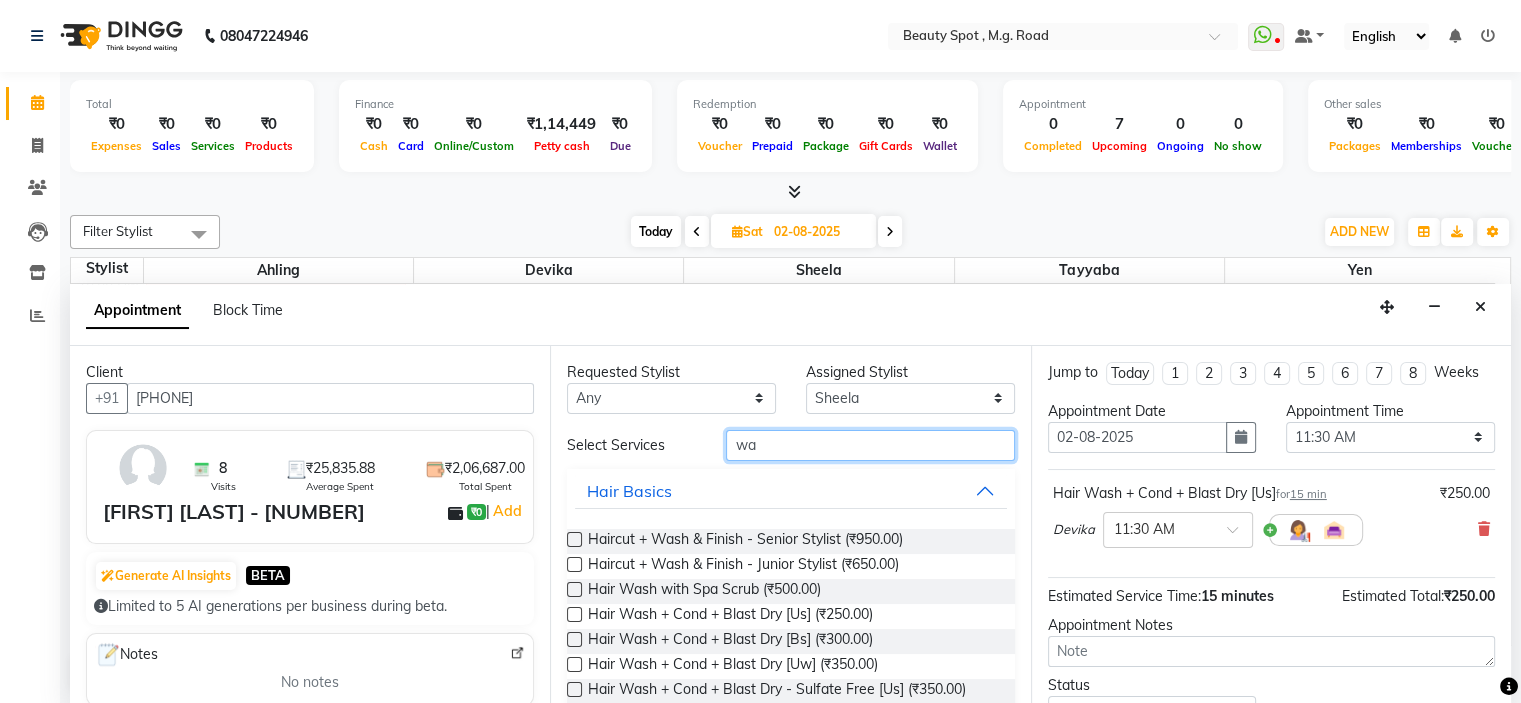 type on "w" 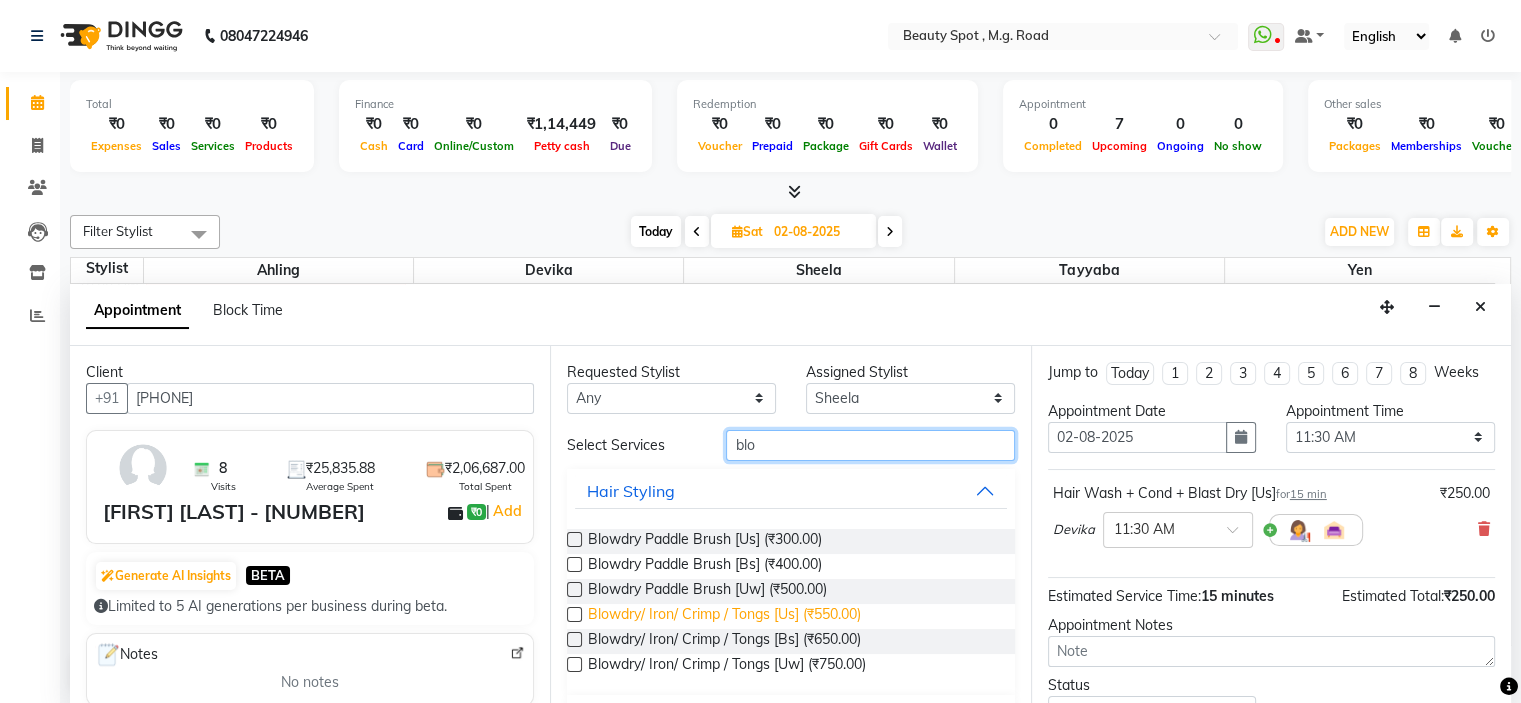 type on "blo" 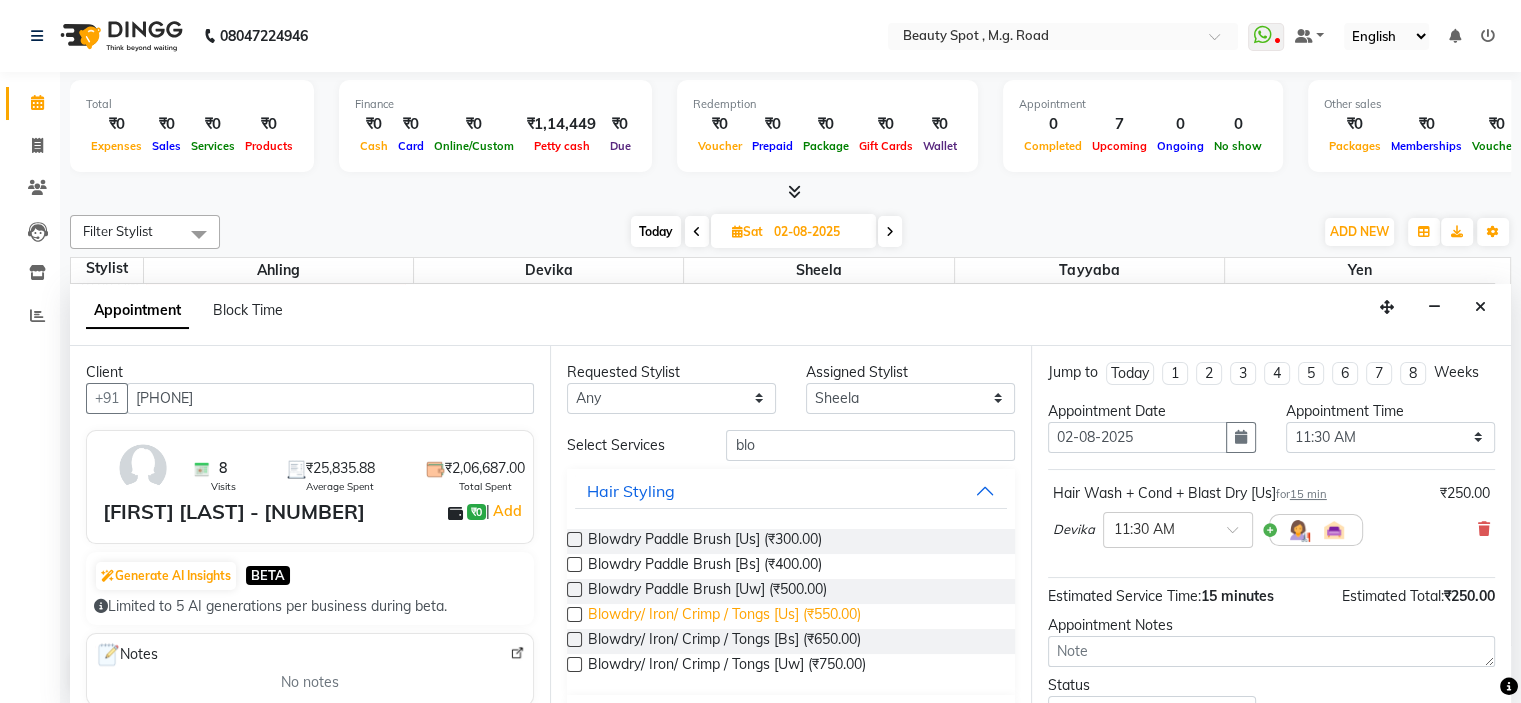 click on "Blowdry/ Iron/ Crimp / Tongs [Us] (₹550.00)" at bounding box center [724, 616] 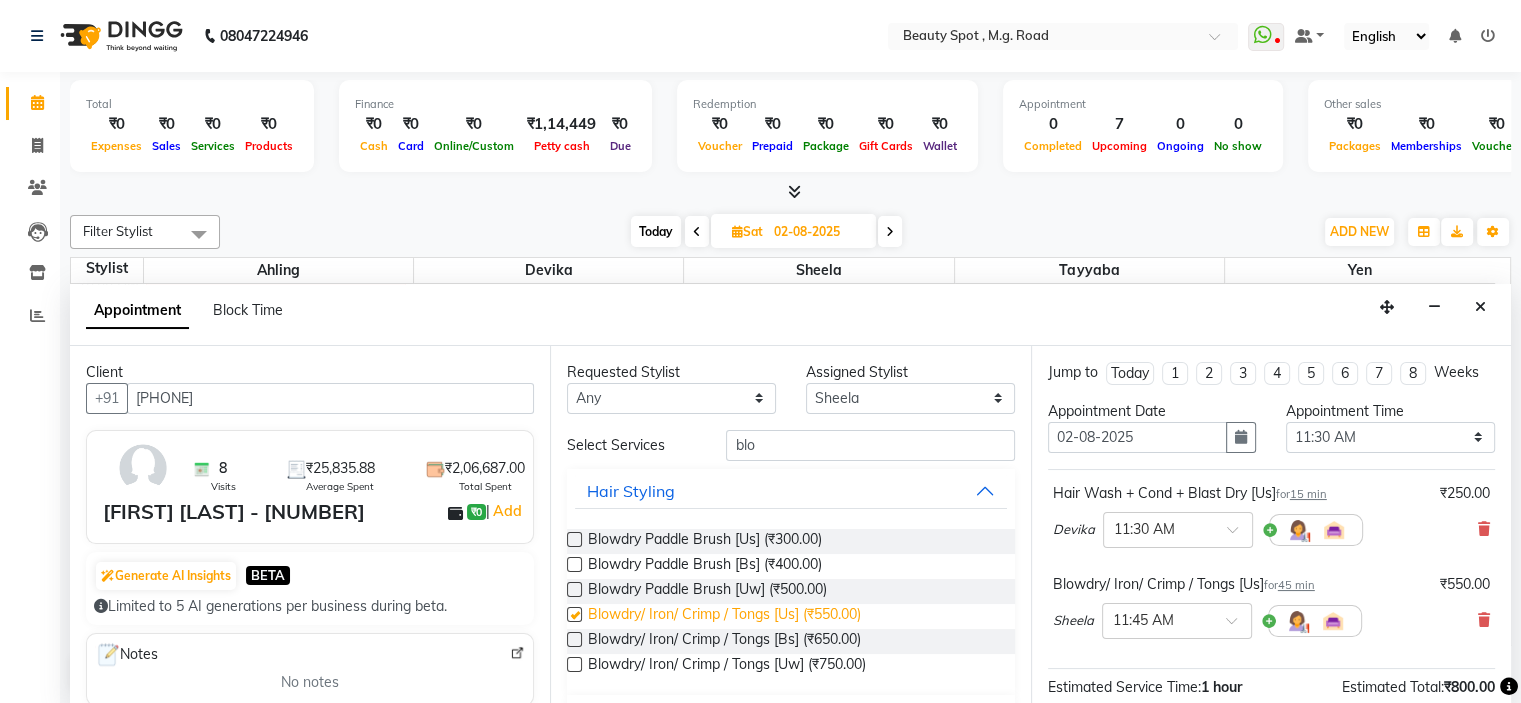 checkbox on "false" 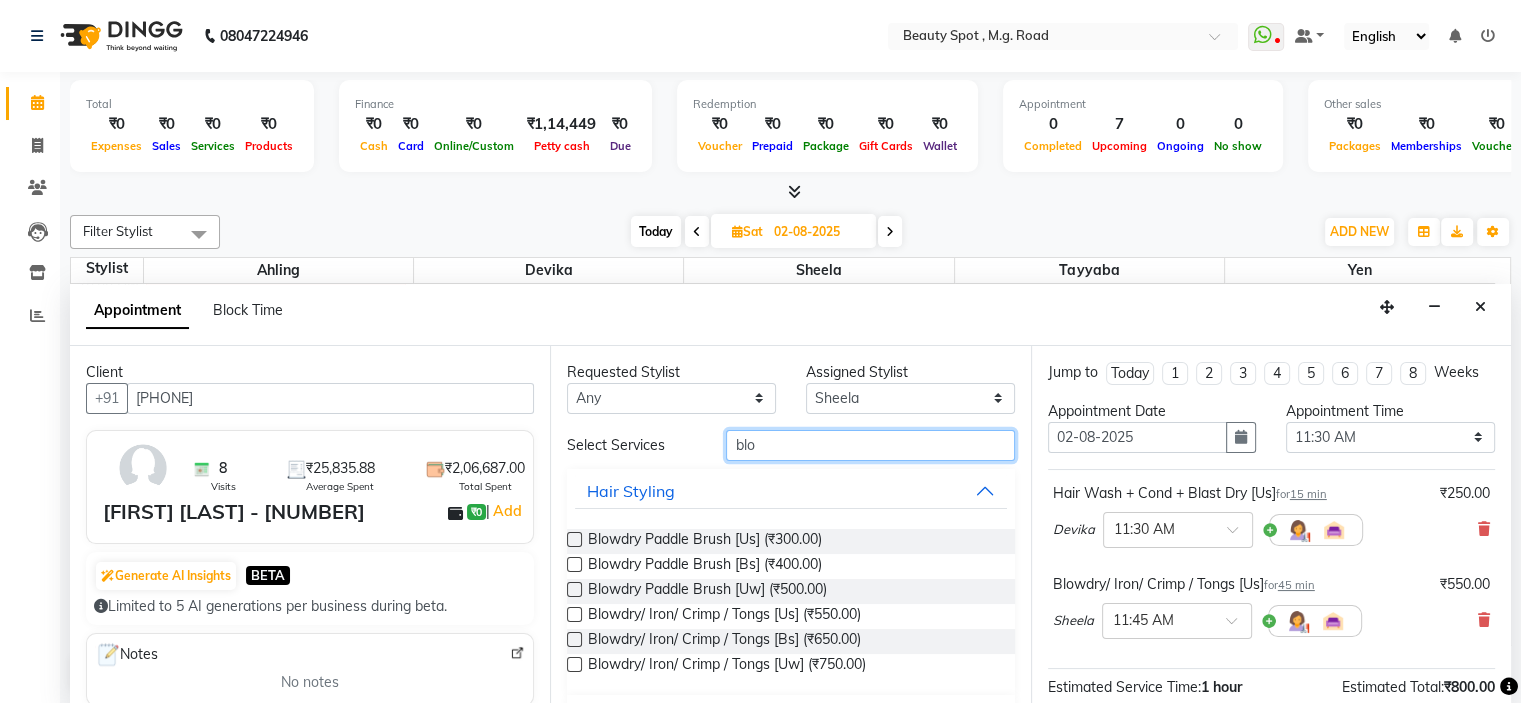 click on "blo" at bounding box center [870, 445] 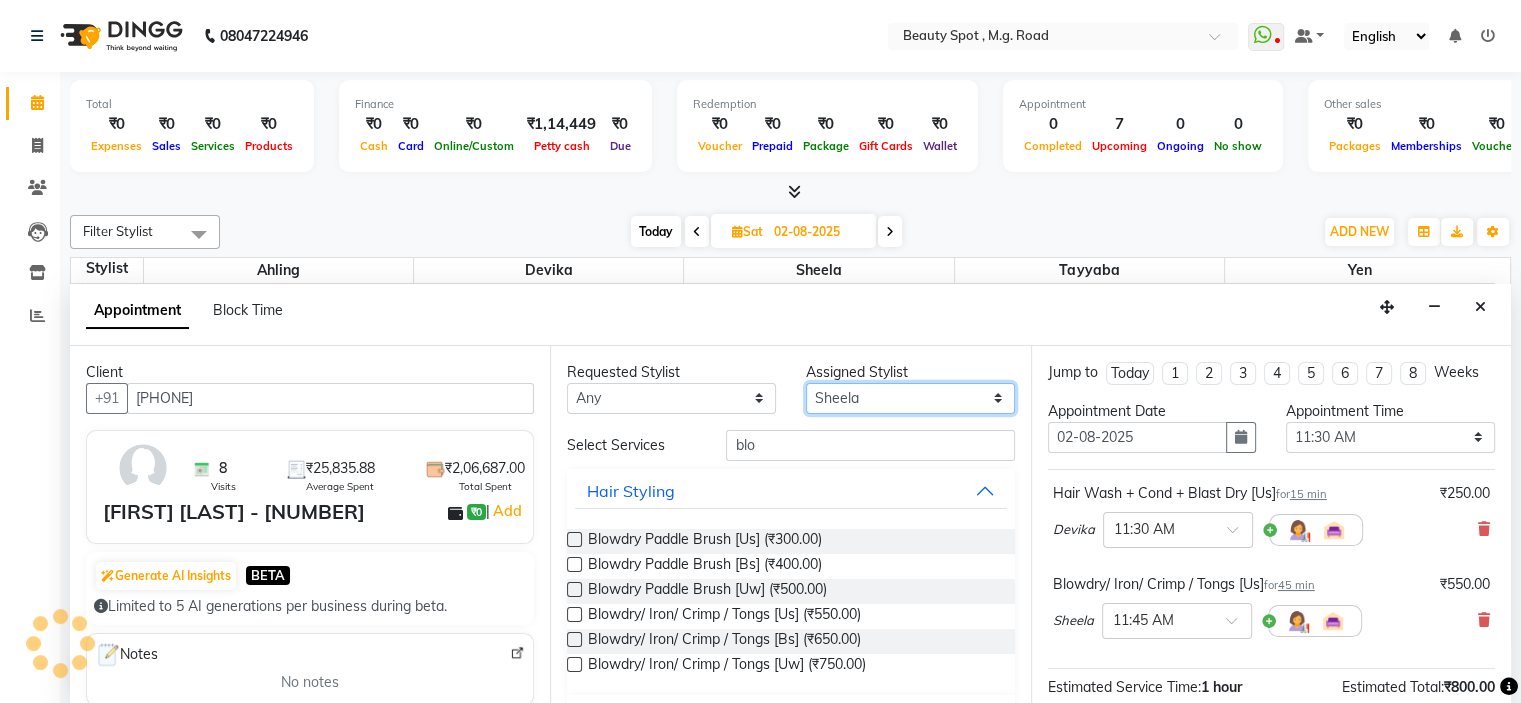 click on "Select Ahling Devika  Sheela  Tayyaba  Yen" at bounding box center (910, 398) 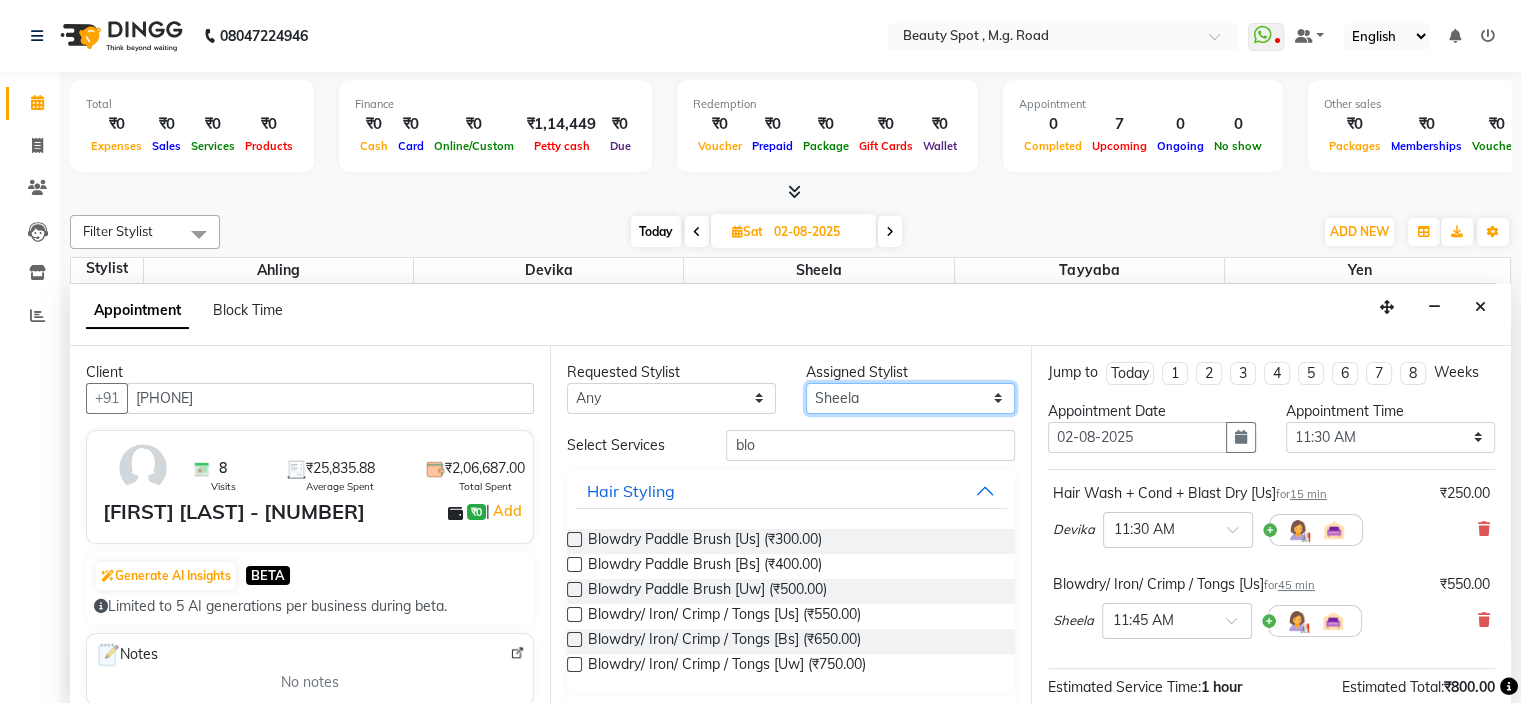 select on "63581" 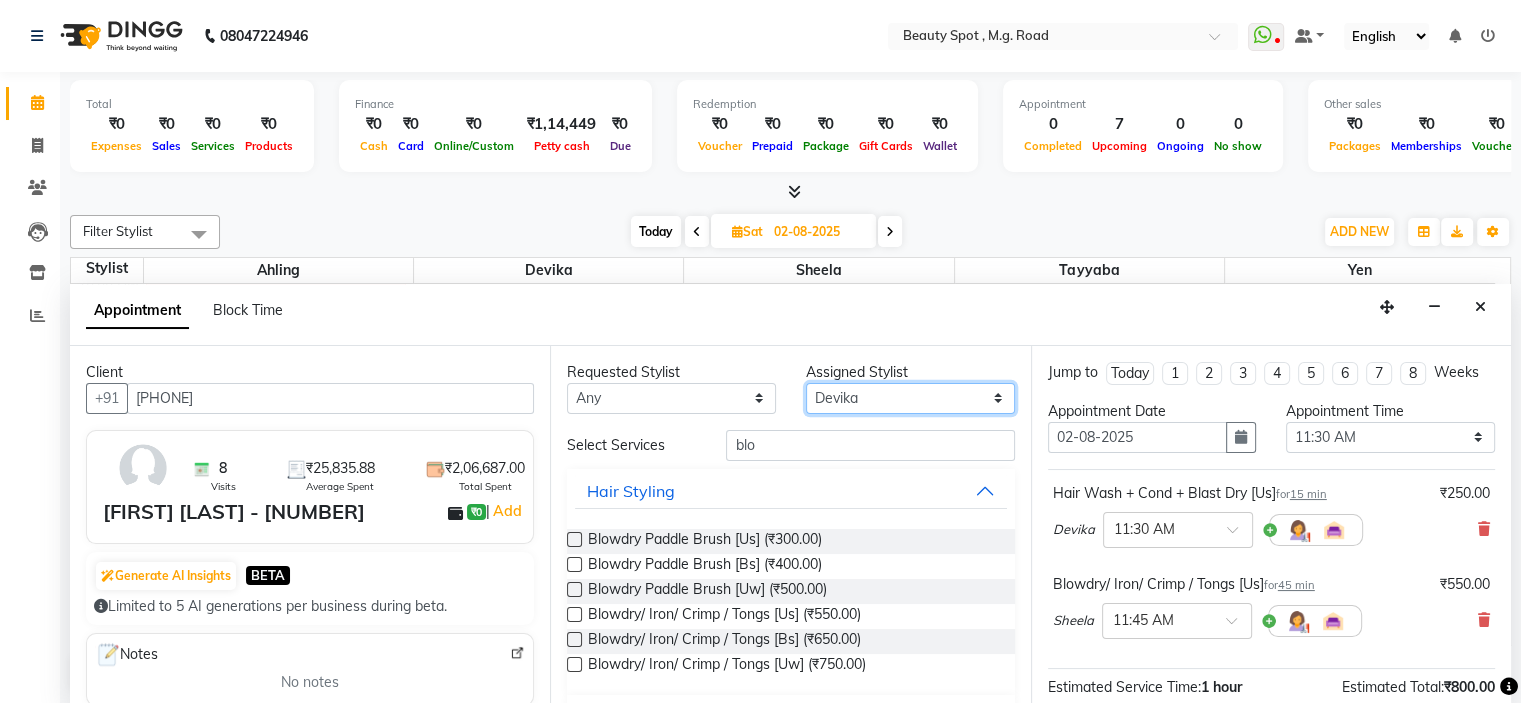 click on "Select Ahling Devika  Sheela  Tayyaba  Yen" at bounding box center (910, 398) 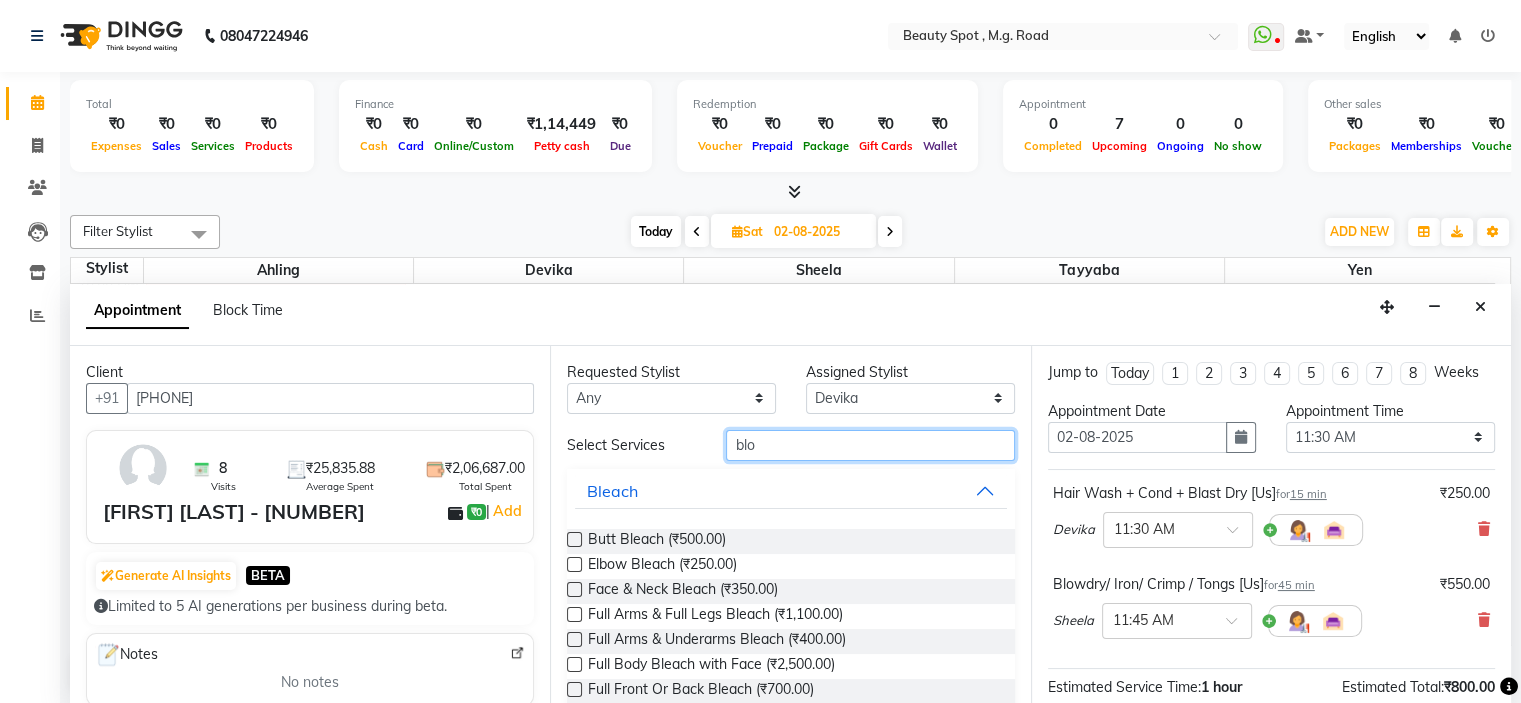 click on "blo" at bounding box center [870, 445] 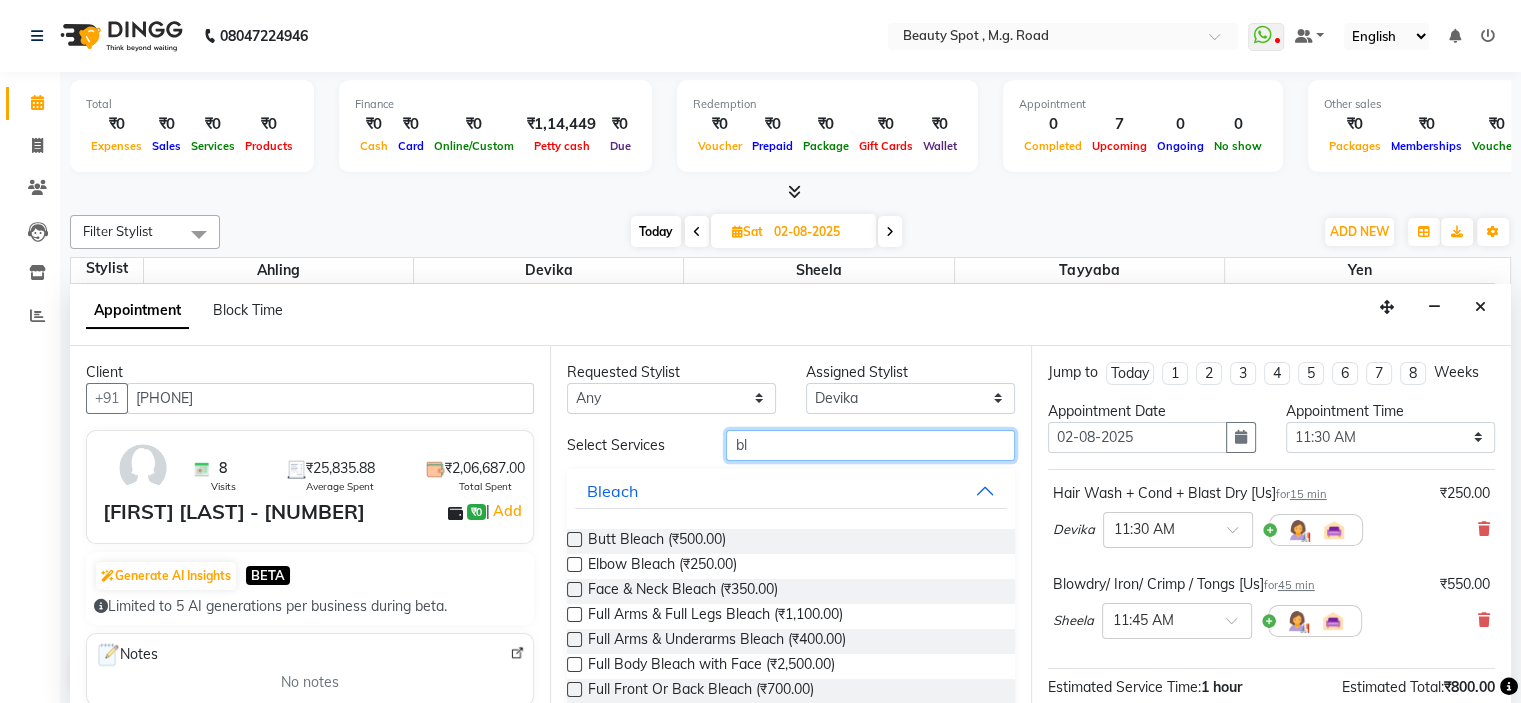 type on "b" 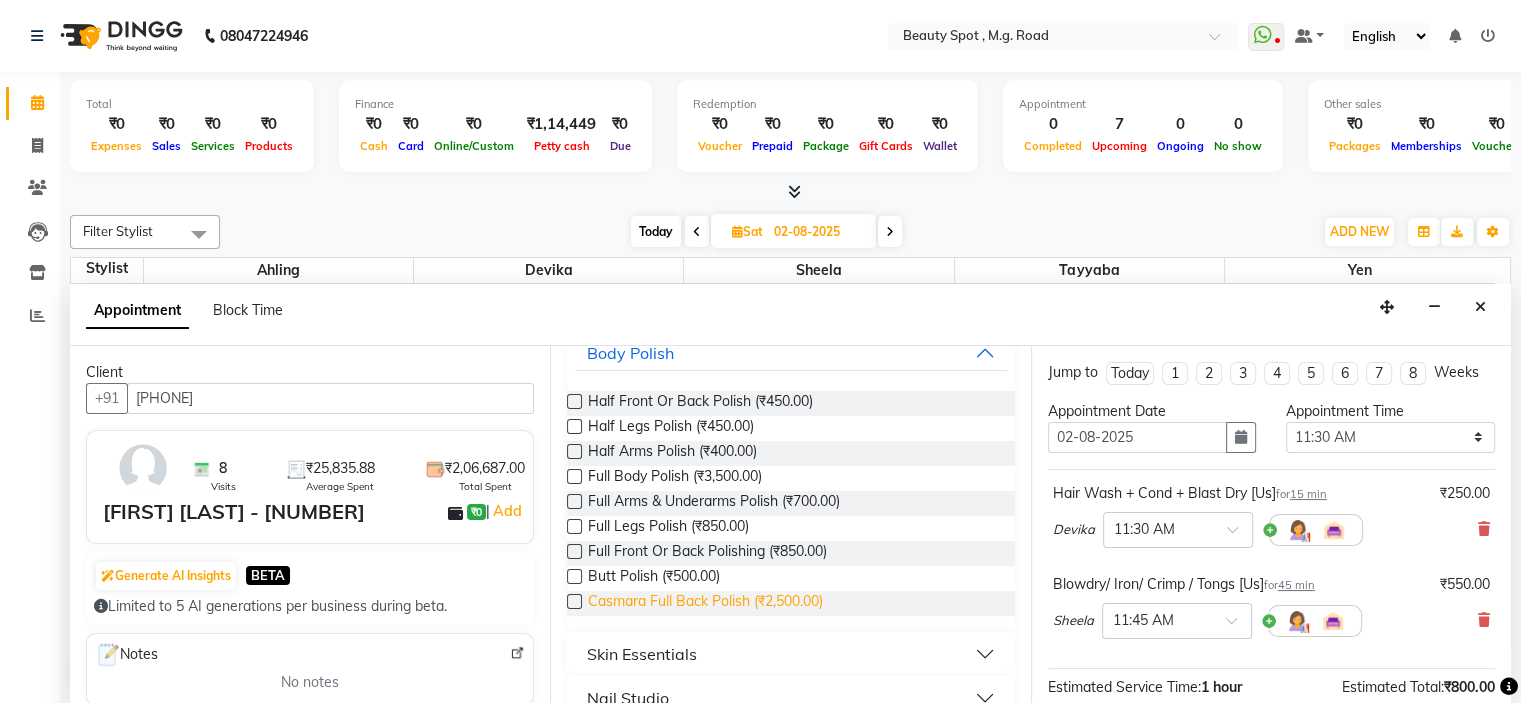 scroll, scrollTop: 168, scrollLeft: 0, axis: vertical 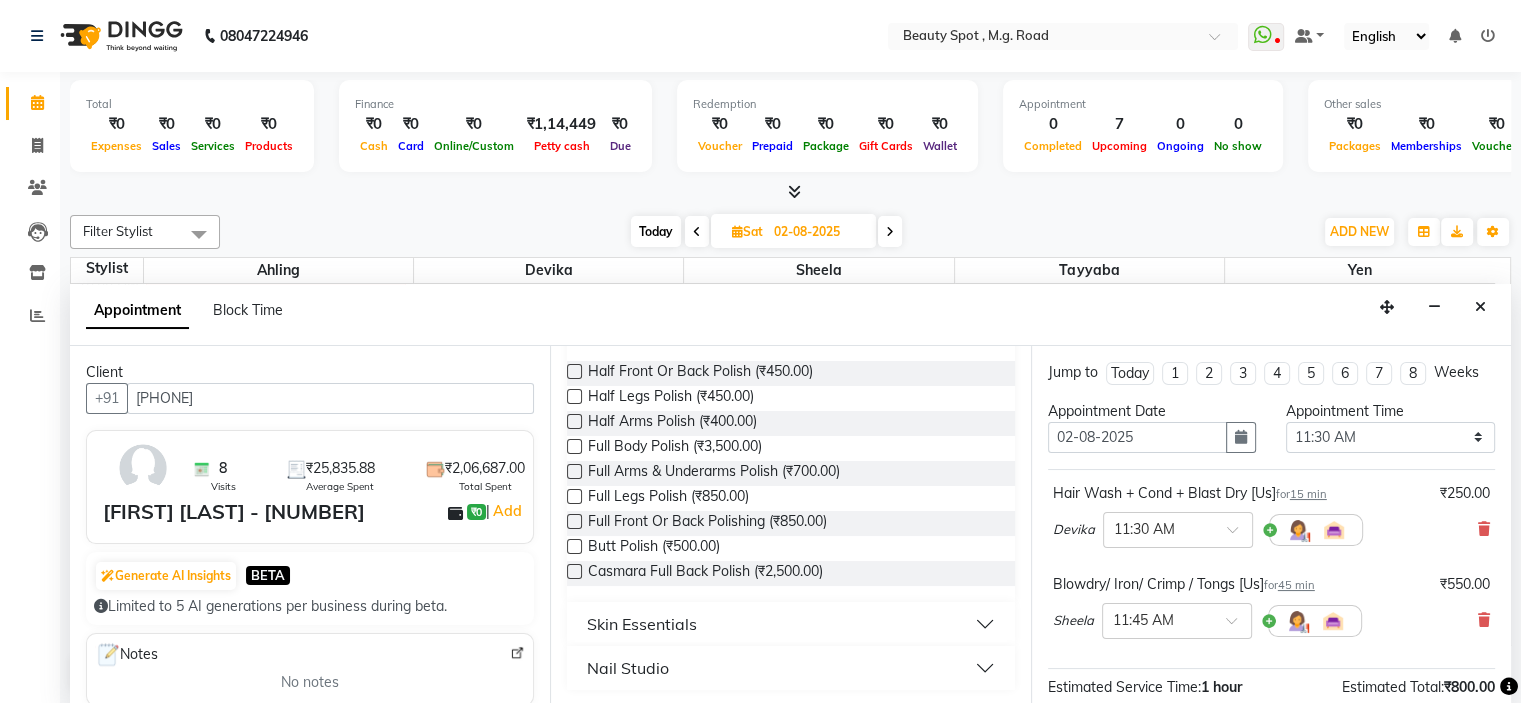 type on "pol" 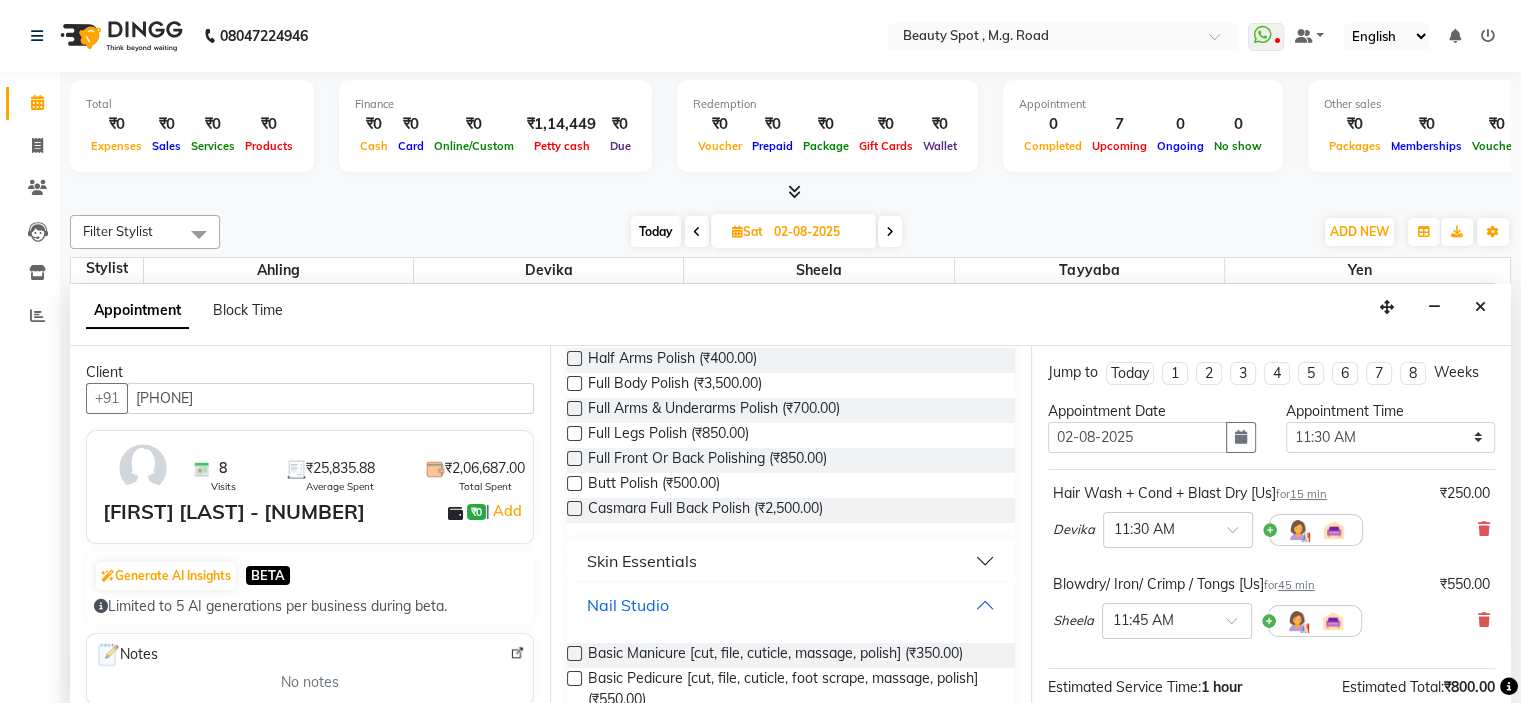 scroll, scrollTop: 292, scrollLeft: 0, axis: vertical 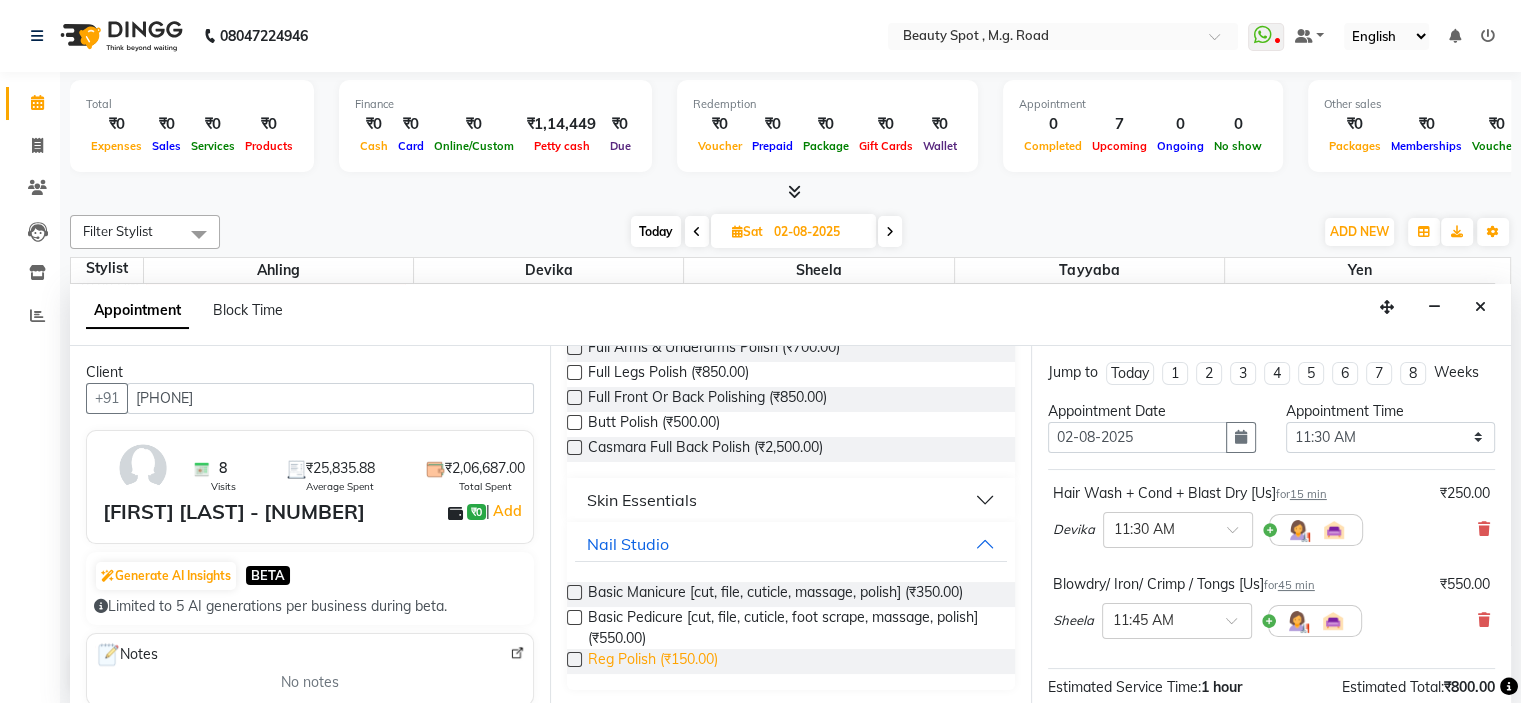 click on "Reg Polish (₹150.00)" at bounding box center (653, 661) 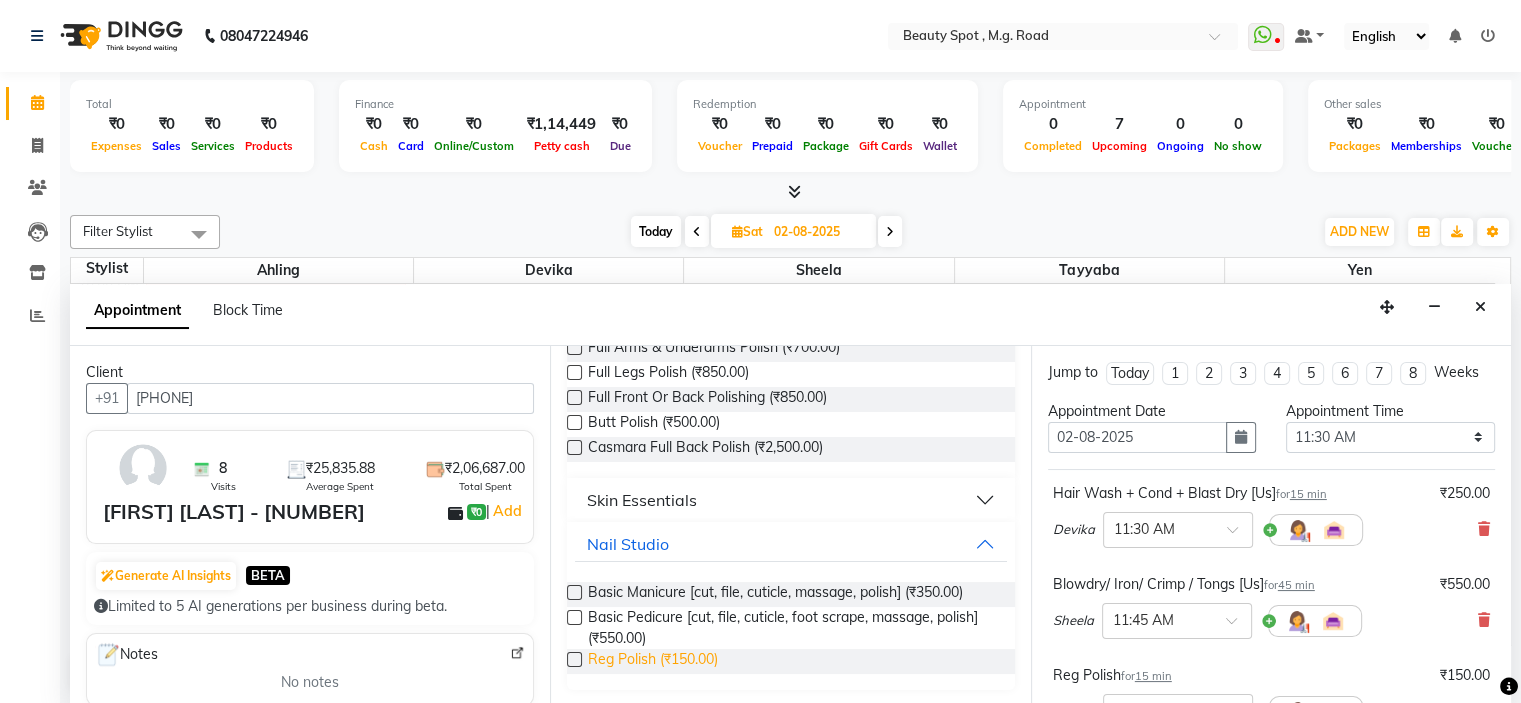click on "Reg Polish (₹150.00)" at bounding box center (653, 661) 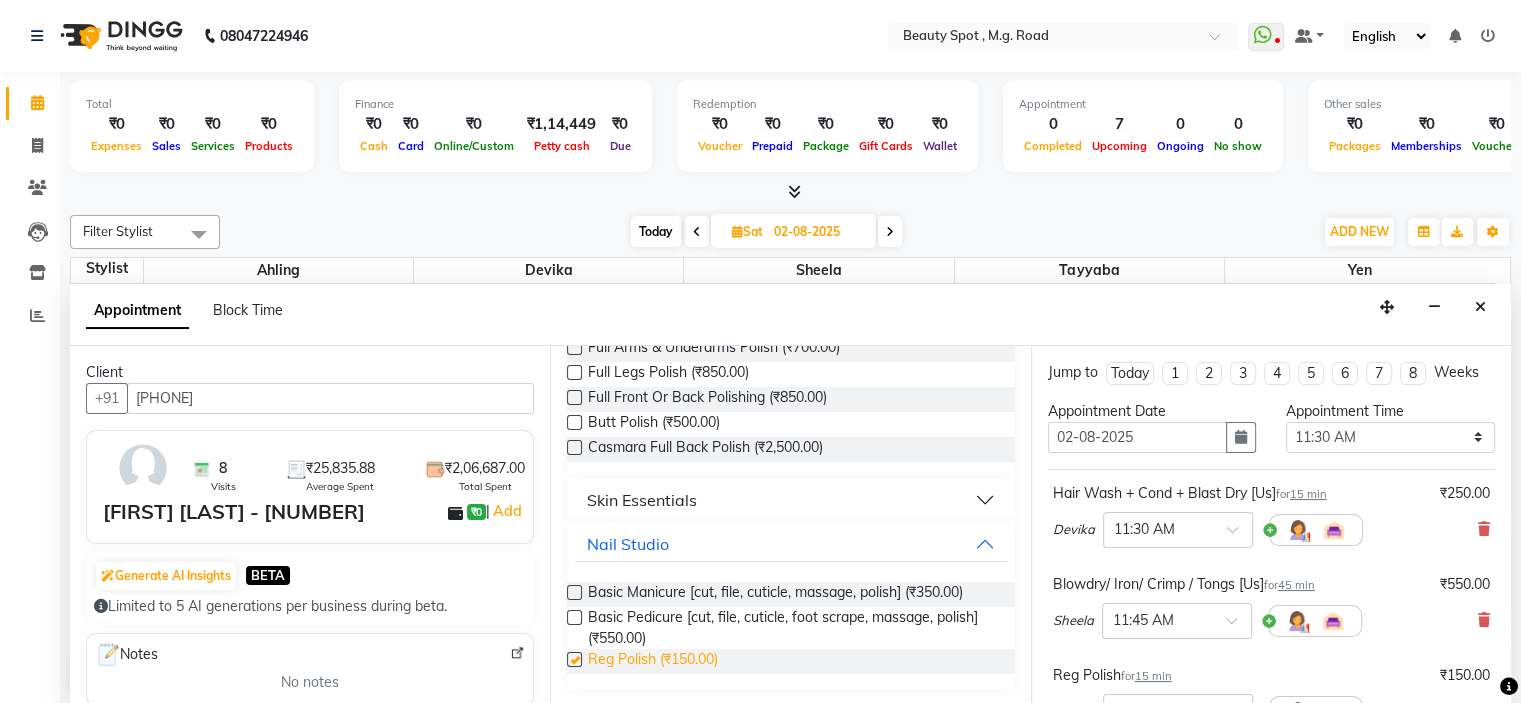 checkbox on "false" 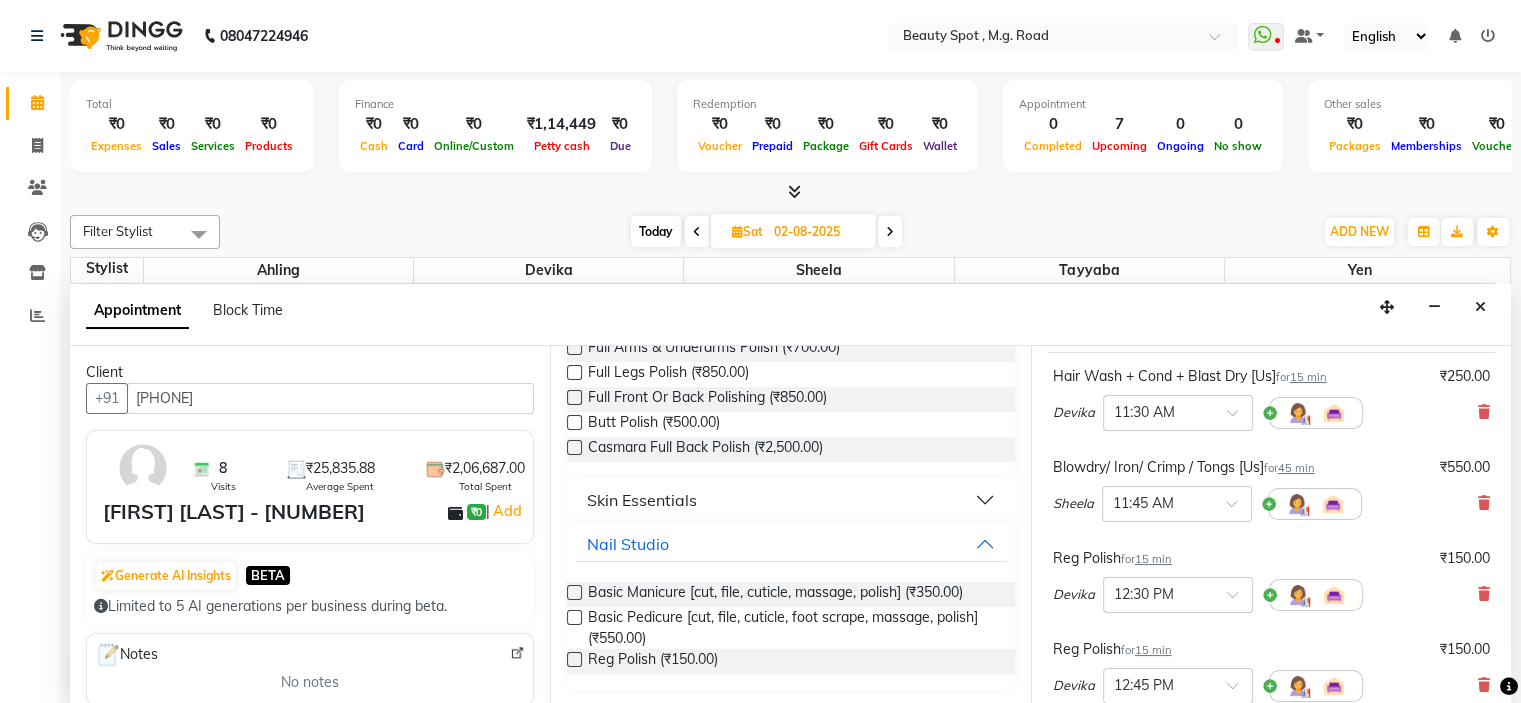 scroll, scrollTop: 400, scrollLeft: 0, axis: vertical 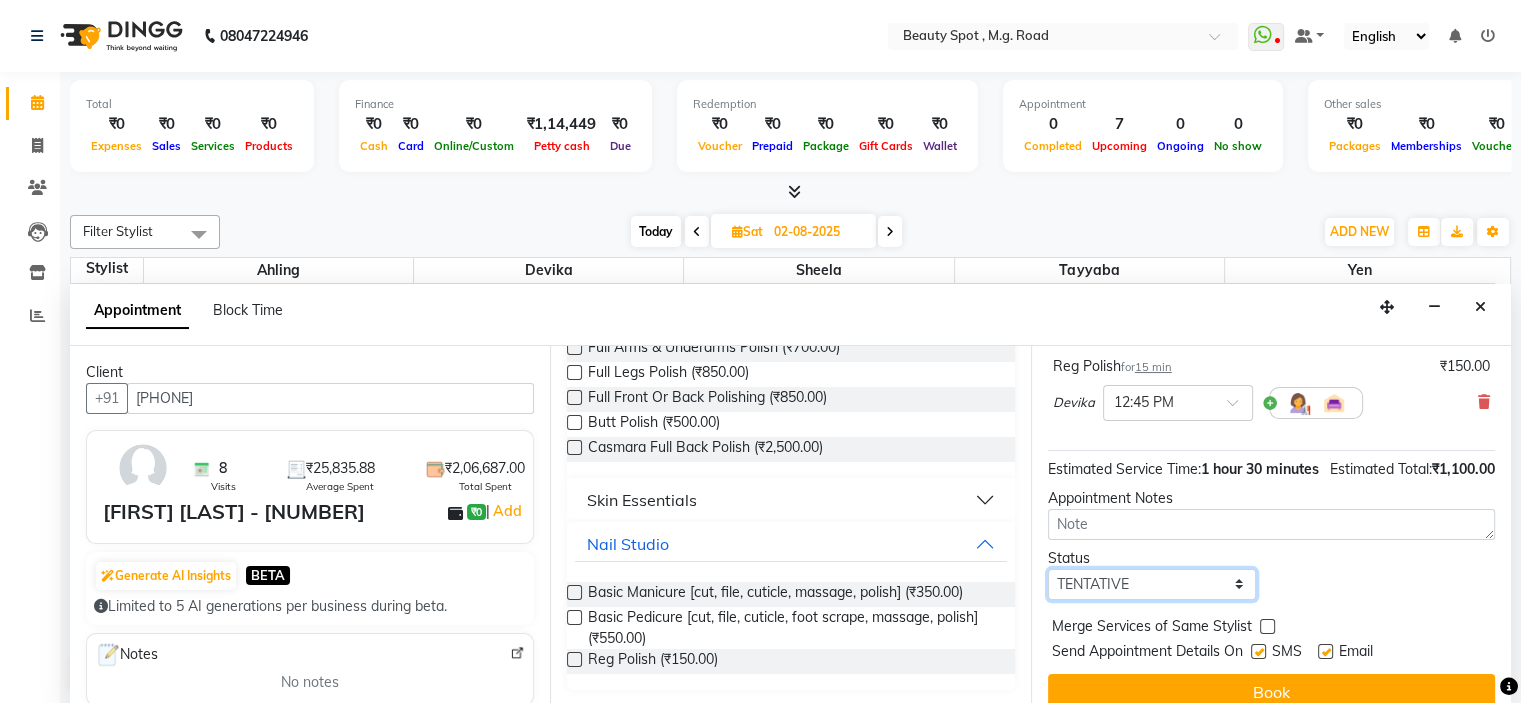 click on "Select TENTATIVE CONFIRM UPCOMING" at bounding box center [1152, 584] 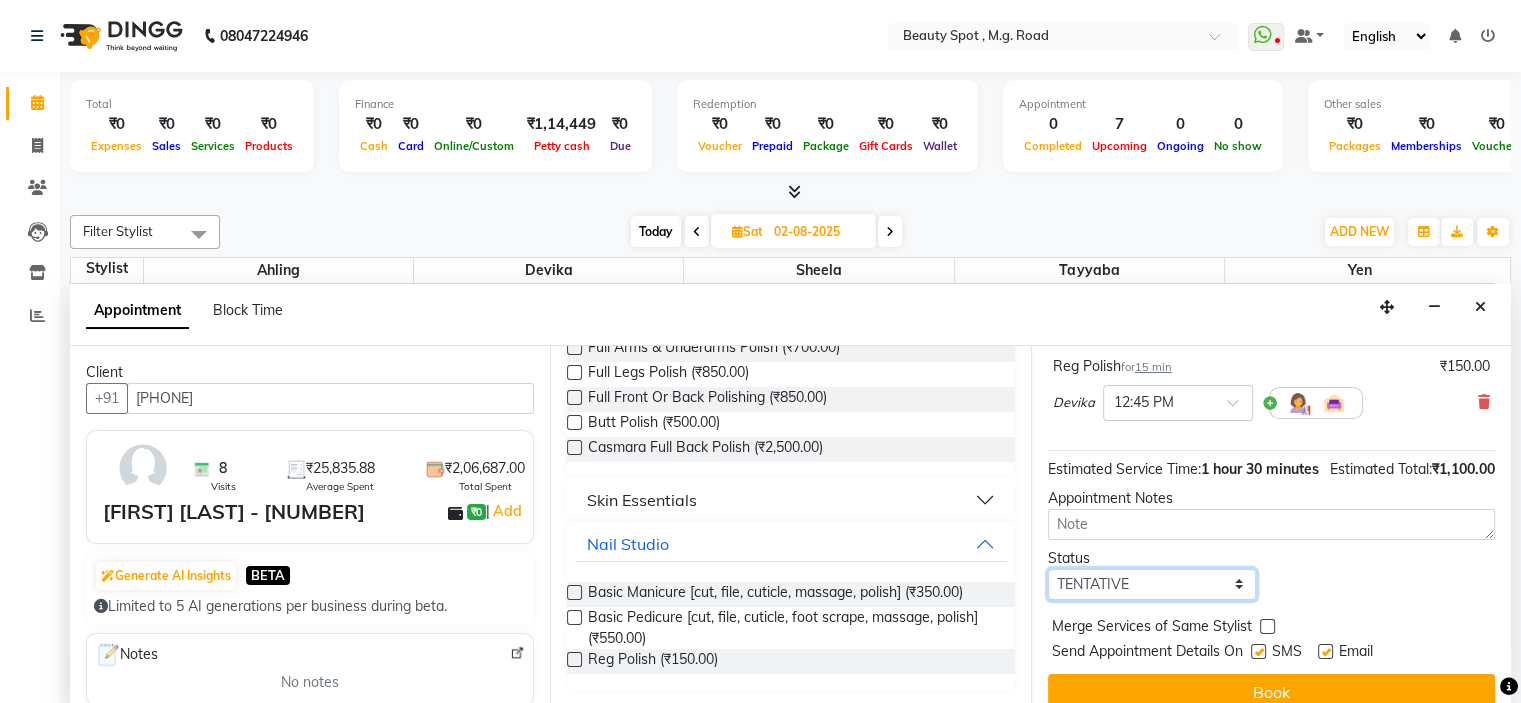select on "confirm booking" 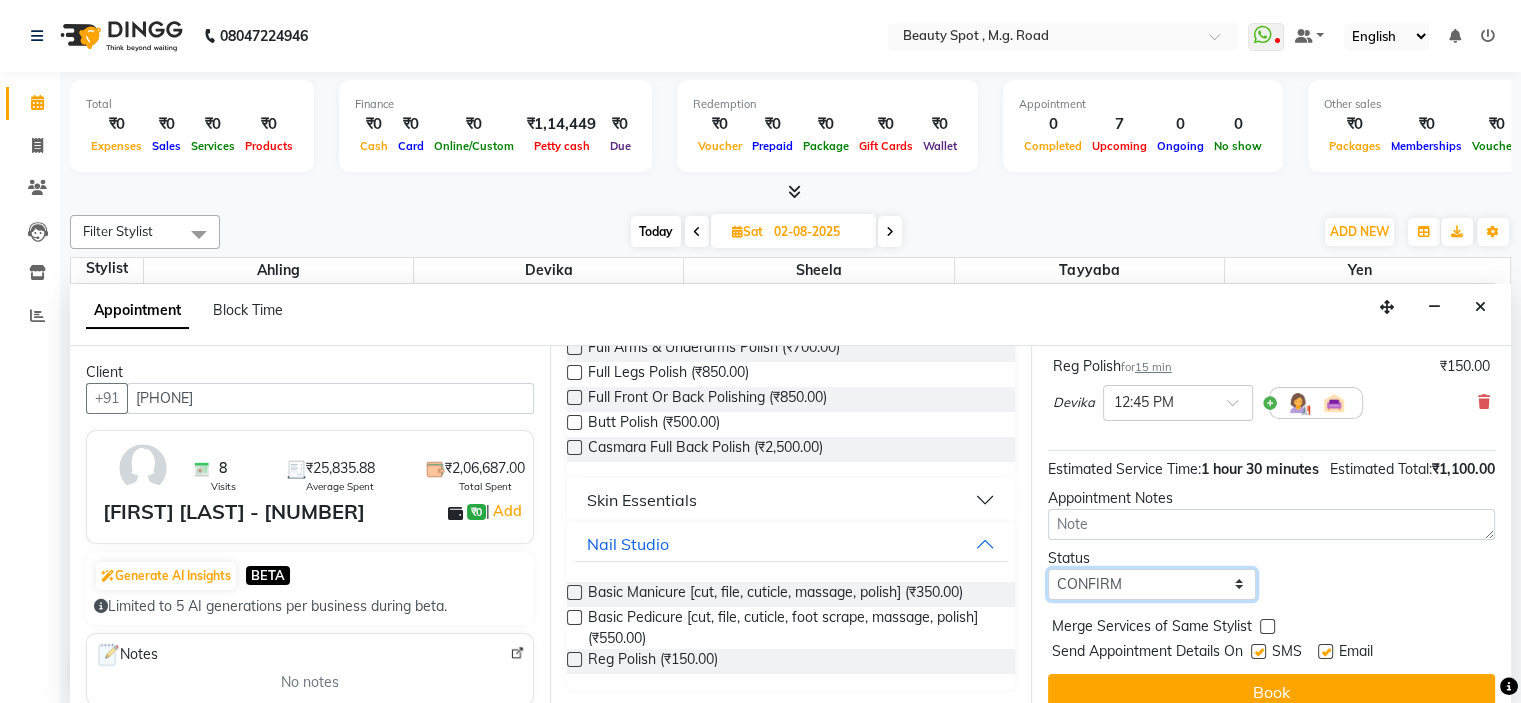 click on "Select TENTATIVE CONFIRM UPCOMING" at bounding box center (1152, 584) 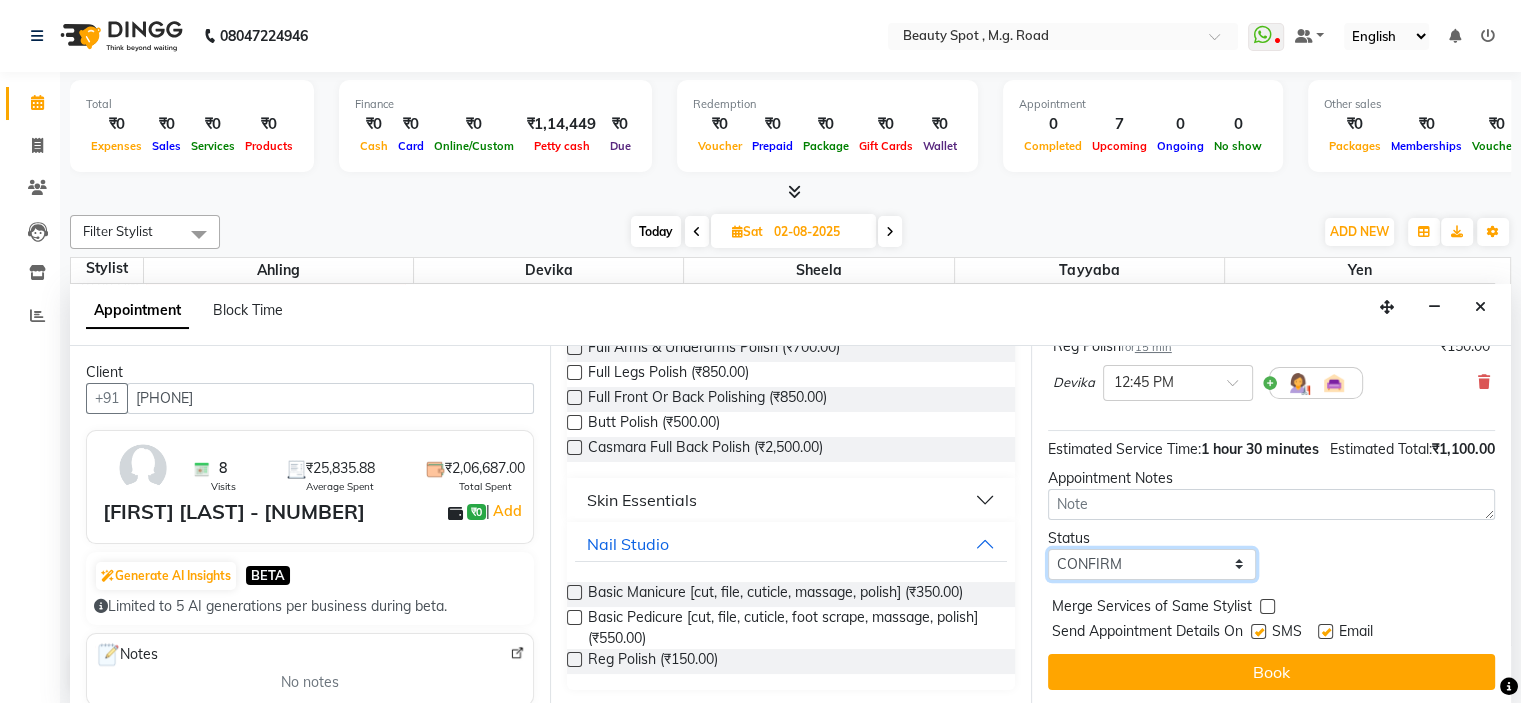 scroll, scrollTop: 440, scrollLeft: 0, axis: vertical 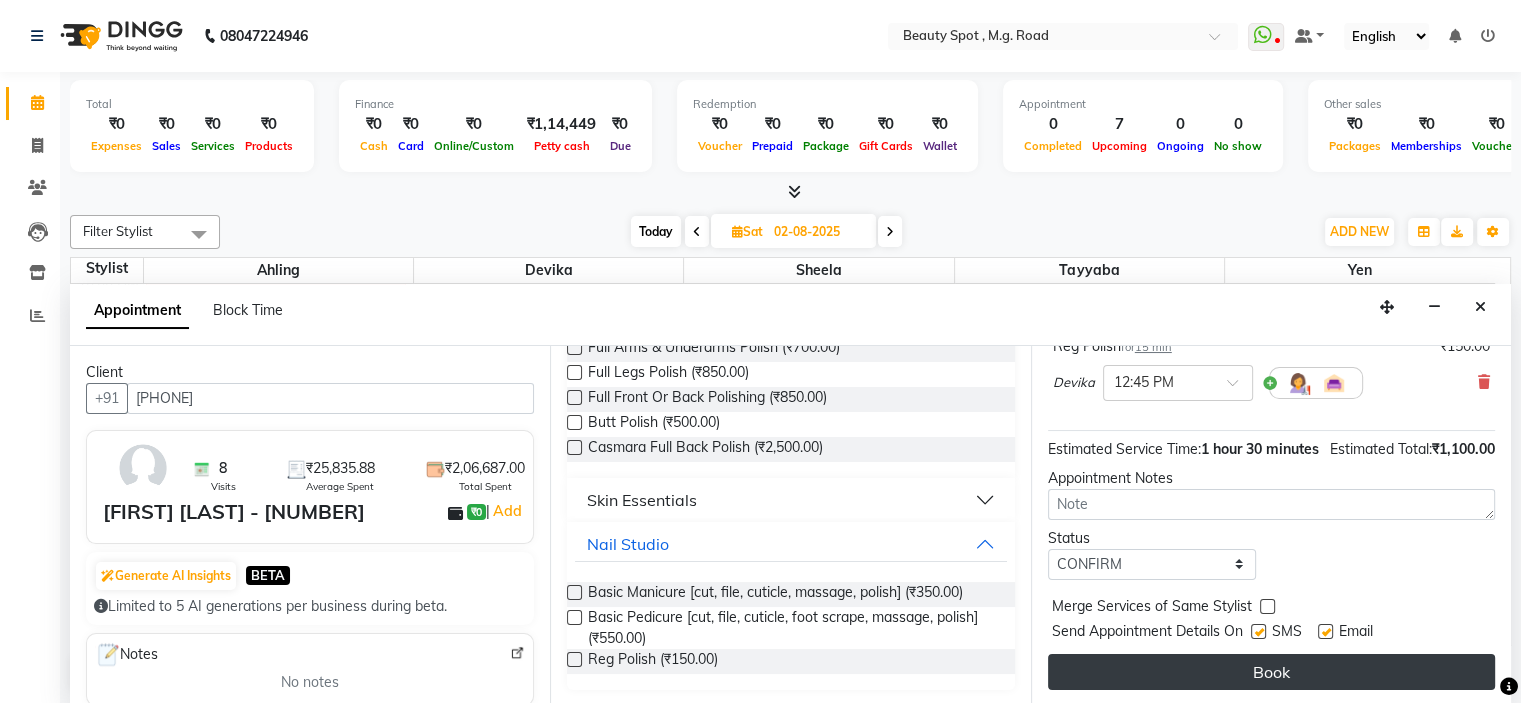 click on "Book" at bounding box center (1271, 672) 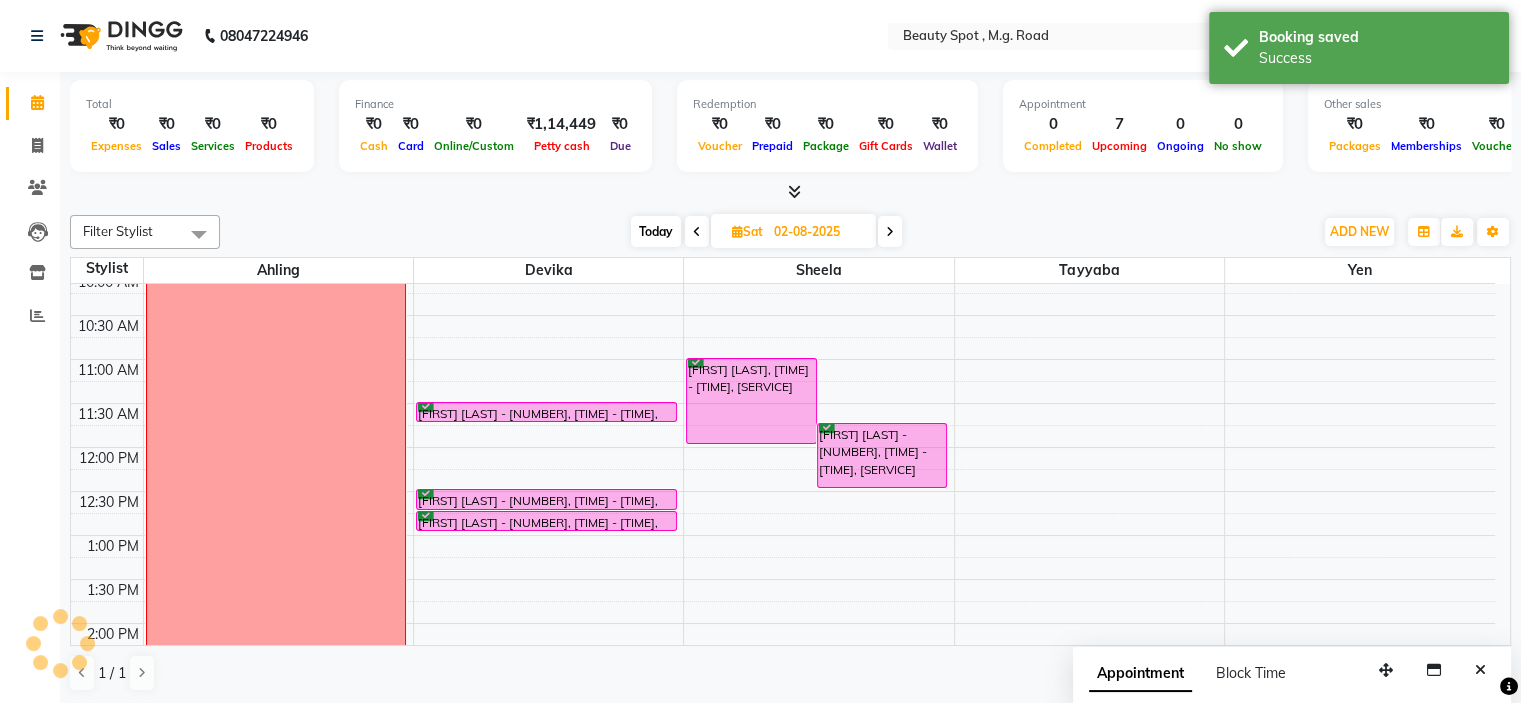 scroll, scrollTop: 0, scrollLeft: 0, axis: both 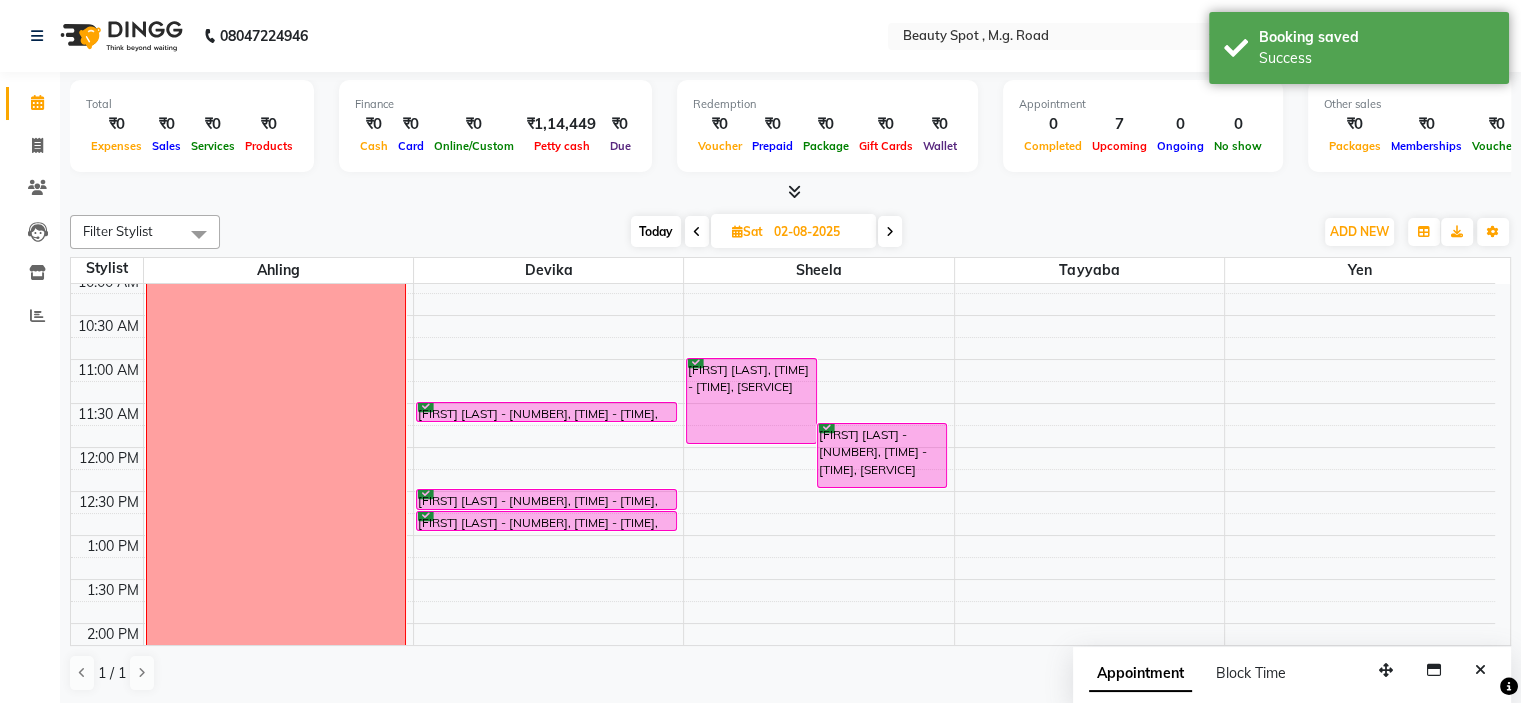 click on "[TIME] [TIME] [TIME] [TIME] [TIME] [TIME] [TIME] [TIME] [TIME] [TIME] [TIME] [TIME] [TIME] [TIME] [TIME] [TIME] [TIME] [TIME] [TIME] [TIME] [TIME] [TIME] off [FIRST] [LAST], [TIME] - [TIME], [SERVICE] [FIRST] [LAST], [TIME] - [TIME], [SERVICE] [FIRST] [LAST], [TIME] - [TIME], [SERVICE] [FIRST] [LAST], [TIME] - [TIME], [SERVICE] [FIRST] [LAST], [TIME] - [TIME], [SERVICE] [FIRST] [LAST], [TIME] - [TIME], [SERVICE]" at bounding box center [783, 667] 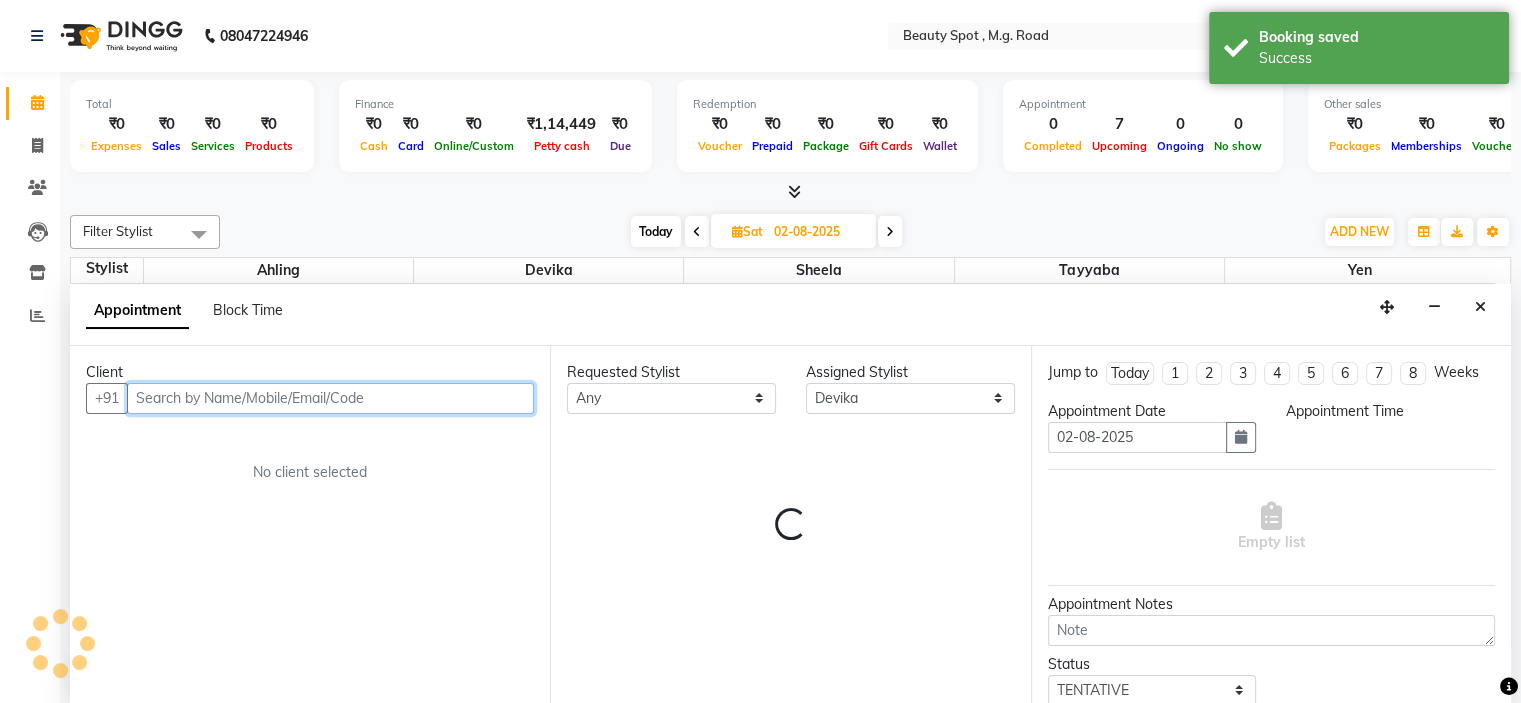 select on "720" 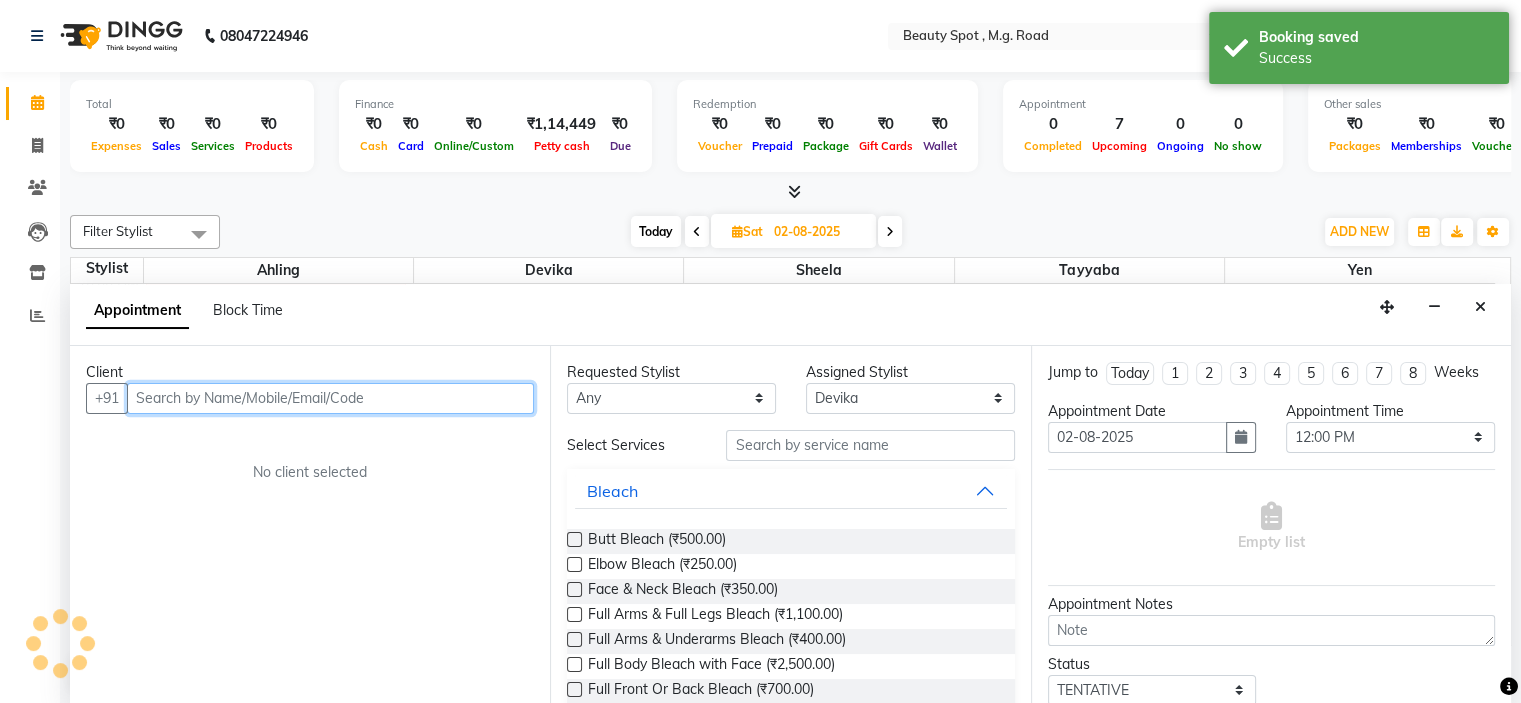 scroll, scrollTop: 0, scrollLeft: 0, axis: both 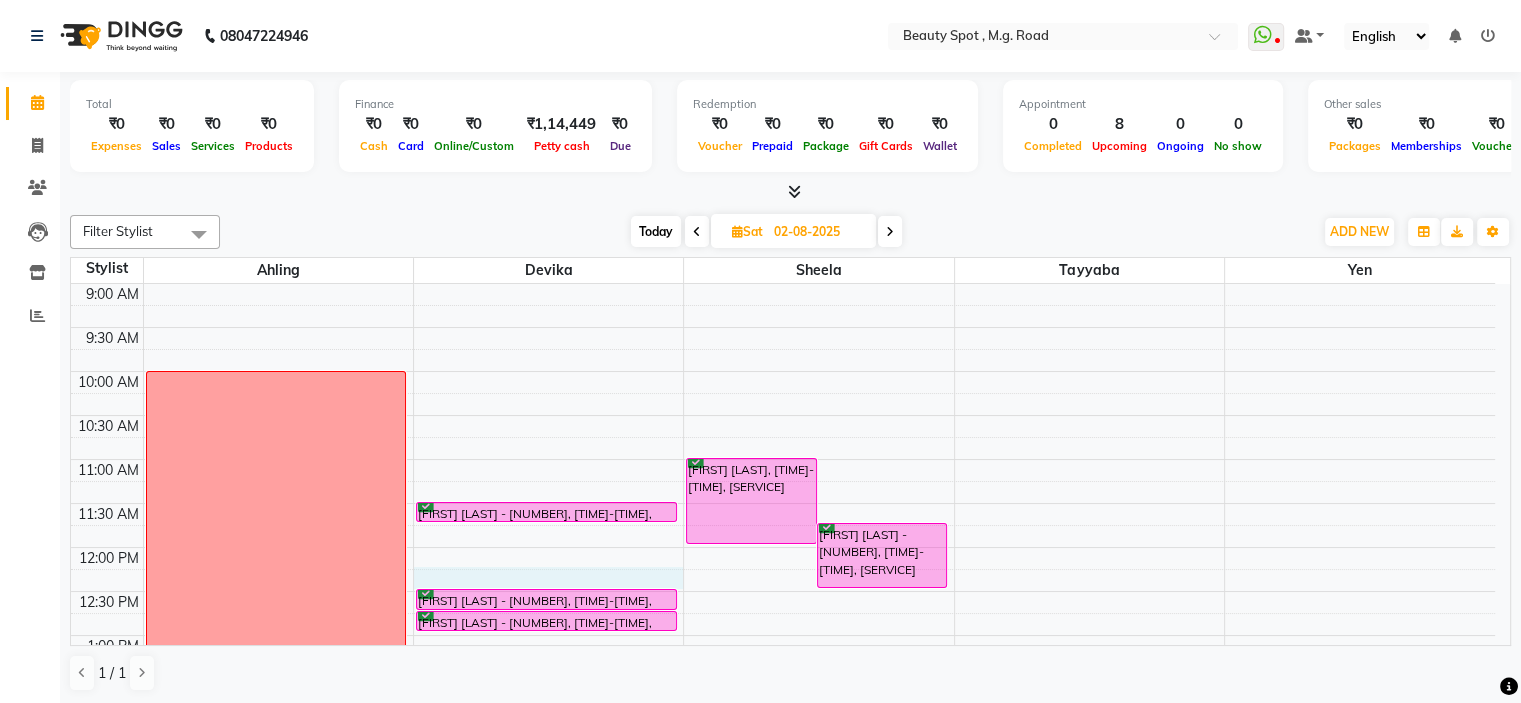 click on "[TIME] [TIME] [TIME] [TIME] [TIME] [TIME] [TIME] [TIME] [TIME] [TIME] [TIME] [TIME] [TIME] [TIME] [TIME] [TIME] [TIME] [TIME] [TIME] [TIME] [TIME] [TIME]  off      [FIRST]  [LAST] - [NUMBER], [TIME]-[TIME], [SERVICE]     [FIRST]  [LAST] - [NUMBER], [TIME]-[TIME], [SERVICE]     [FIRST]  [LAST] - [NUMBER], [TIME]-[TIME], [SERVICE]     [FIRST] [LAST], [TIME]-[TIME], [SERVICE]     [FIRST]  [LAST] - [NUMBER], [TIME]-[TIME], [SERVICE]     [FIRST] [LAST] - [NUMBER], [TIME]-[TIME], [SERVICE]     [FIRST] [LAST] - [NUMBER], [TIME]-[TIME], [SERVICE]     [FIRST] [LAST] - [NUMBER], [TIME]-[TIME], [SERVICE]" at bounding box center [783, 767] 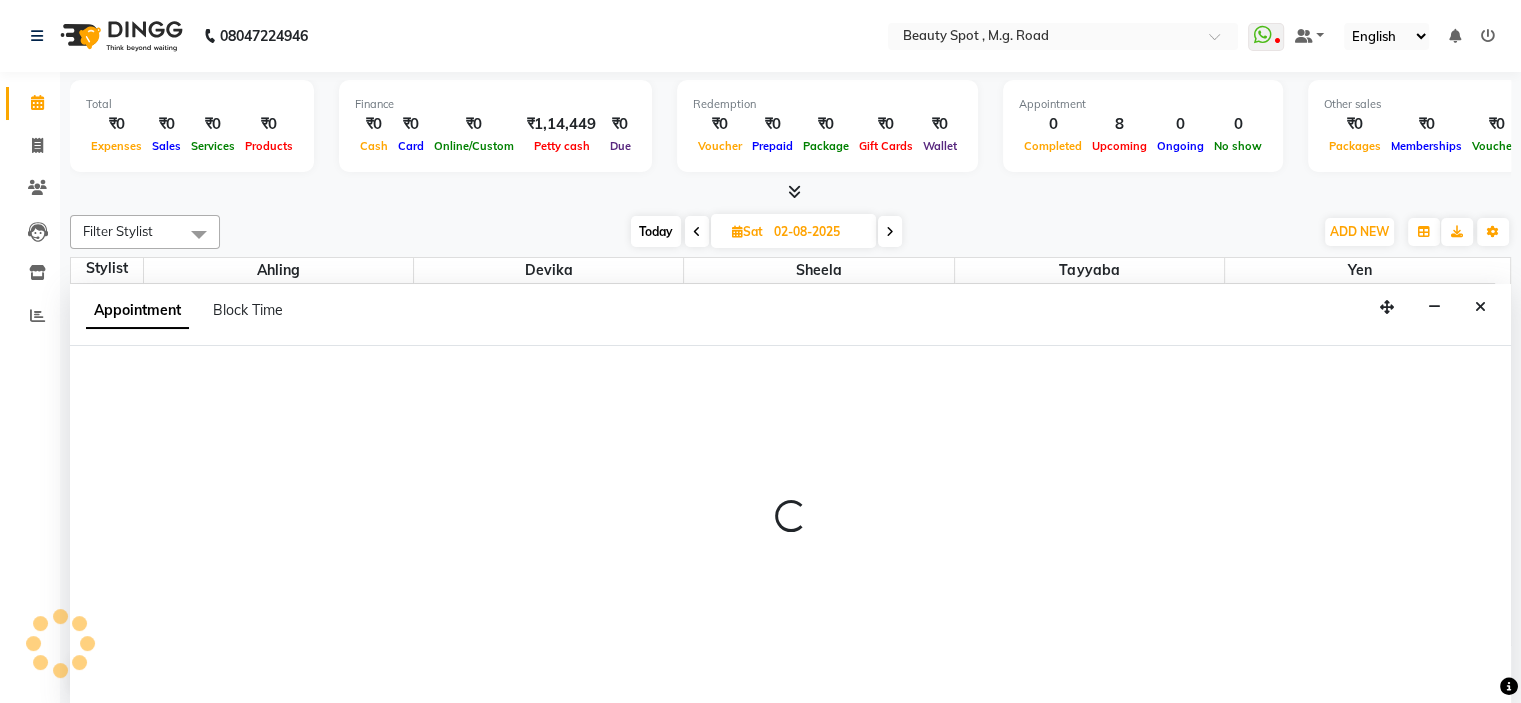 select on "63581" 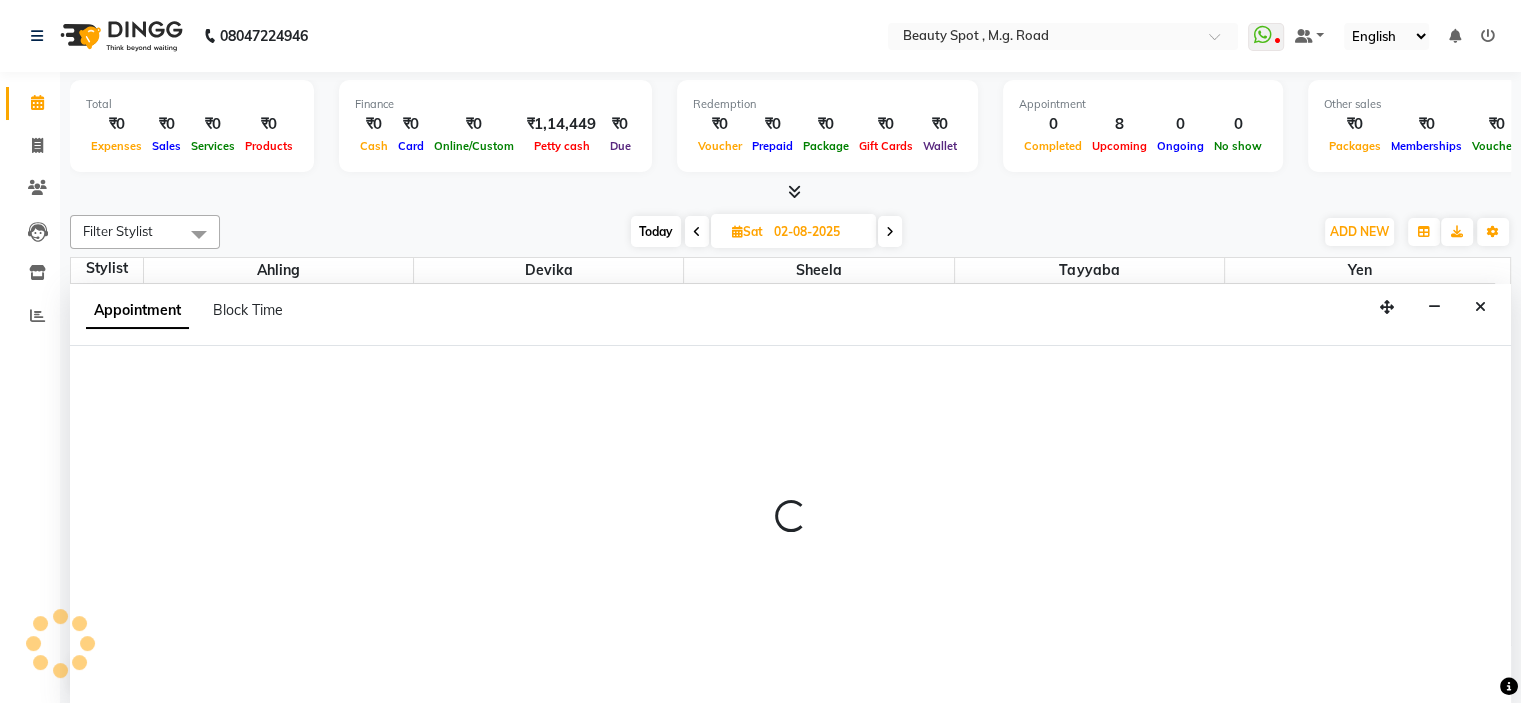 select on "720" 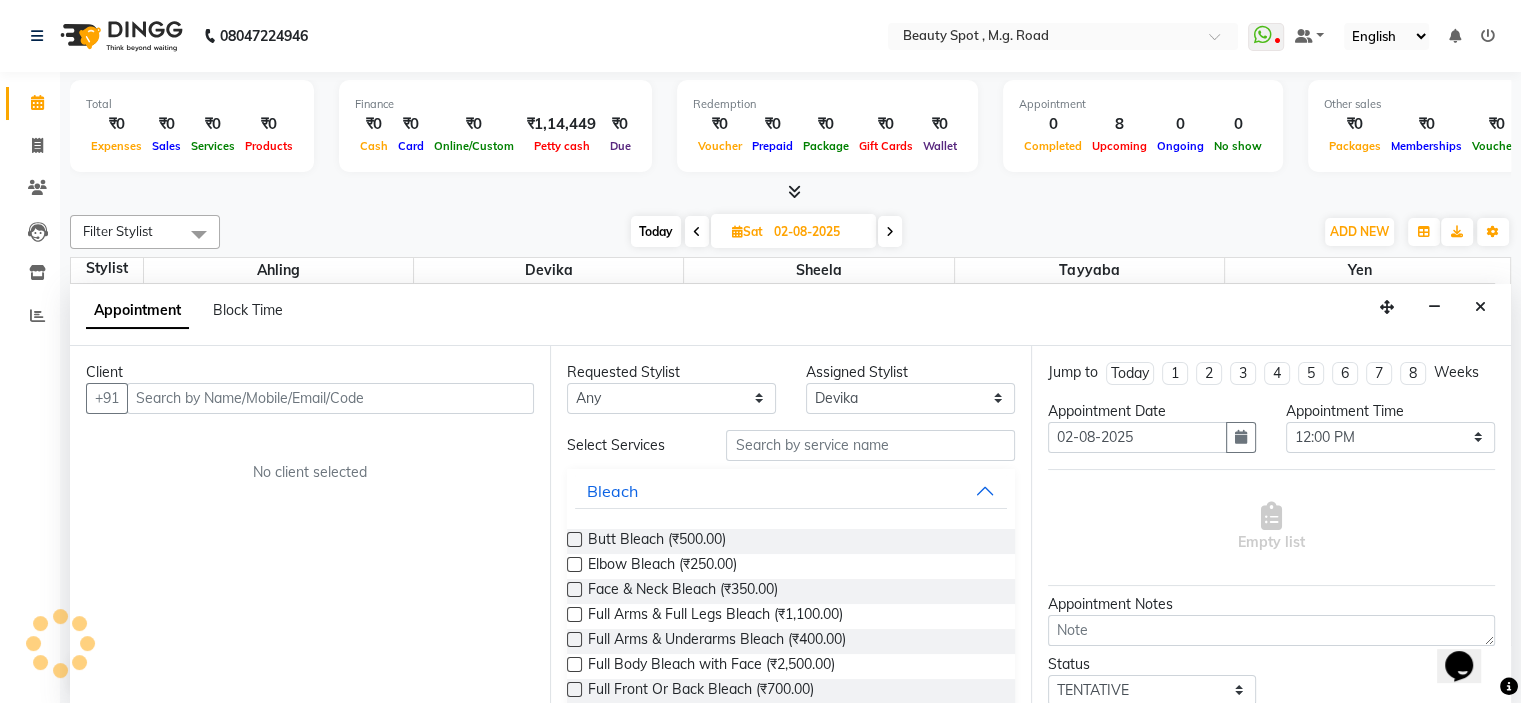 scroll, scrollTop: 0, scrollLeft: 0, axis: both 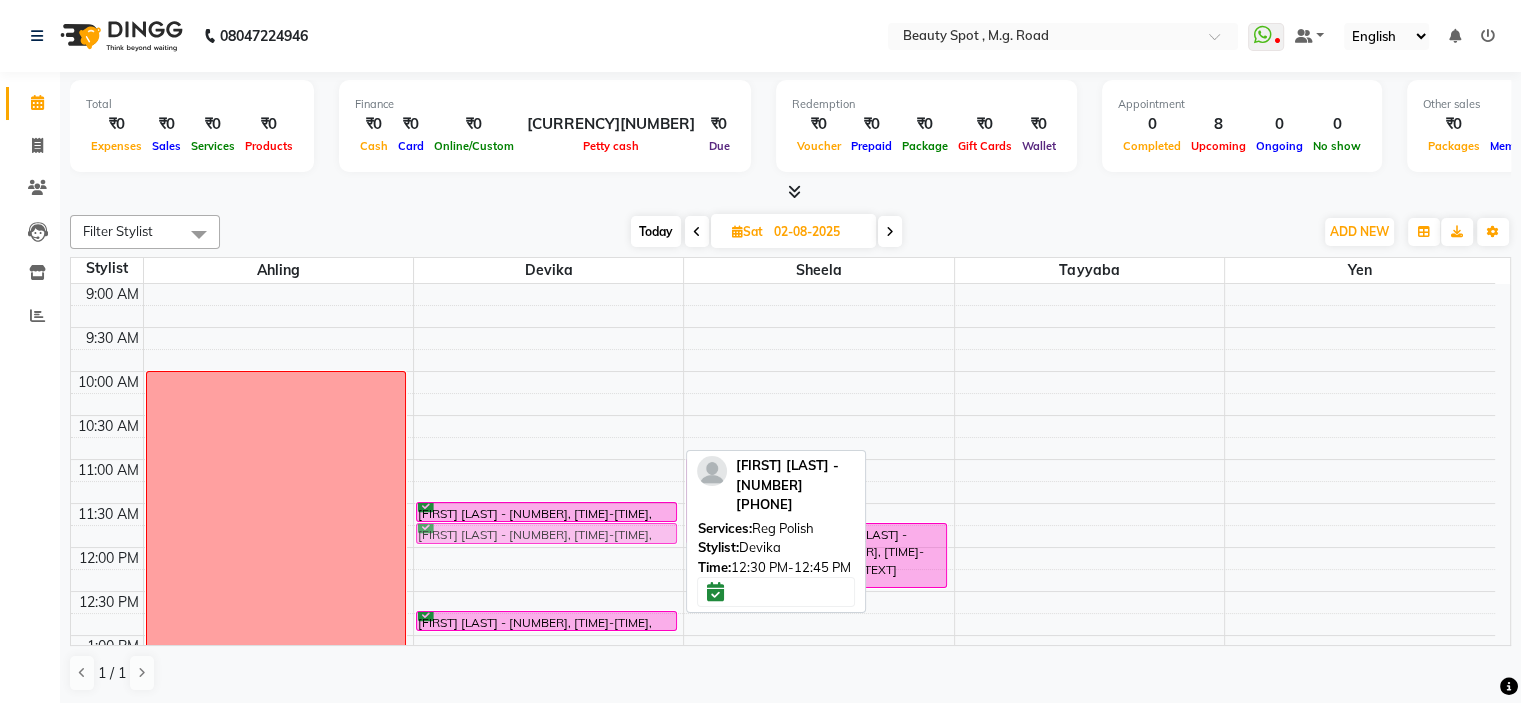drag, startPoint x: 611, startPoint y: 593, endPoint x: 616, endPoint y: 536, distance: 57.21888 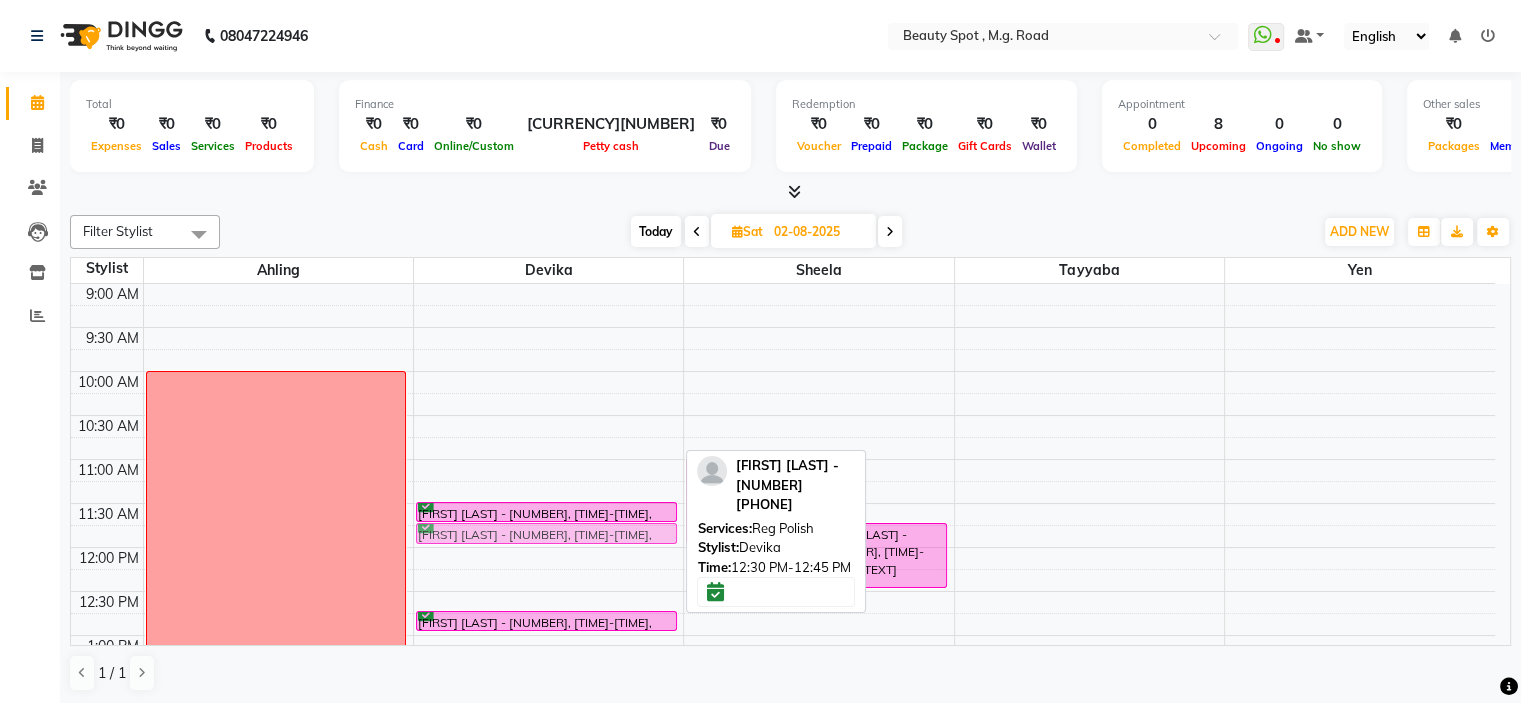click on "[FIRST] [LAST] - [NUMBER], [TIME]-[TIME], [TEXT]     [FIRST] [LAST] - [NUMBER], [TIME]-[TIME], [TEXT]     [FIRST] [LAST] - [NUMBER], [TIME]-[TIME], [TEXT]     [FIRST] [LAST] - [NUMBER], [TIME]-[TIME], [TEXT]" at bounding box center [548, 767] 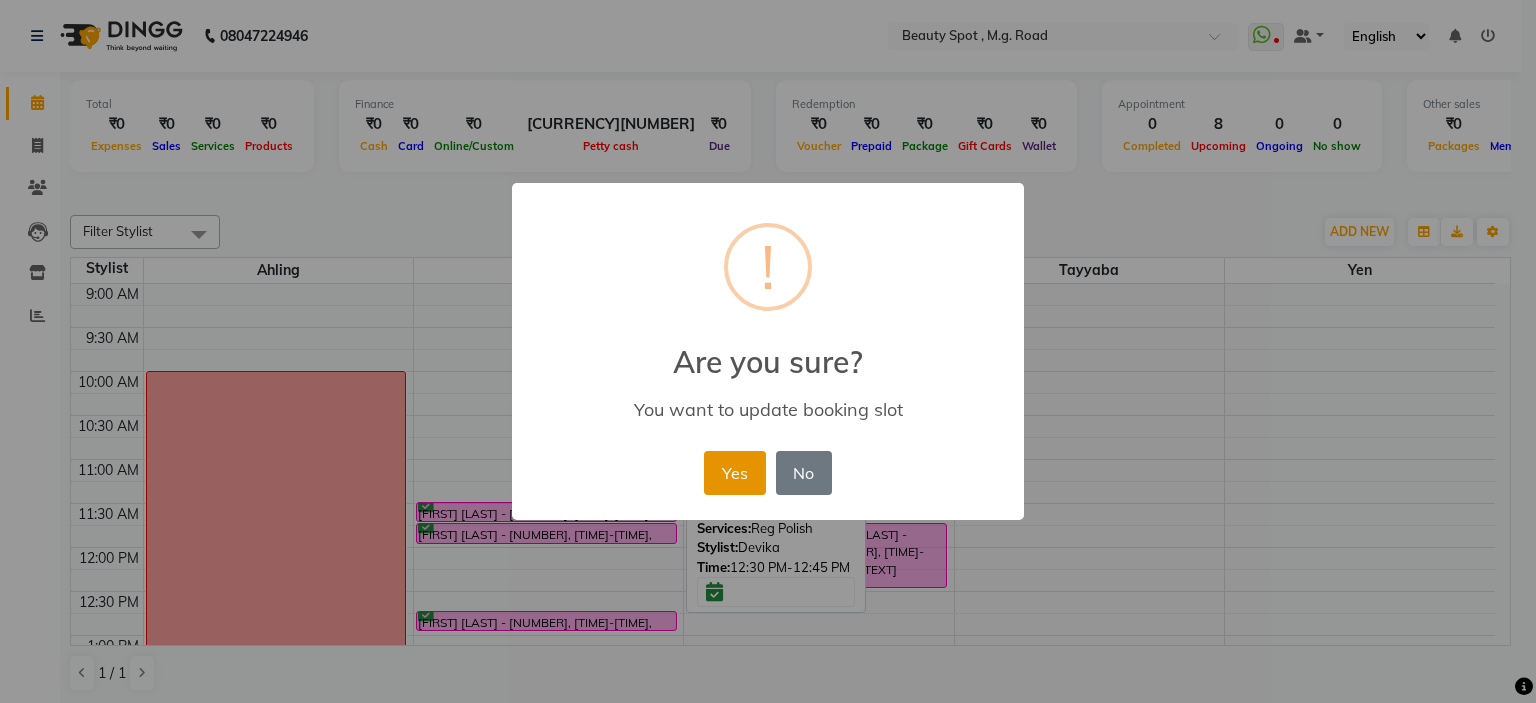 click on "Yes" at bounding box center (734, 473) 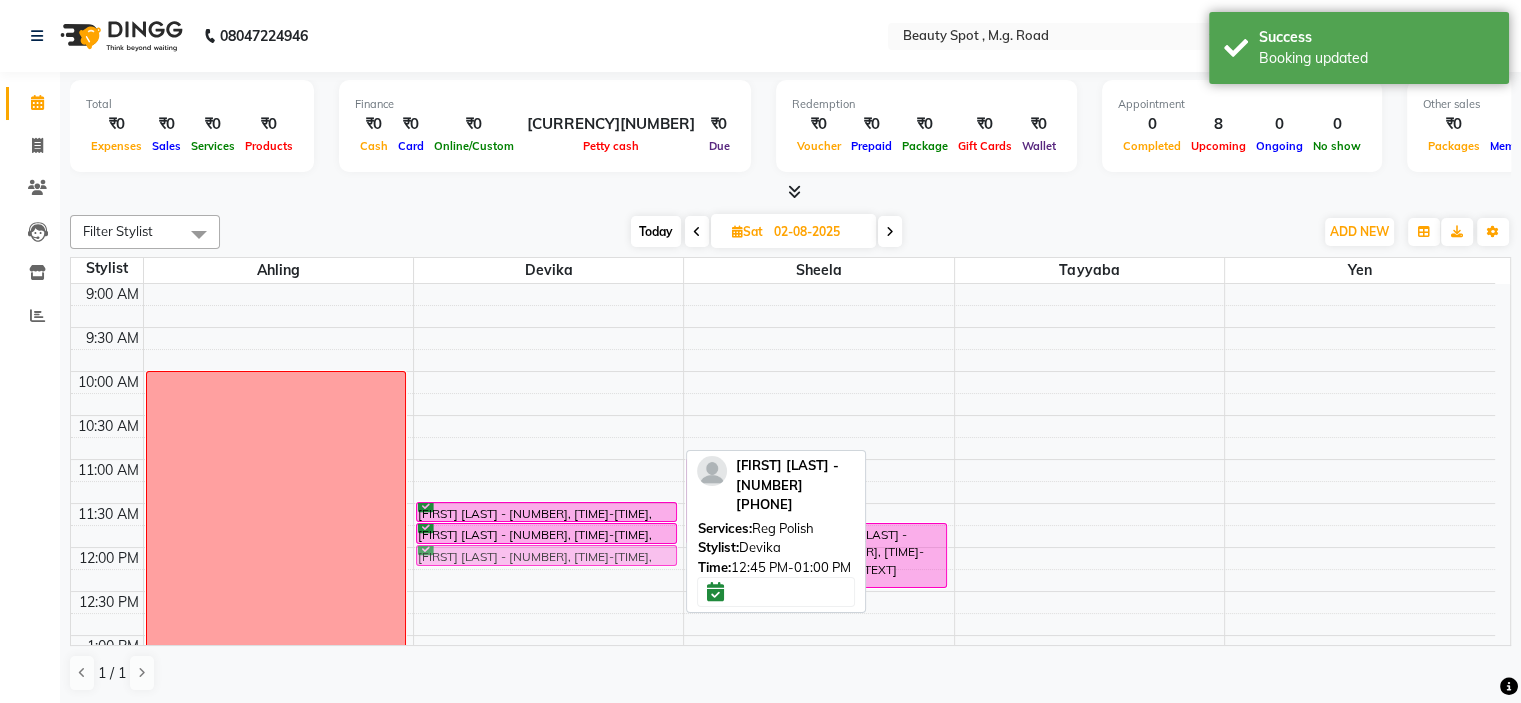 drag, startPoint x: 586, startPoint y: 619, endPoint x: 611, endPoint y: 556, distance: 67.77905 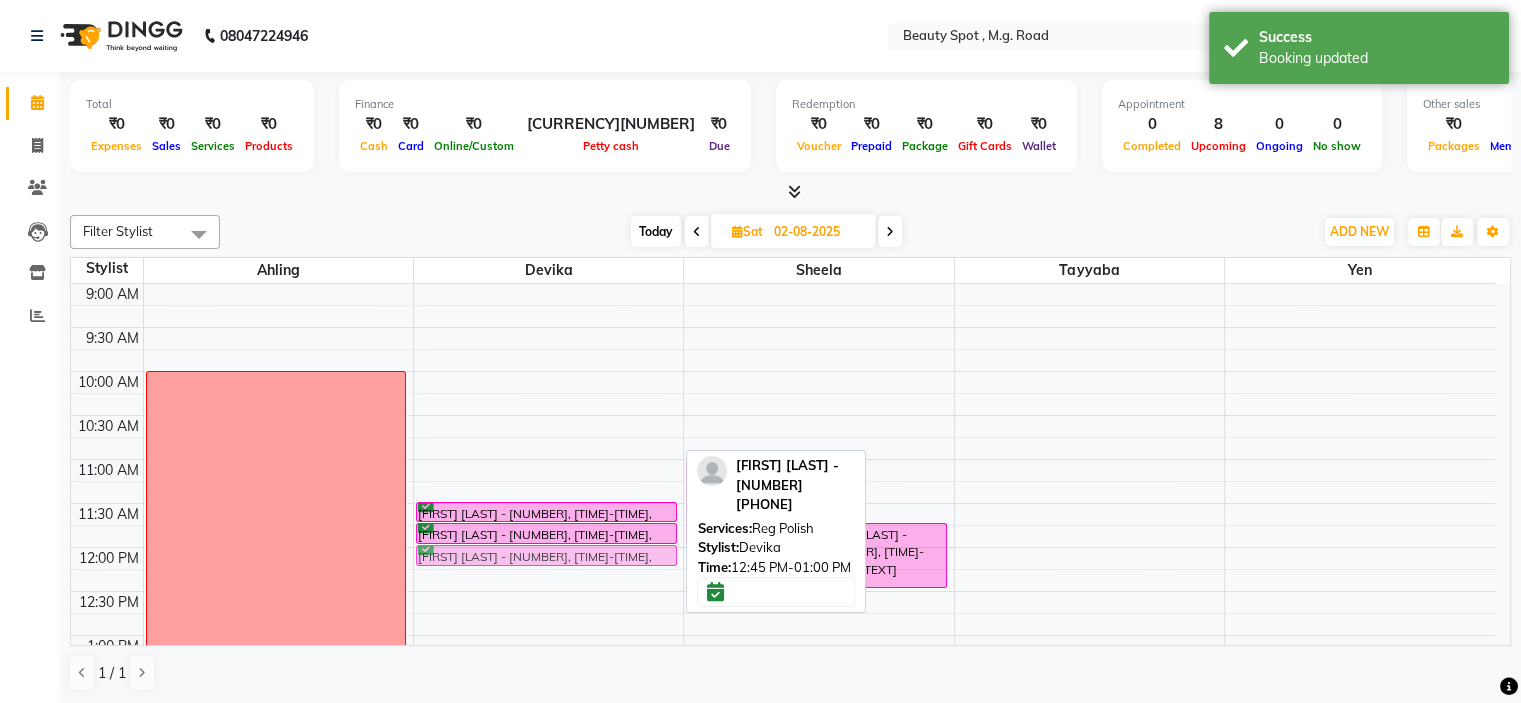click on "[FIRST] [LAST] - [NUMBER], [TIME]-[TIME], [TEXT]     [FIRST] [LAST] - [NUMBER], [TIME]-[TIME], [TEXT]     [FIRST] [LAST] - [NUMBER], [TIME]-[TIME], [TEXT]     [FIRST] [LAST] - [NUMBER], [TIME]-[TIME], [TEXT]" at bounding box center (548, 767) 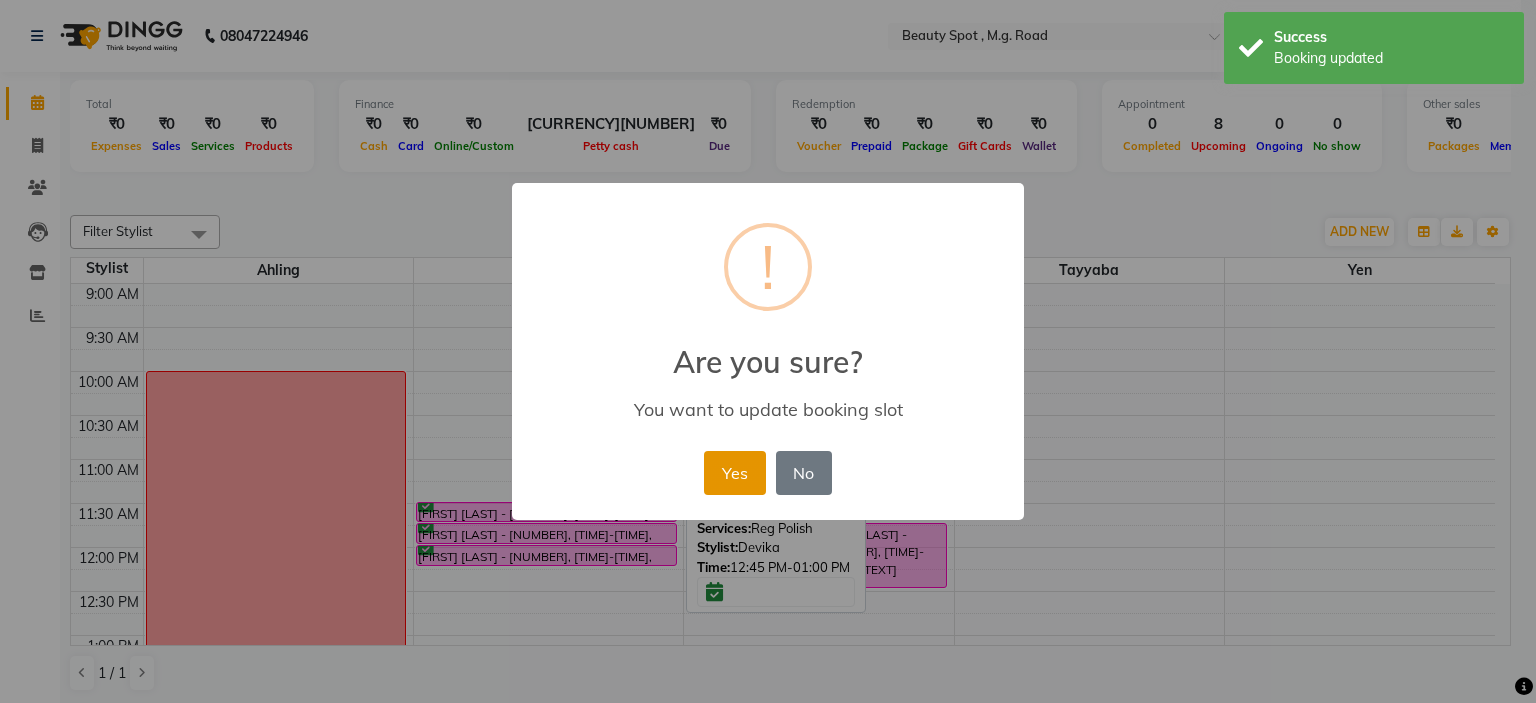 click on "Yes" at bounding box center (734, 473) 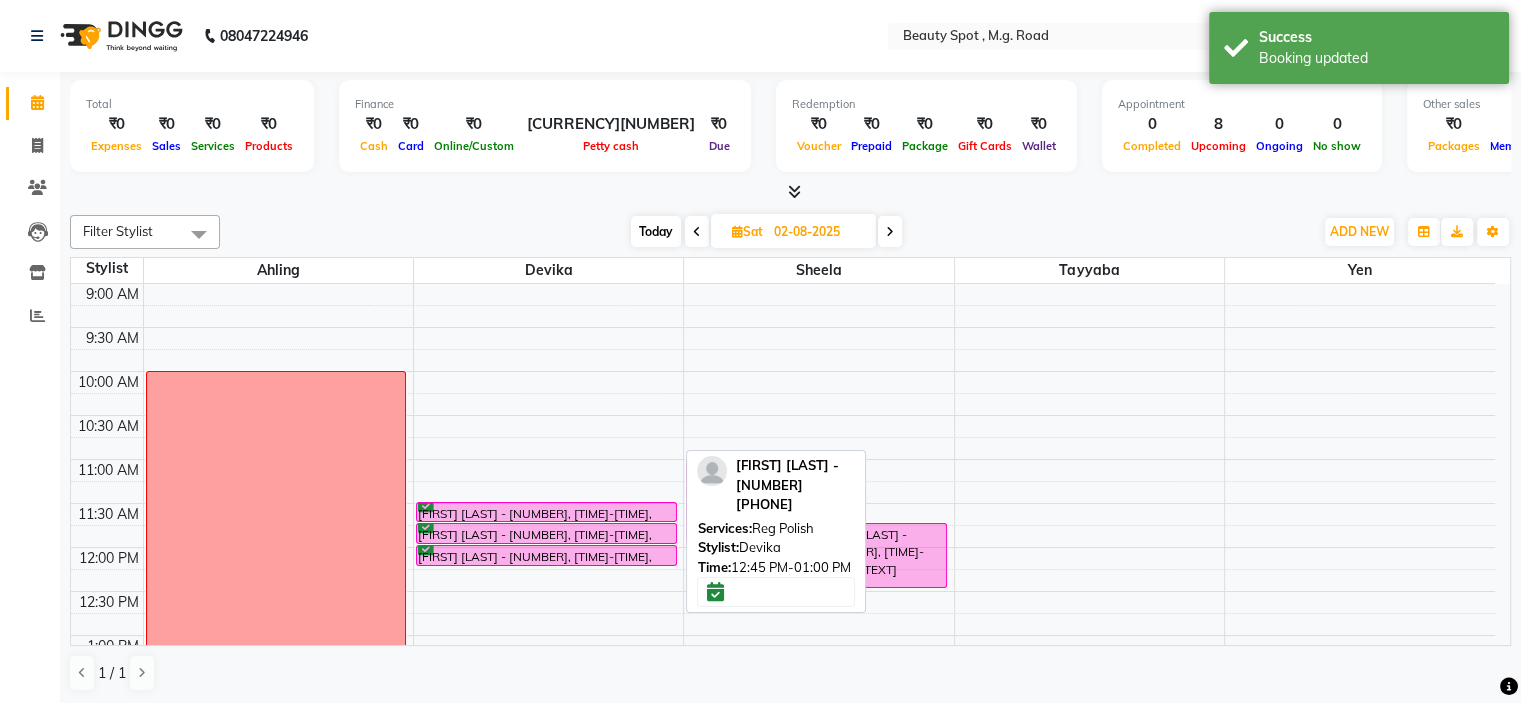 click on "Today" at bounding box center (656, 231) 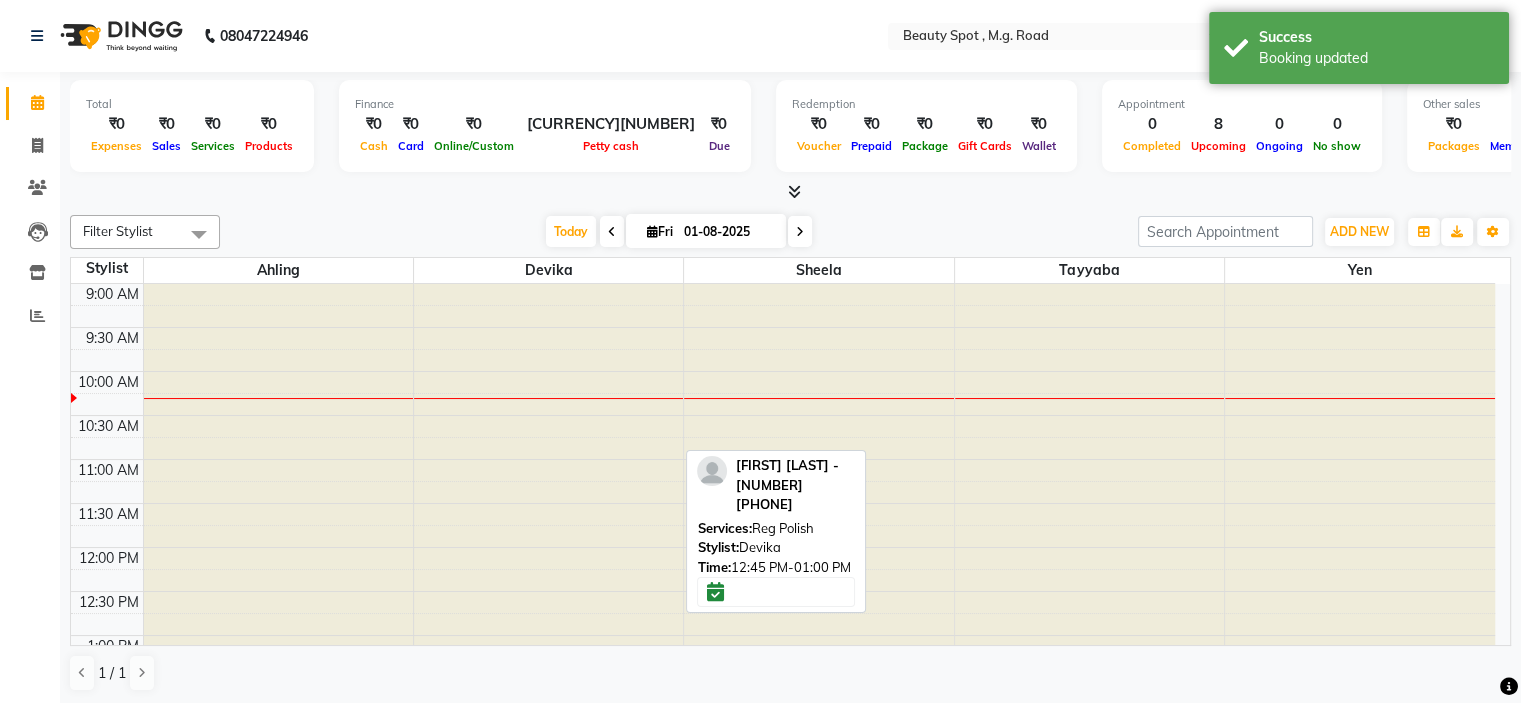 scroll, scrollTop: 88, scrollLeft: 0, axis: vertical 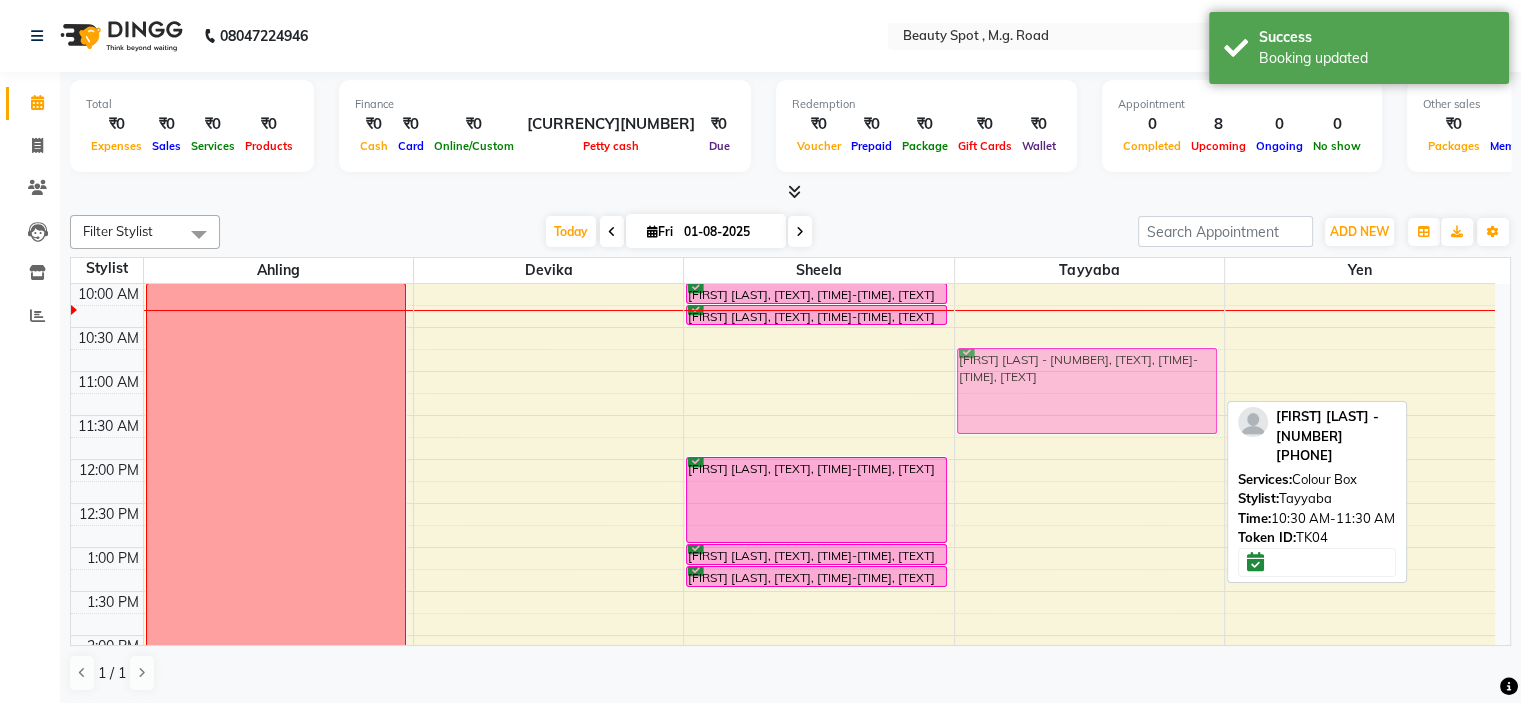 drag, startPoint x: 1000, startPoint y: 359, endPoint x: 1000, endPoint y: 379, distance: 20 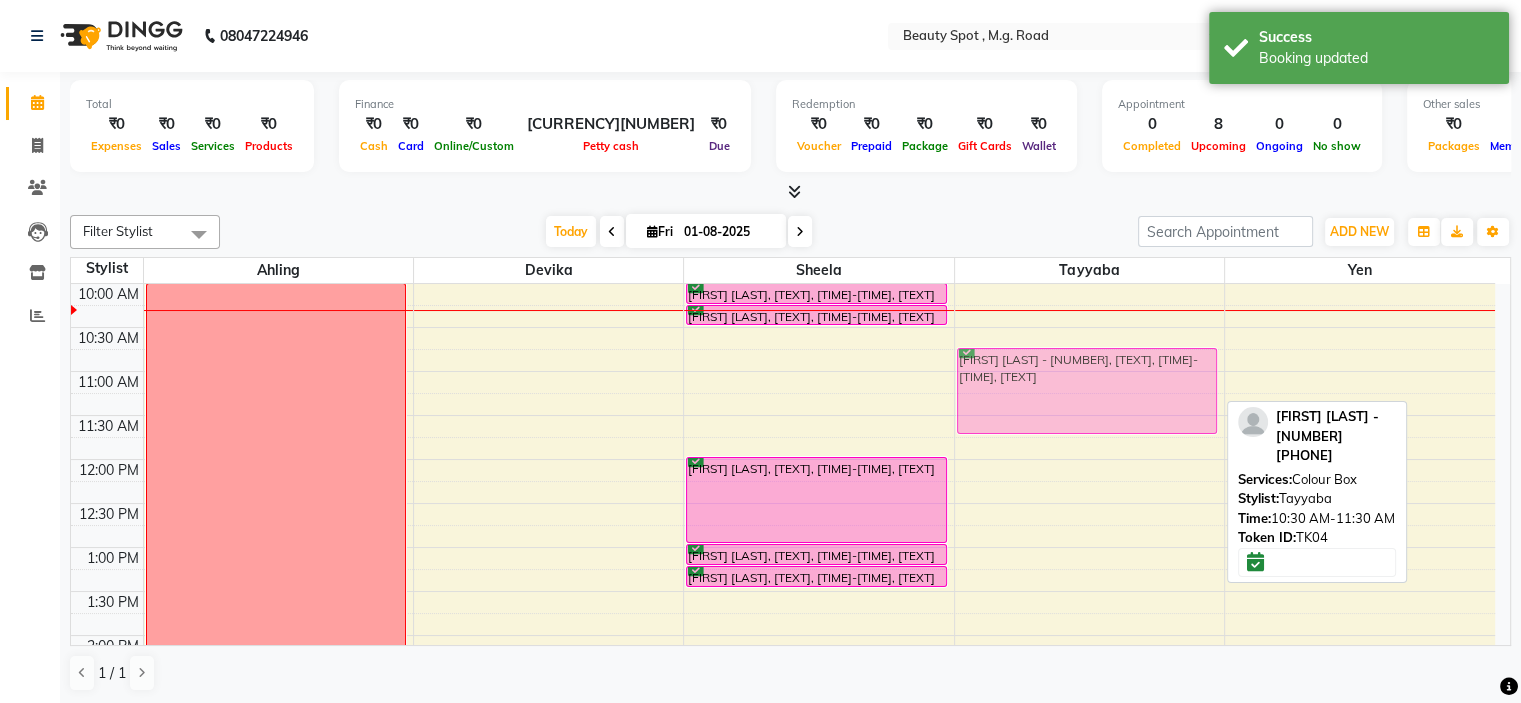 click on "[FIRST] [LAST] - [NUMBER], [TEXT], [TIME]-[TIME], [TEXT]     [FIRST] [LAST] - [NUMBER], [TEXT], [TIME]-[TIME], [TEXT]" at bounding box center [1089, 679] 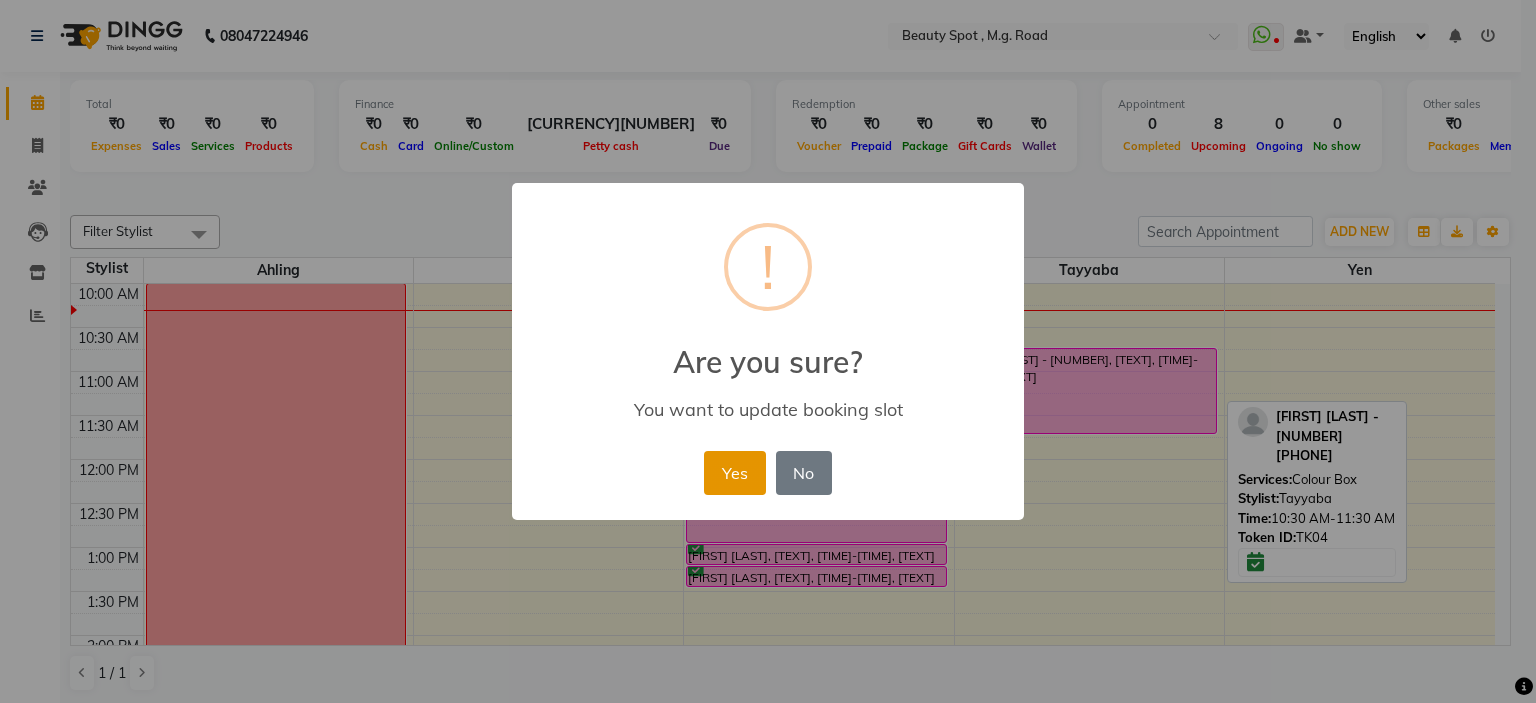 click on "Yes" at bounding box center [734, 473] 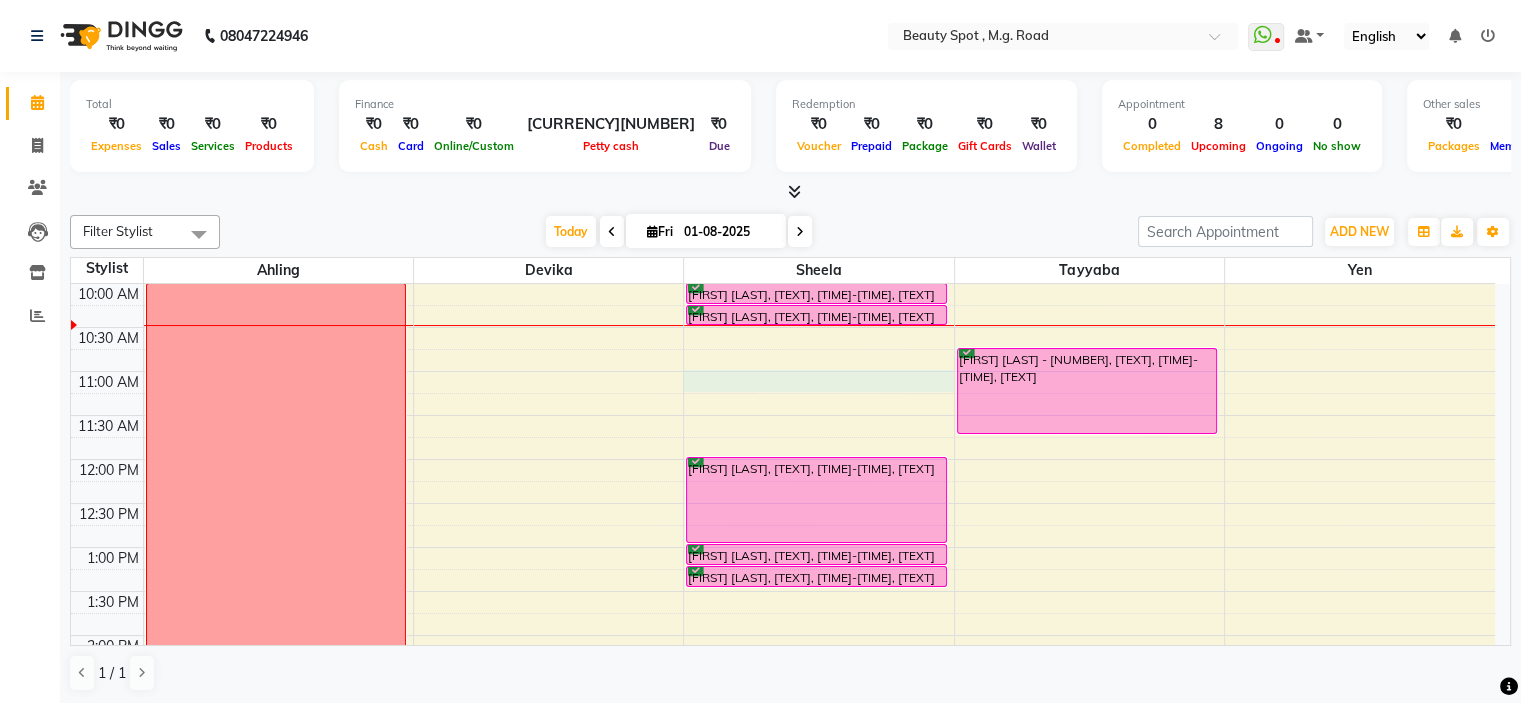 click on "9:00 AM 9:30 AM 10:00 AM 10:30 AM 11:00 AM 11:30 AM 12:00 PM 12:30 PM 1:00 PM 1:30 PM 2:00 PM 2:30 PM 3:00 PM 3:30 PM 4:00 PM 4:30 PM 5:00 PM 5:30 PM 6:00 PM 6:30 PM 7:00 PM 7:30 PM  off      DEEPALI BAFNA, TK01, 03:30 PM-04:35 PM, Cafe H&F Spa Pedicure     RAJITA  --, TK03, 10:00 AM-10:15 AM, Underarms Waxing     RAJITA  --, TK03, 10:15 AM-10:30 AM, Upper Lip Threading     JOYCE G SWAROOPRAJ, TK02, 12:00 PM-01:00 PM, Root Touch Up - Majirel Half Head     JOYCE G SWAROOPRAJ, TK02, 01:00 PM-01:15 PM, Nail Cut & File     JOYCE G SWAROOPRAJ, TK02, 01:15 PM-01:30 PM, Reg Polish     DEEPALI BAFNA, TK01, 02:30 PM-03:25 PM, AVL Express Spa Manicure     POOJA KISHORE BUDHANI - 8434, TK04, 10:45 AM-11:45 AM, Colour Box" at bounding box center [783, 679] 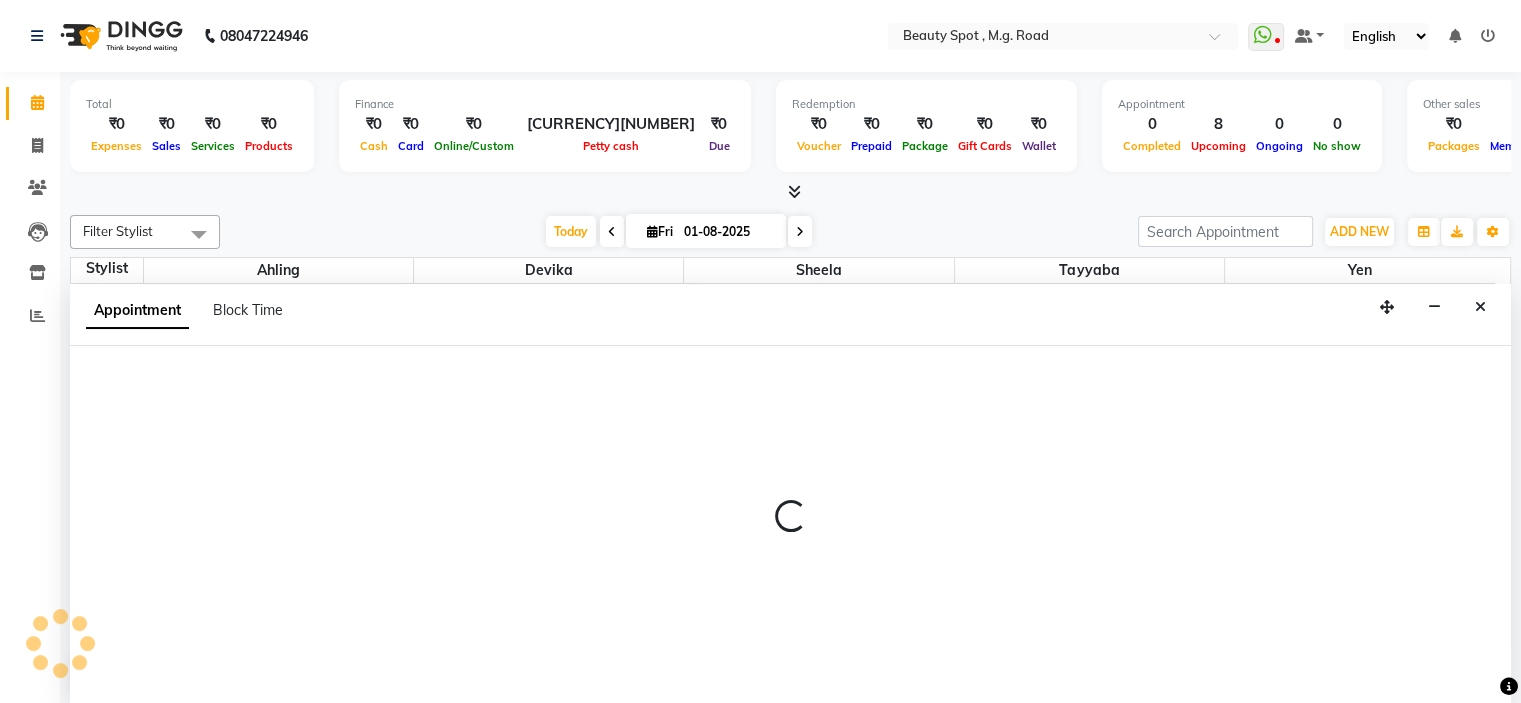 scroll, scrollTop: 0, scrollLeft: 0, axis: both 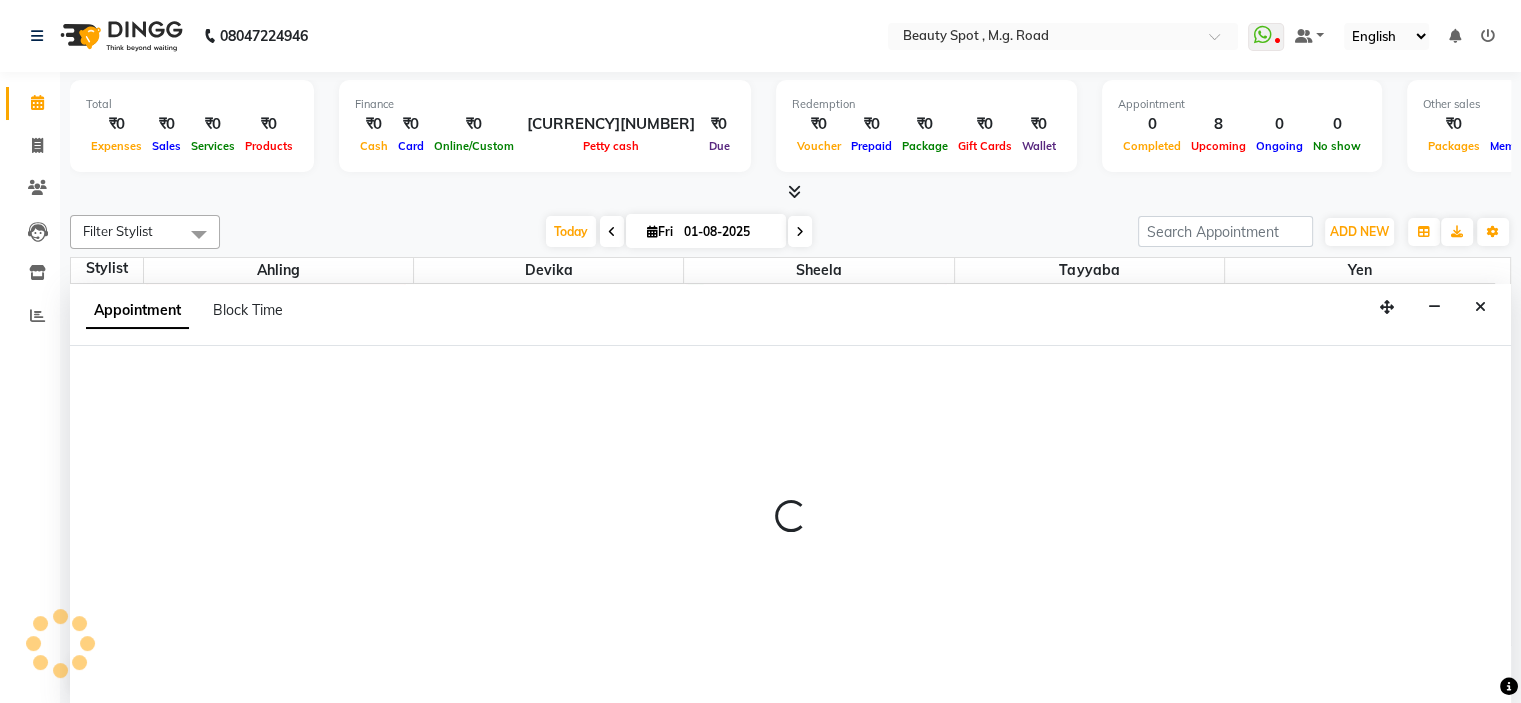 select on "70085" 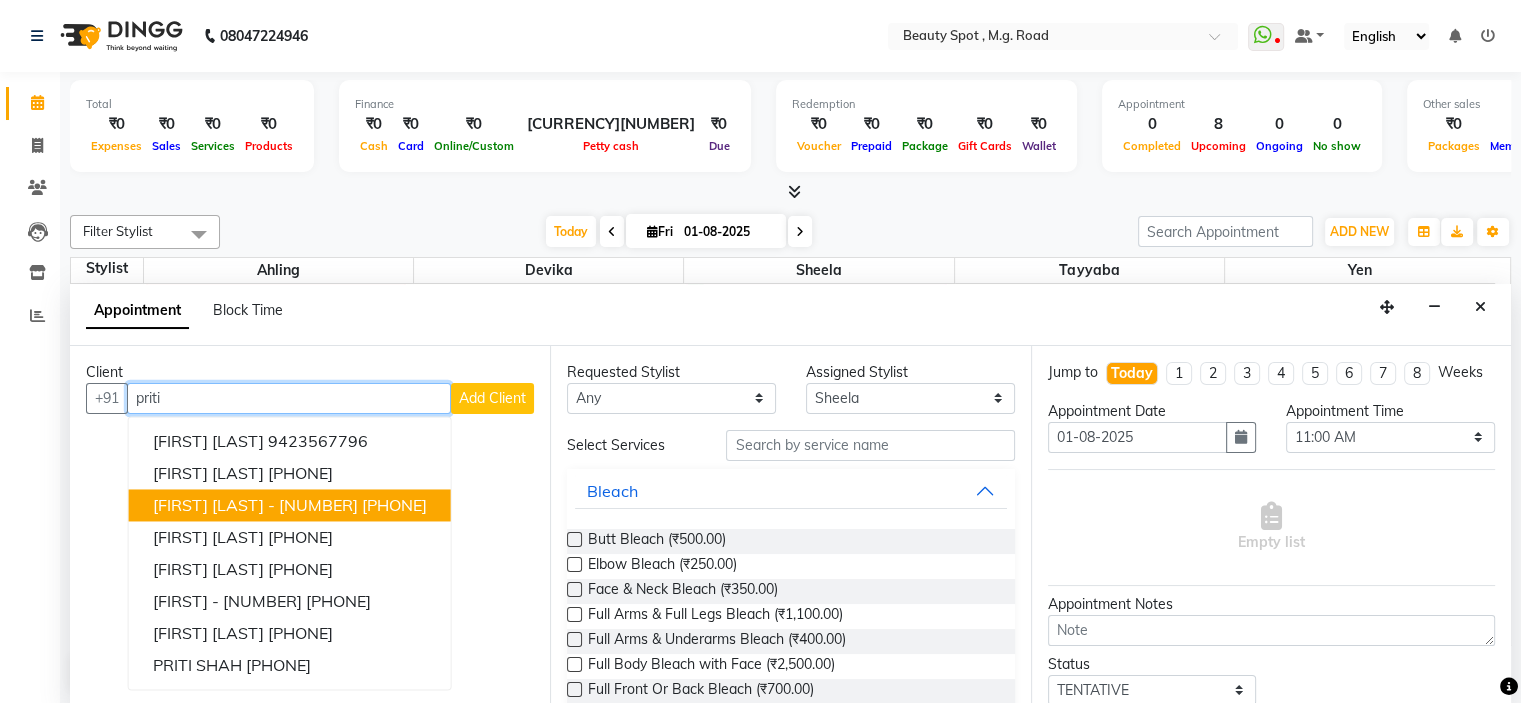 click on "9960533310" at bounding box center [394, 505] 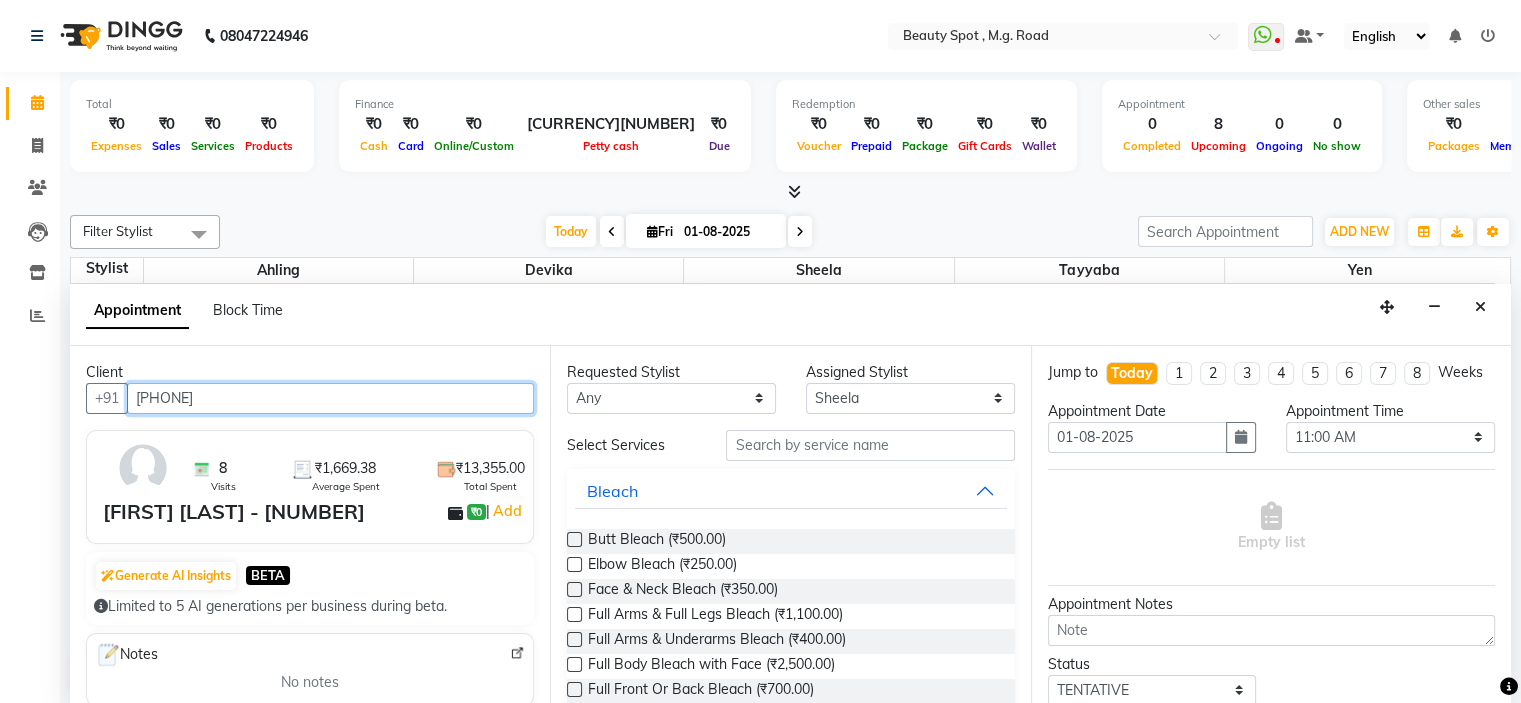 type on "9960533310" 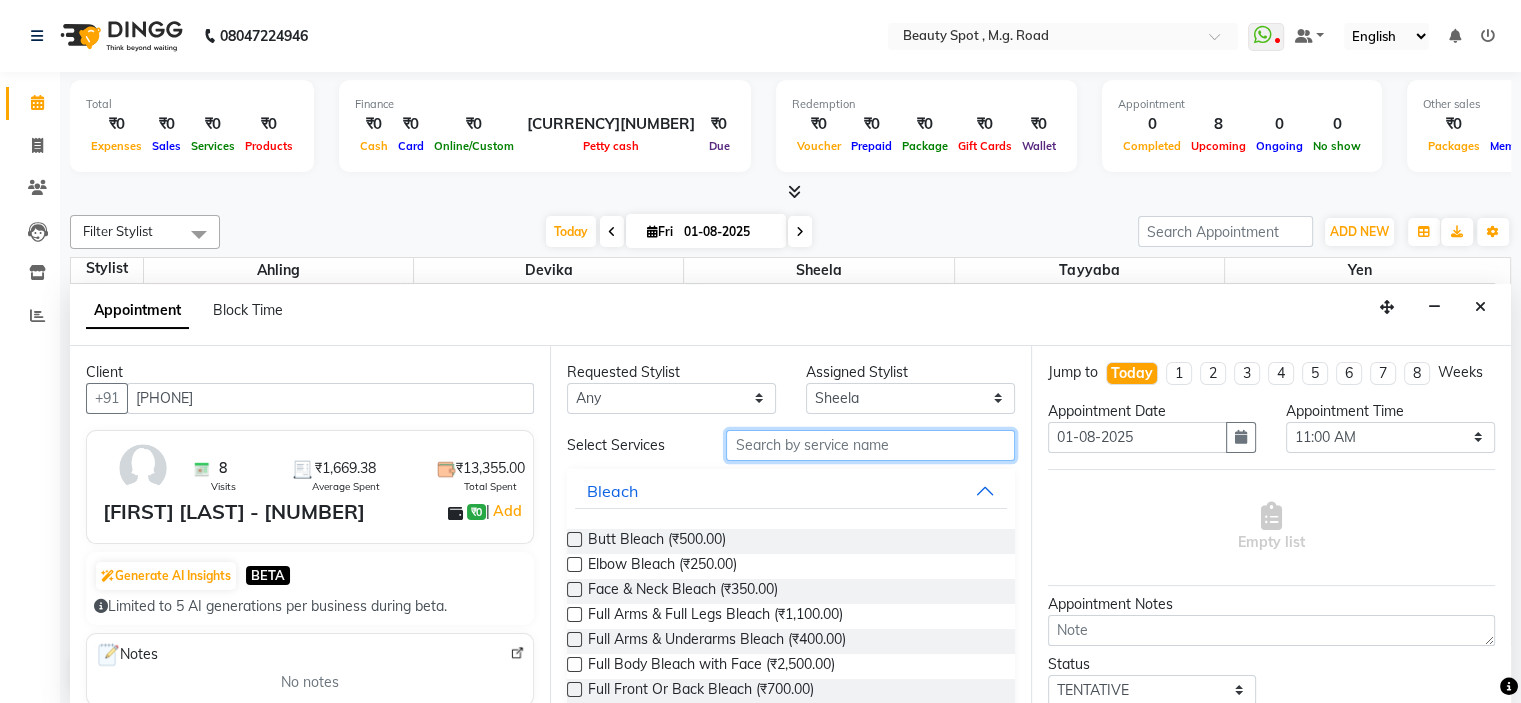 click at bounding box center (870, 445) 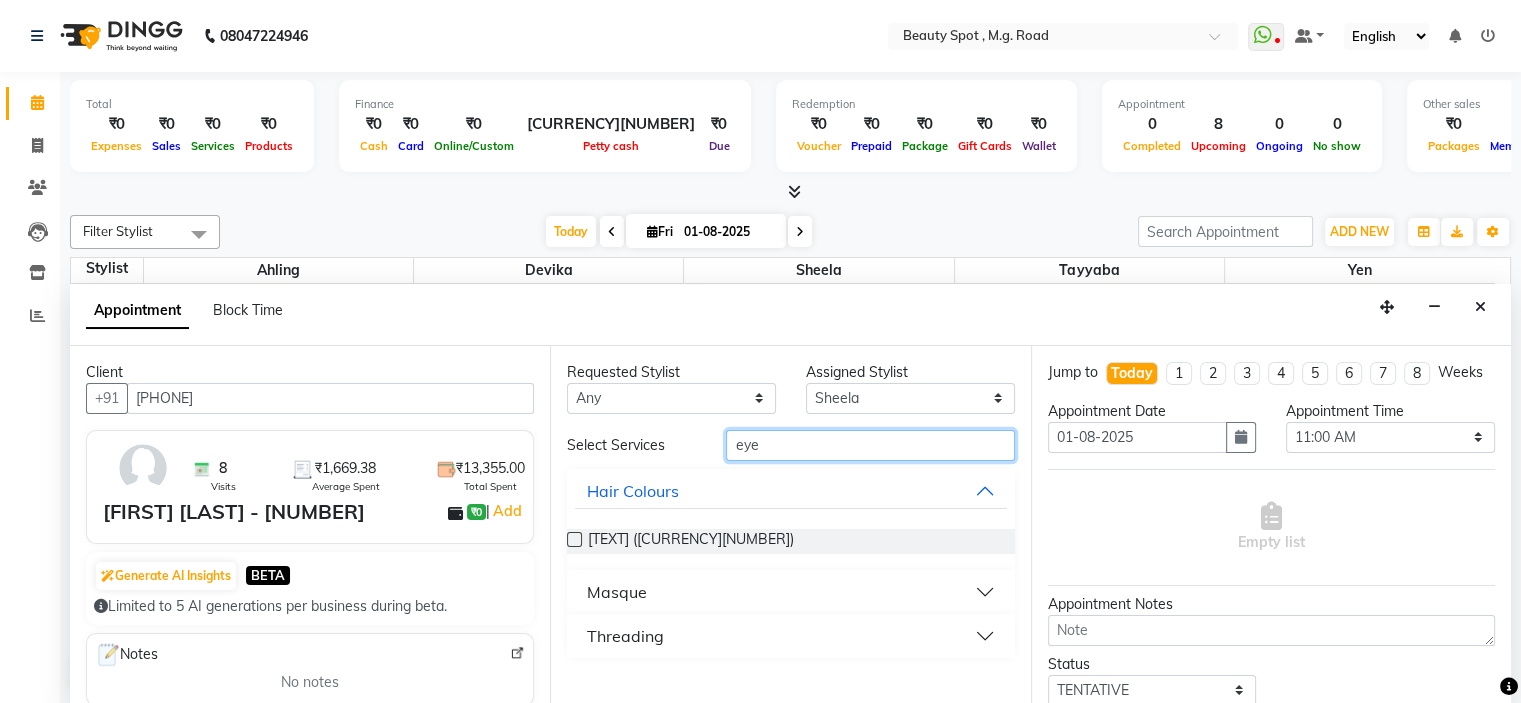type on "eye" 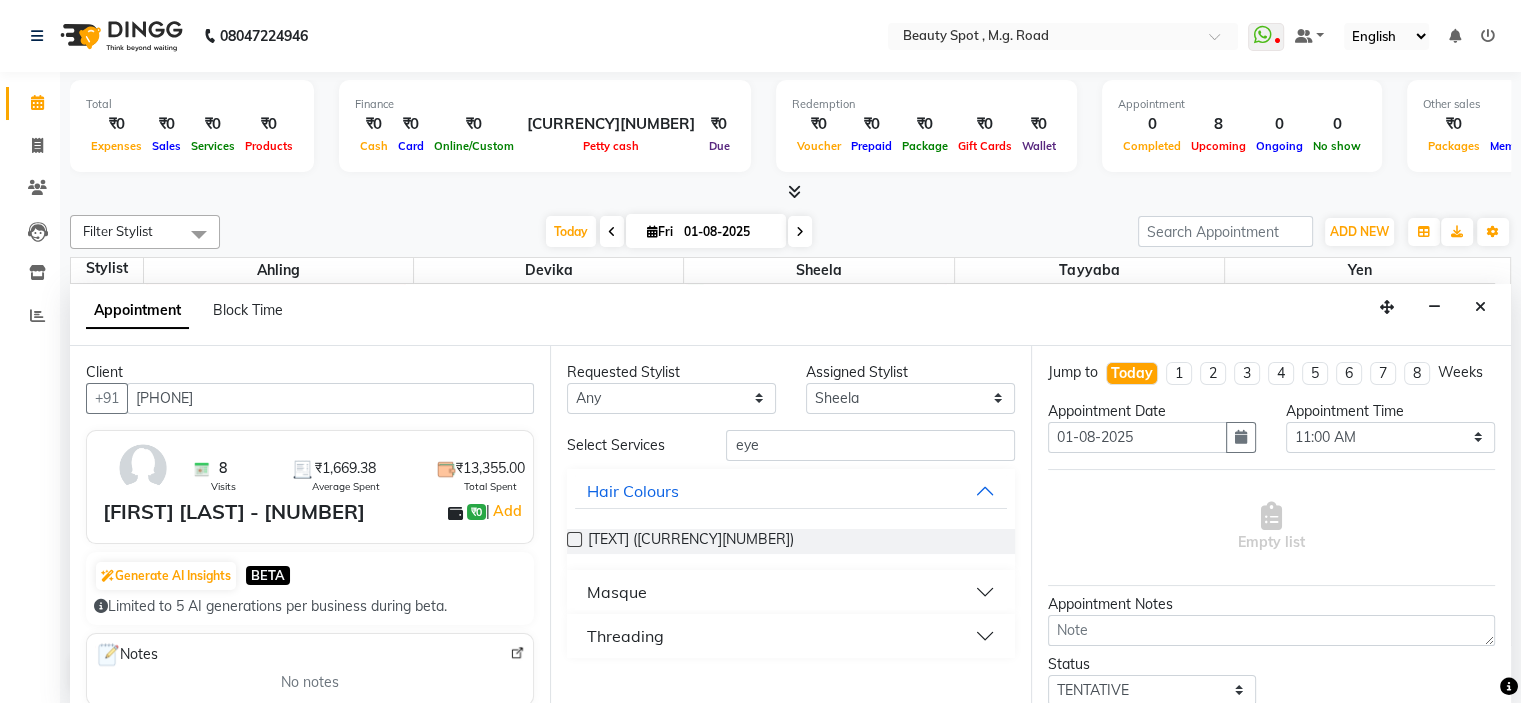 click on "Threading" at bounding box center (790, 636) 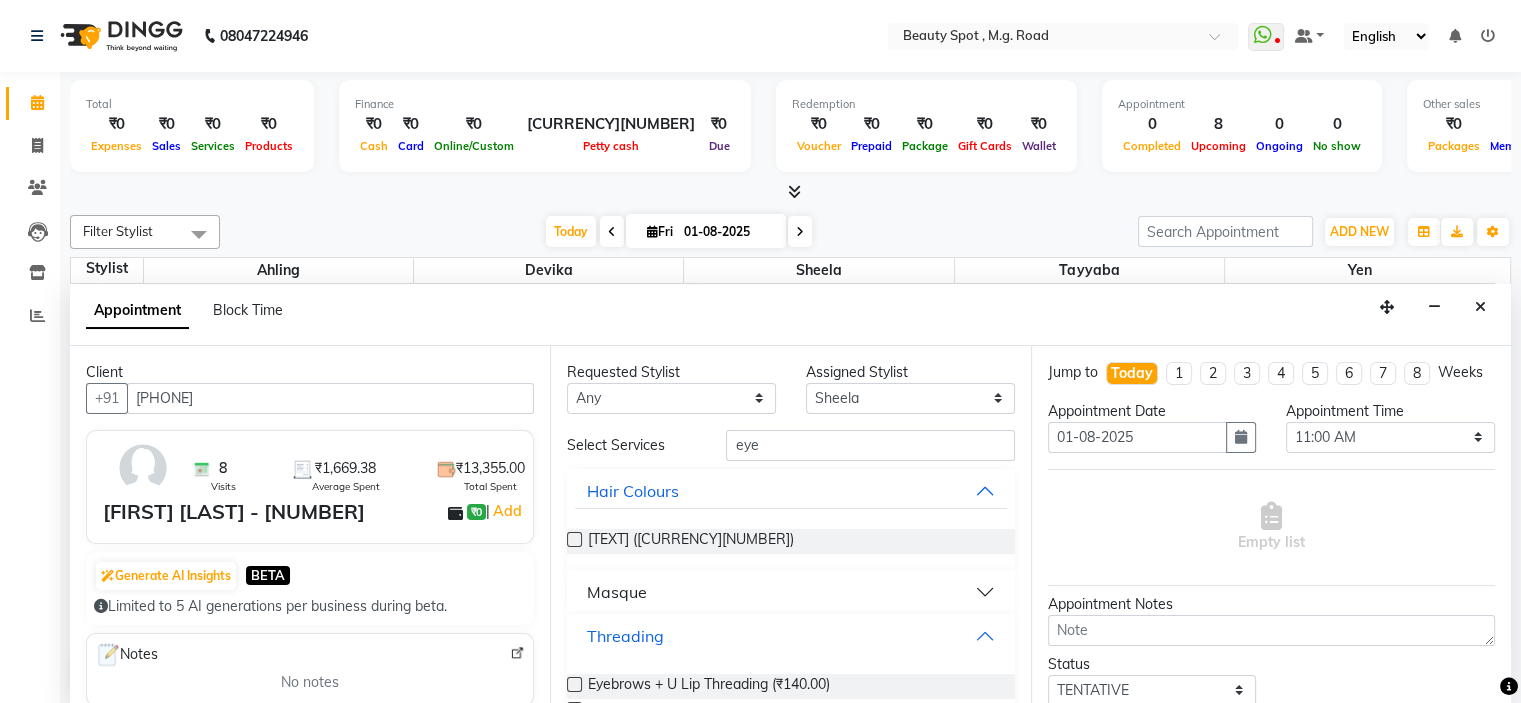 scroll, scrollTop: 75, scrollLeft: 0, axis: vertical 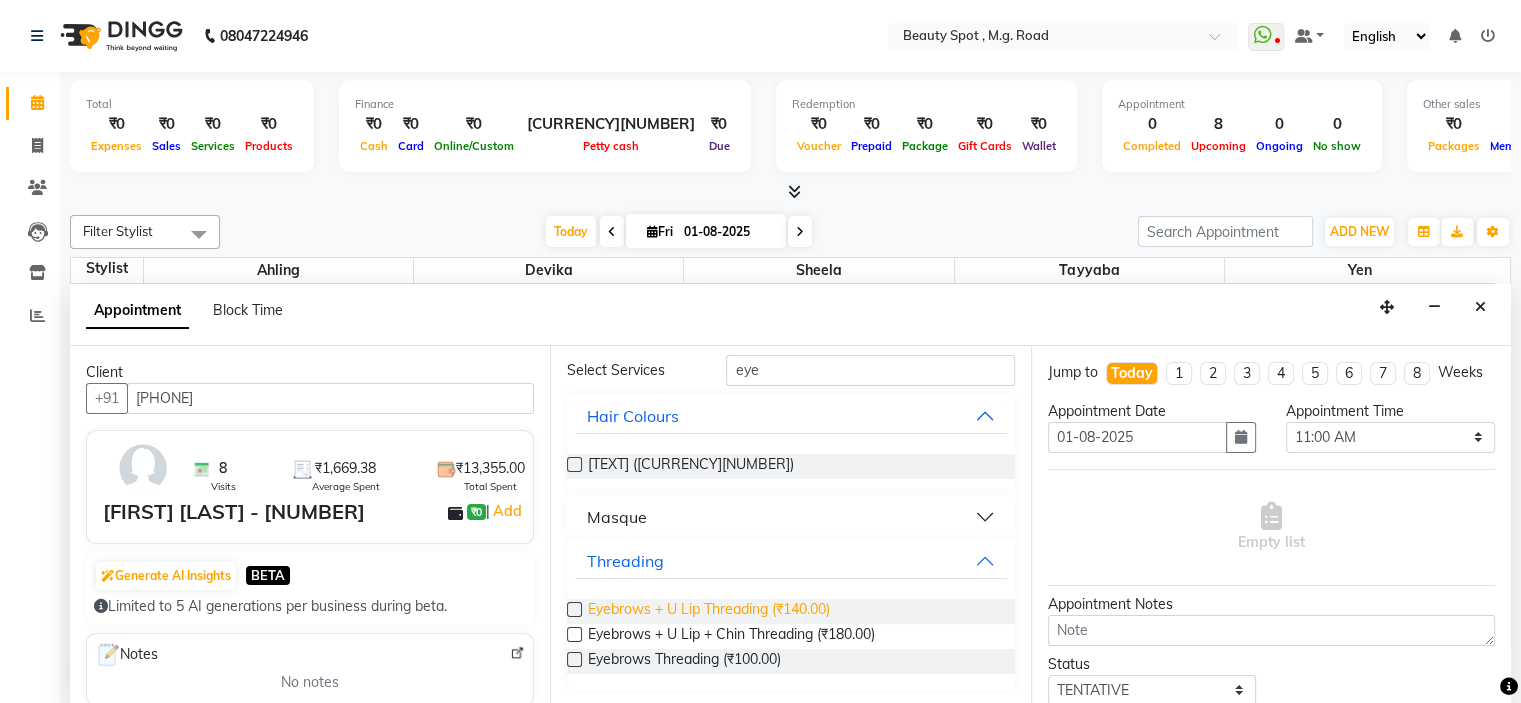 click on "Eyebrows + U Lip Threading (₹140.00)" at bounding box center (709, 611) 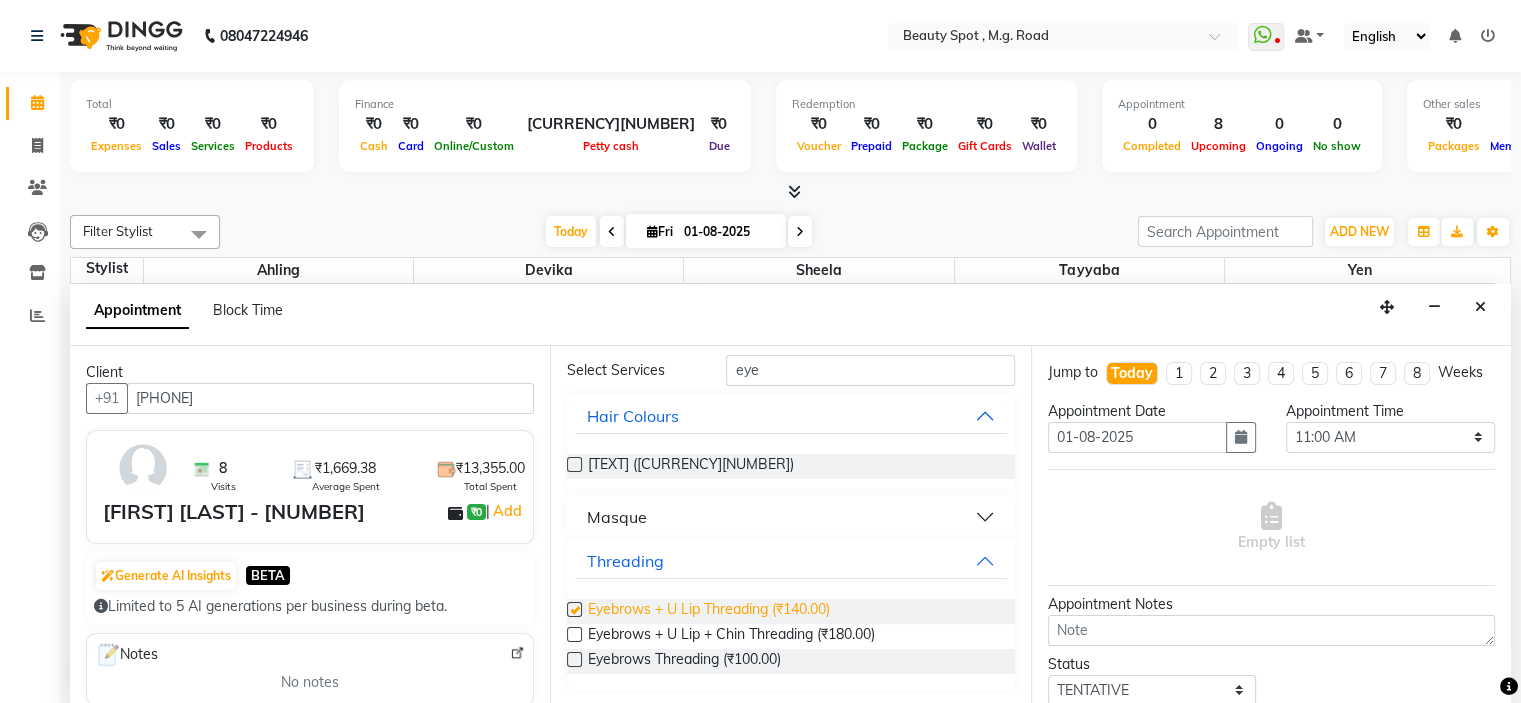 checkbox on "false" 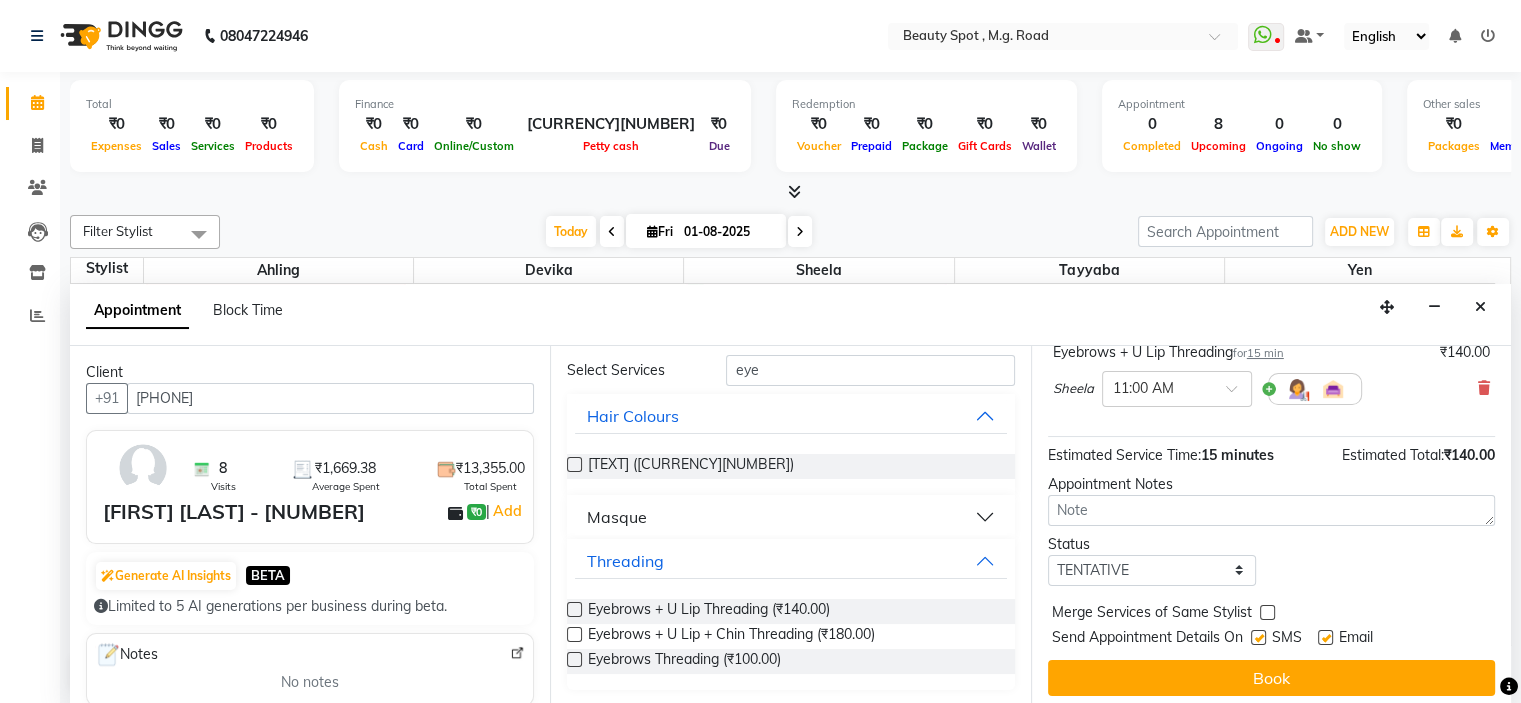scroll, scrollTop: 165, scrollLeft: 0, axis: vertical 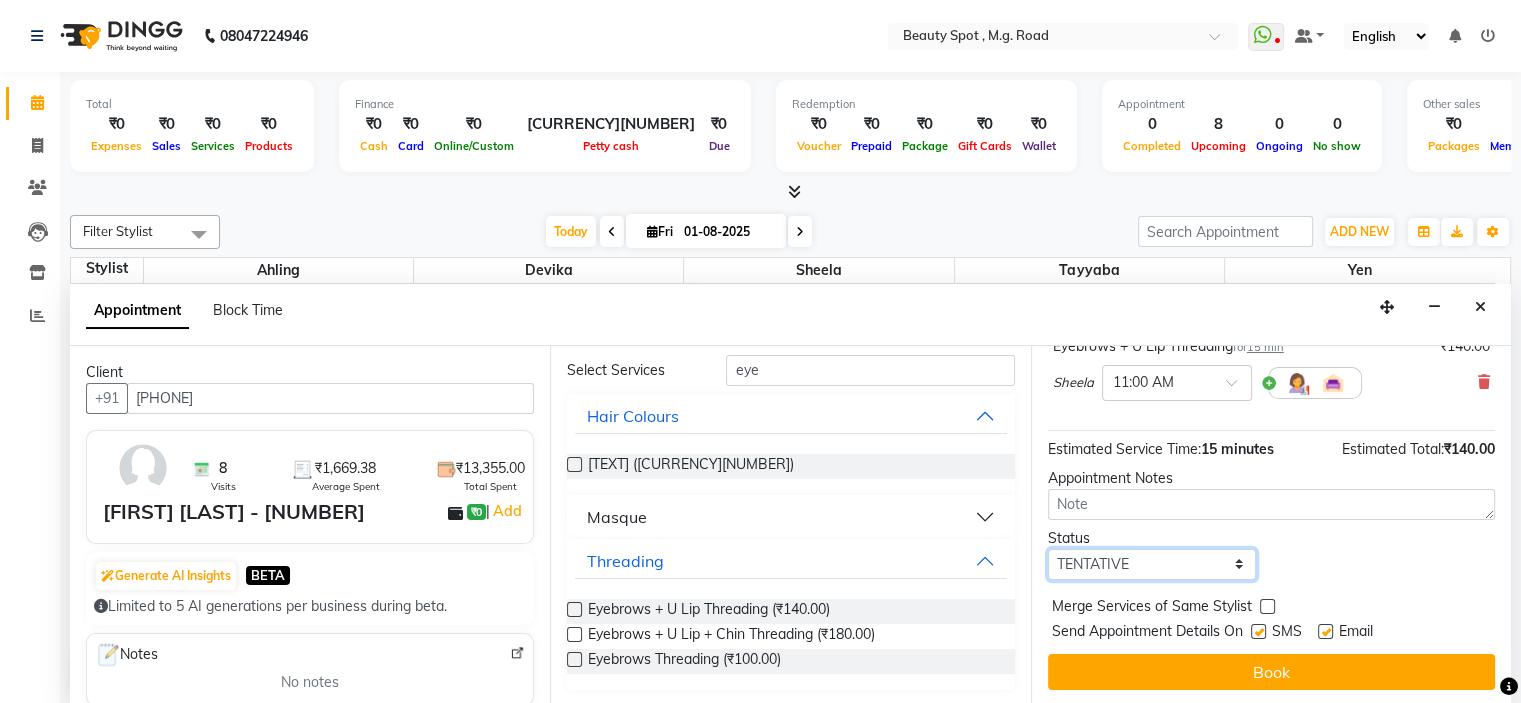 click on "Select TENTATIVE CONFIRM CHECK-IN UPCOMING" at bounding box center (1152, 564) 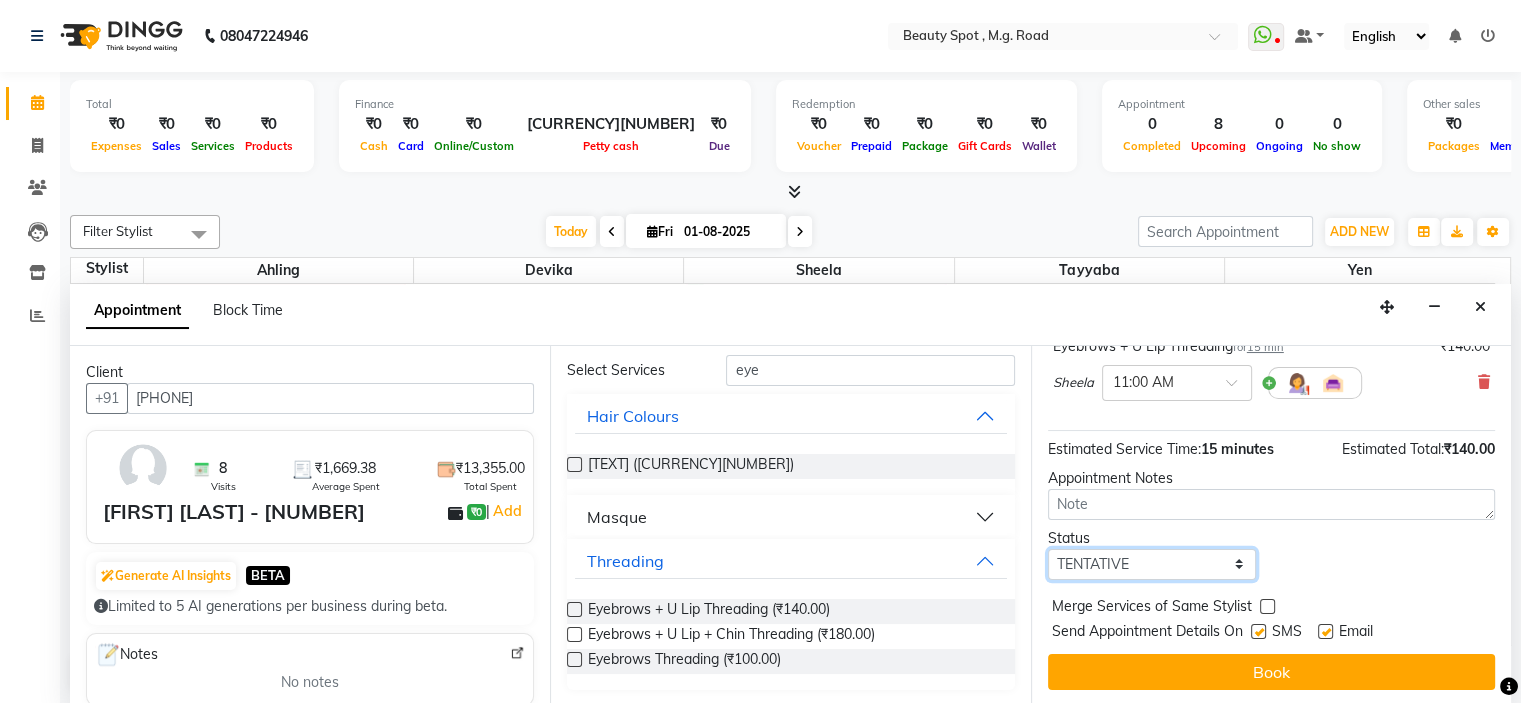 select on "confirm booking" 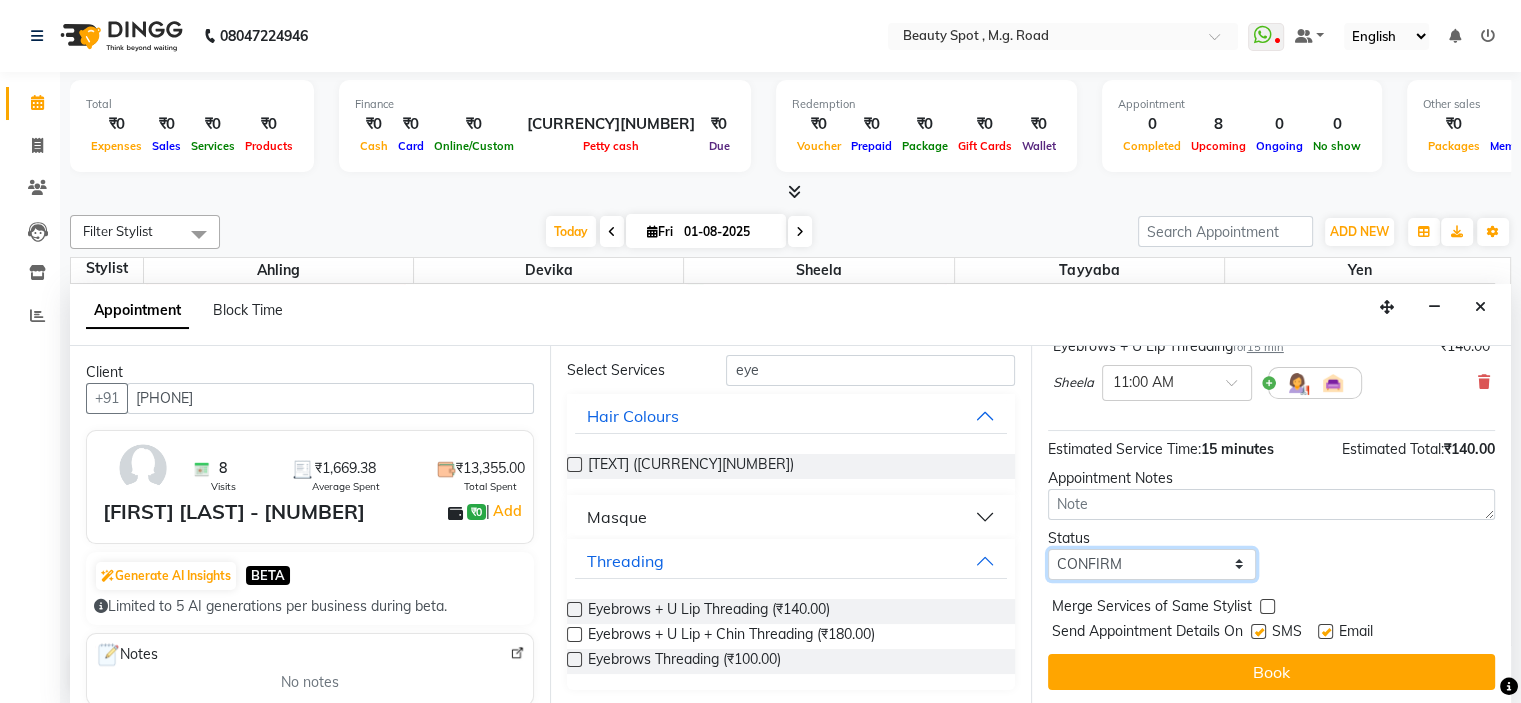 click on "Select TENTATIVE CONFIRM CHECK-IN UPCOMING" at bounding box center [1152, 564] 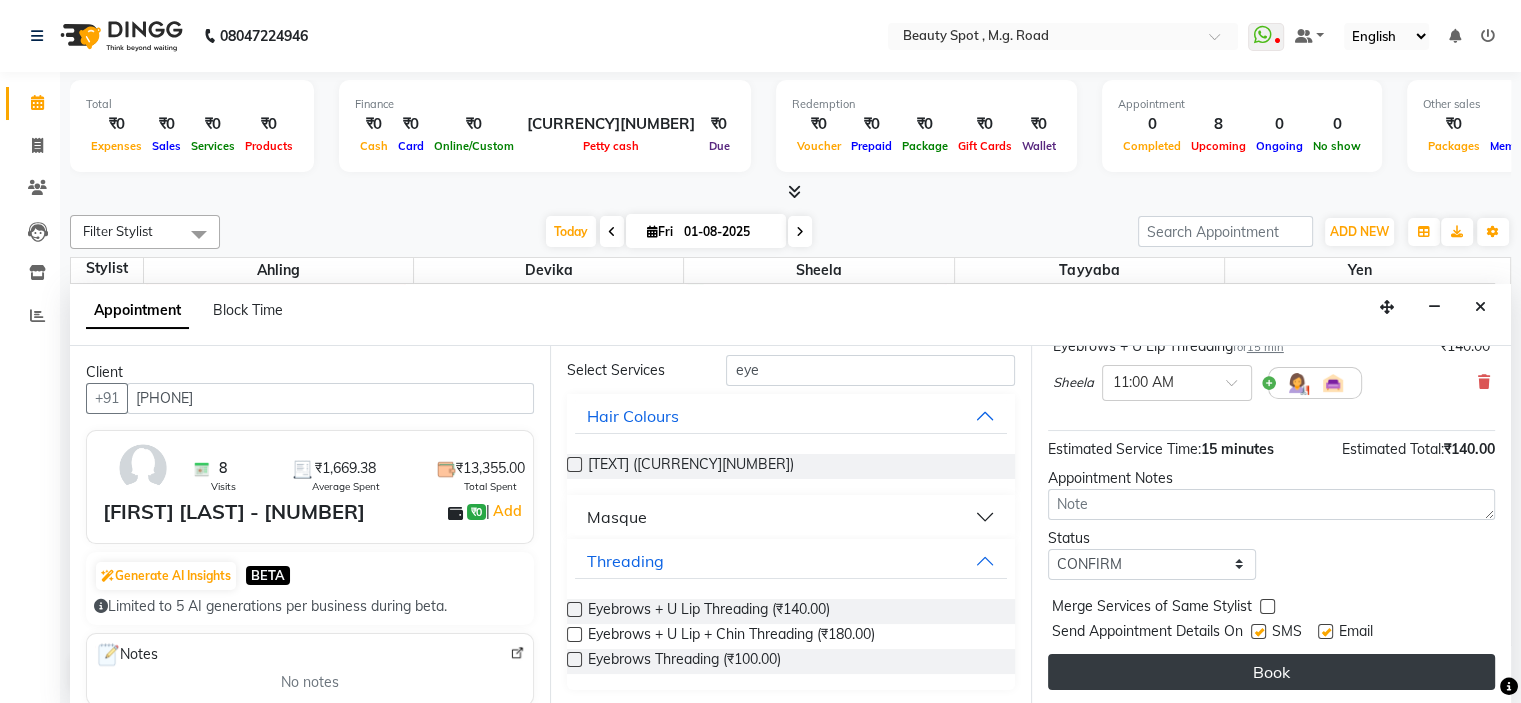 click on "Book" at bounding box center (1271, 672) 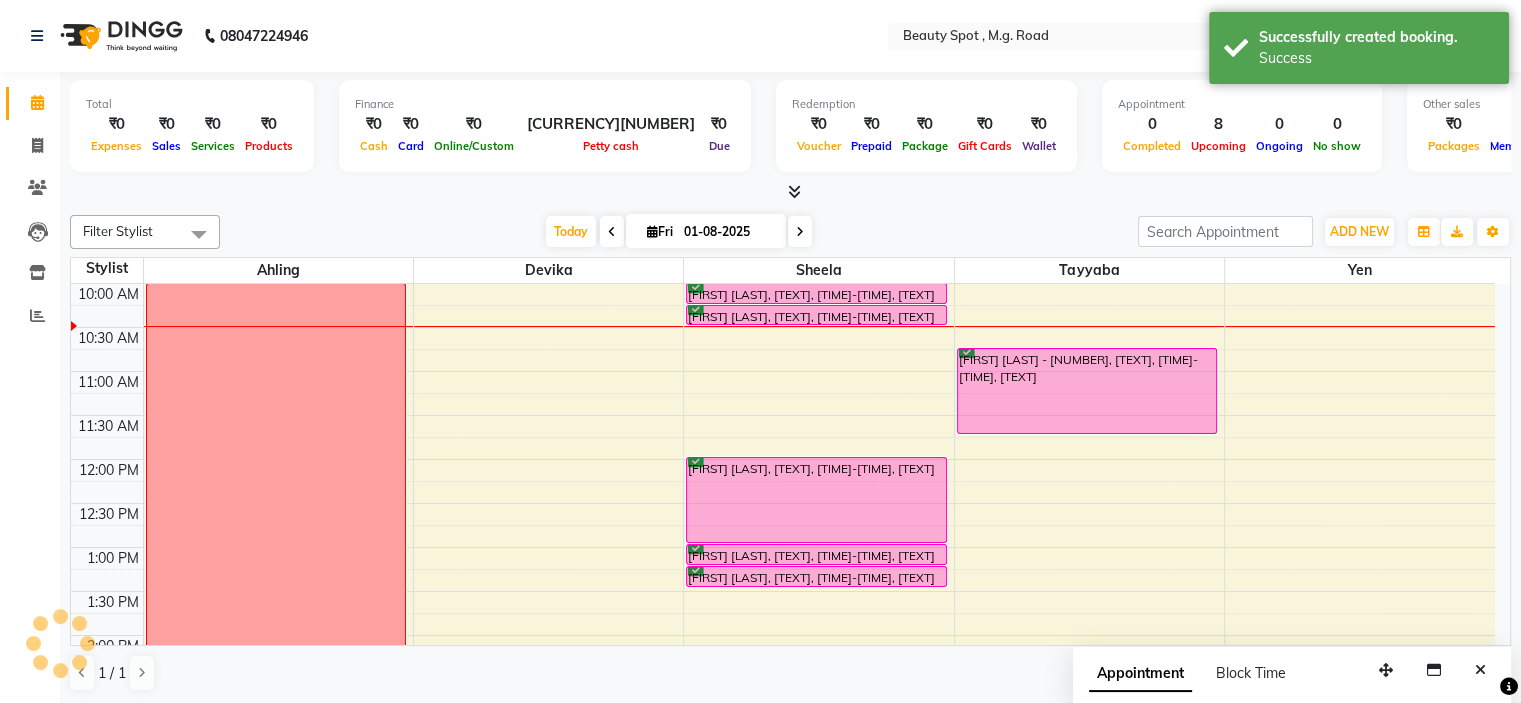 scroll, scrollTop: 0, scrollLeft: 0, axis: both 